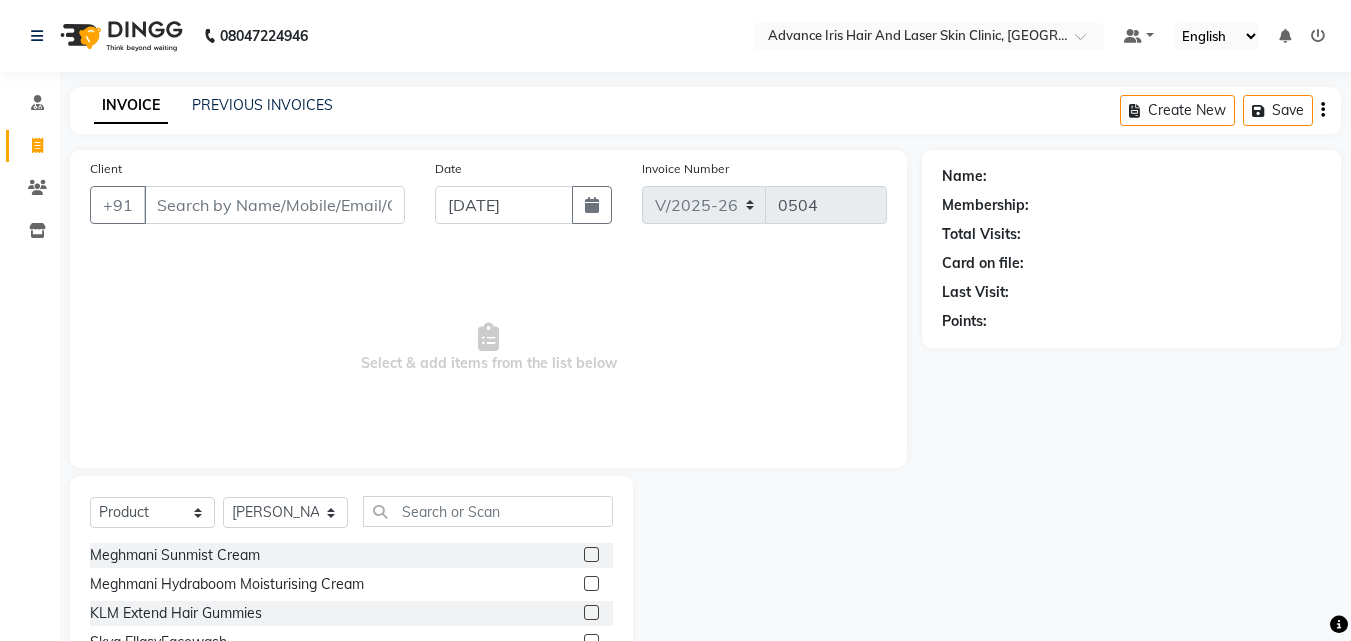 select on "5825" 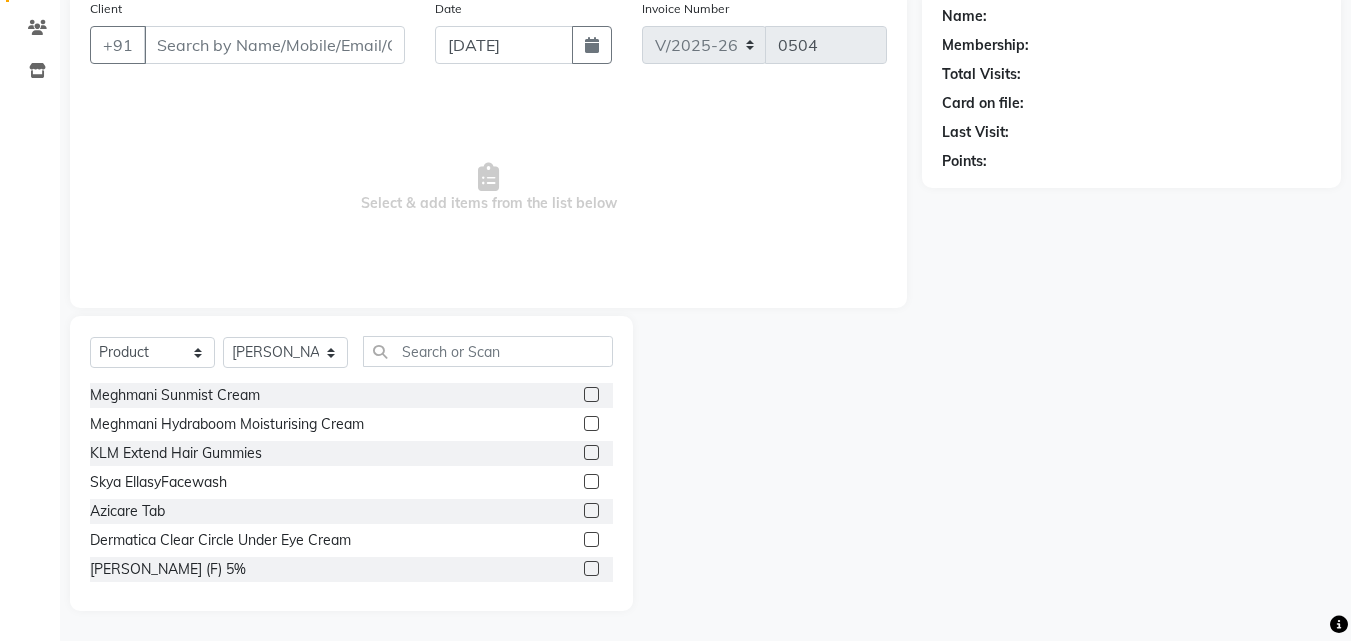 scroll, scrollTop: 0, scrollLeft: 0, axis: both 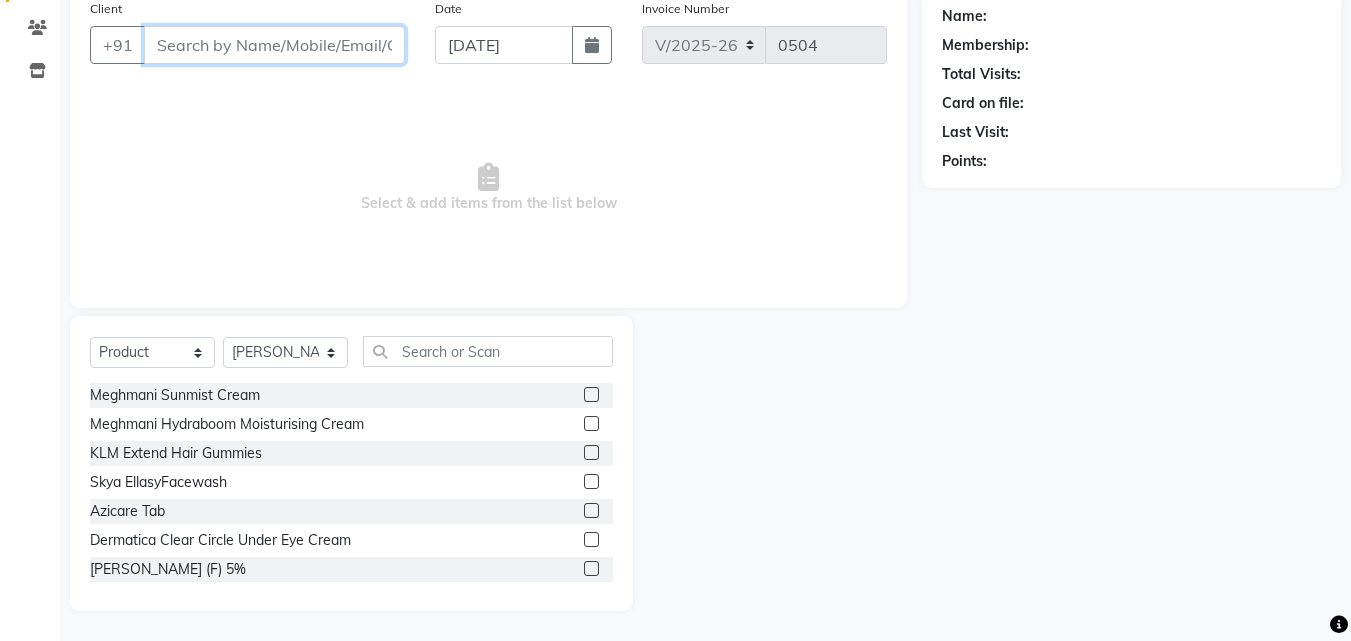 click on "Client" at bounding box center (274, 45) 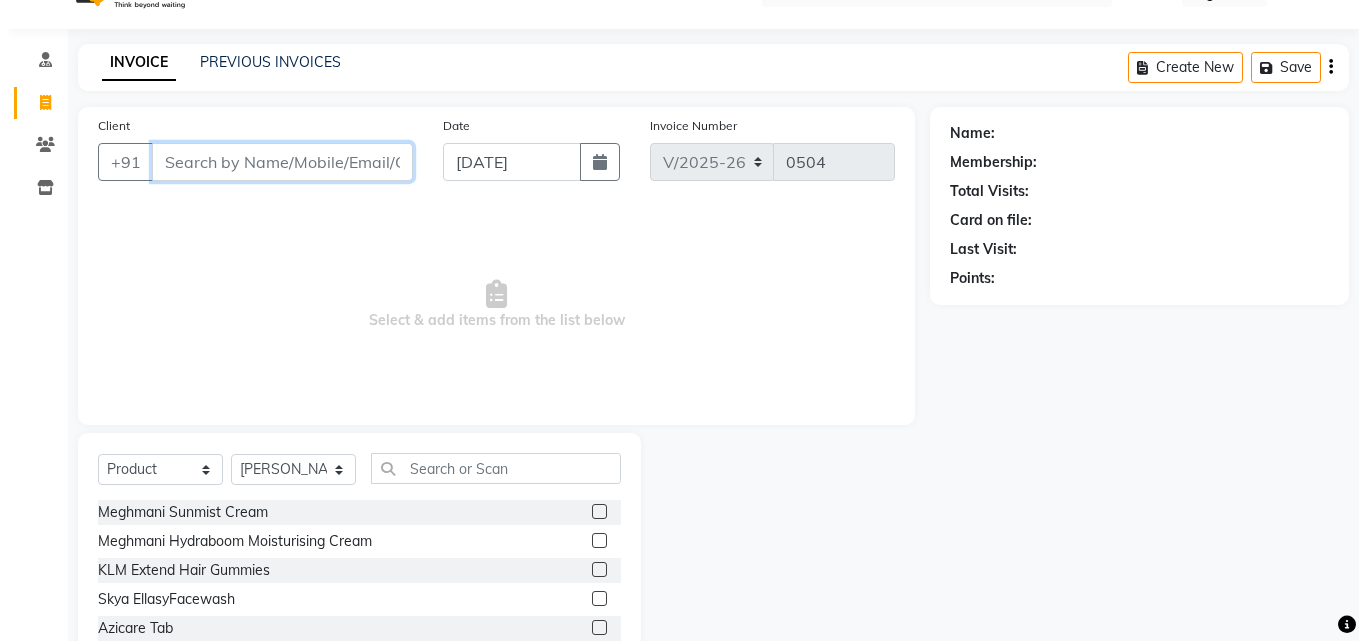 scroll, scrollTop: 0, scrollLeft: 0, axis: both 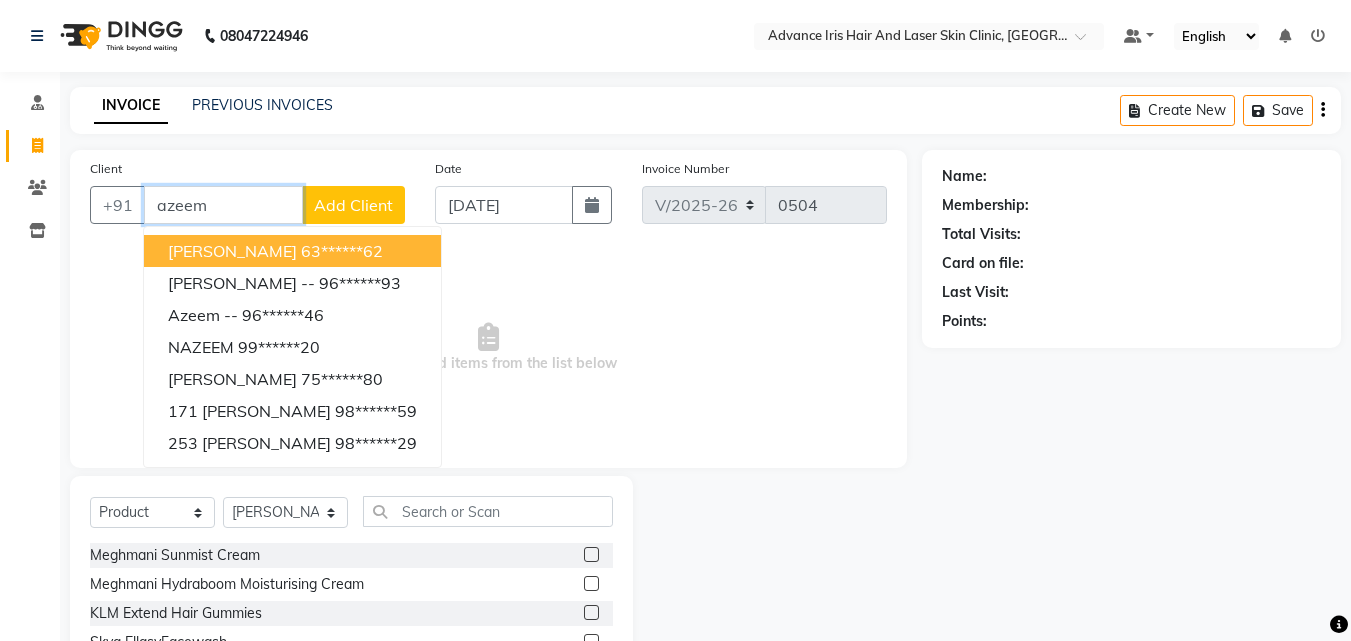 click on "azeem" at bounding box center [223, 205] 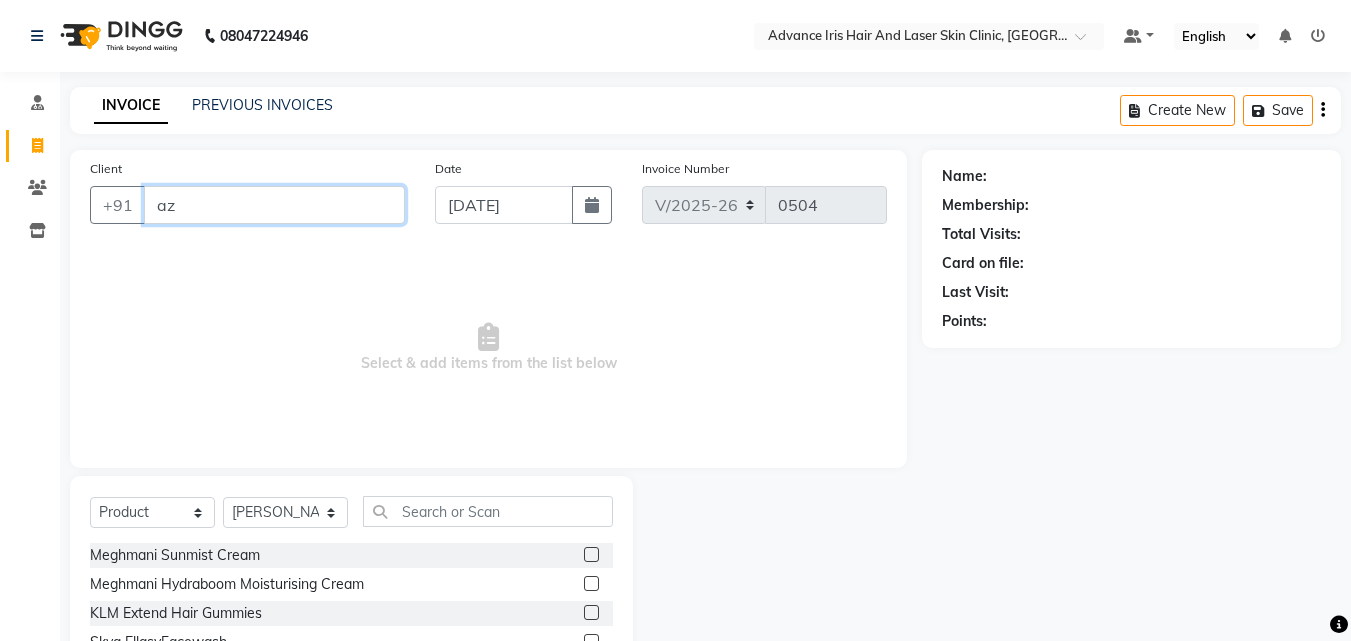 type on "a" 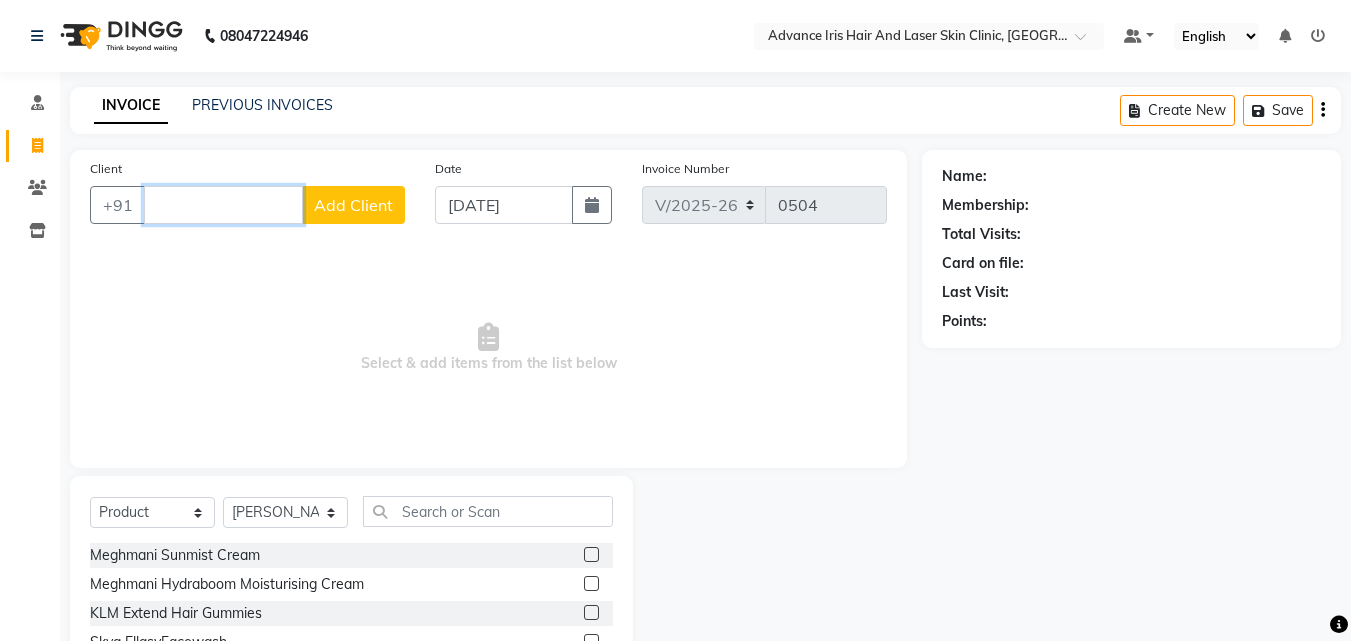 type 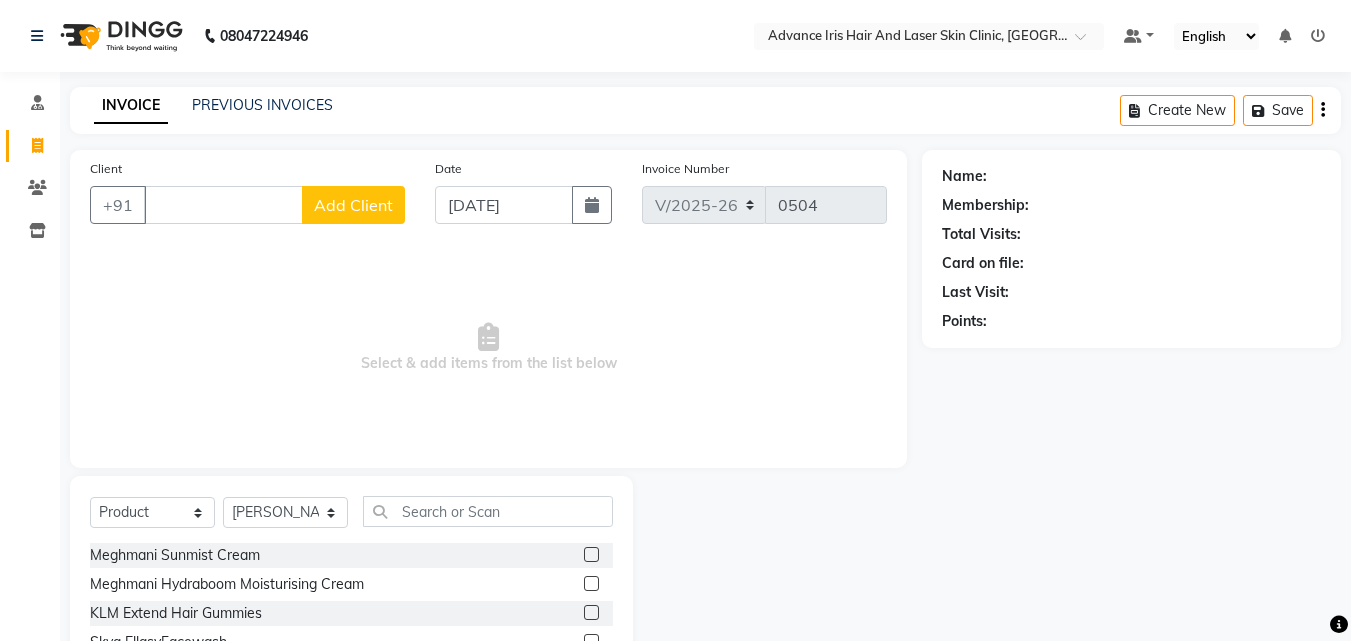 click on "Name: Membership: Total Visits: Card on file: Last Visit:  Points:" 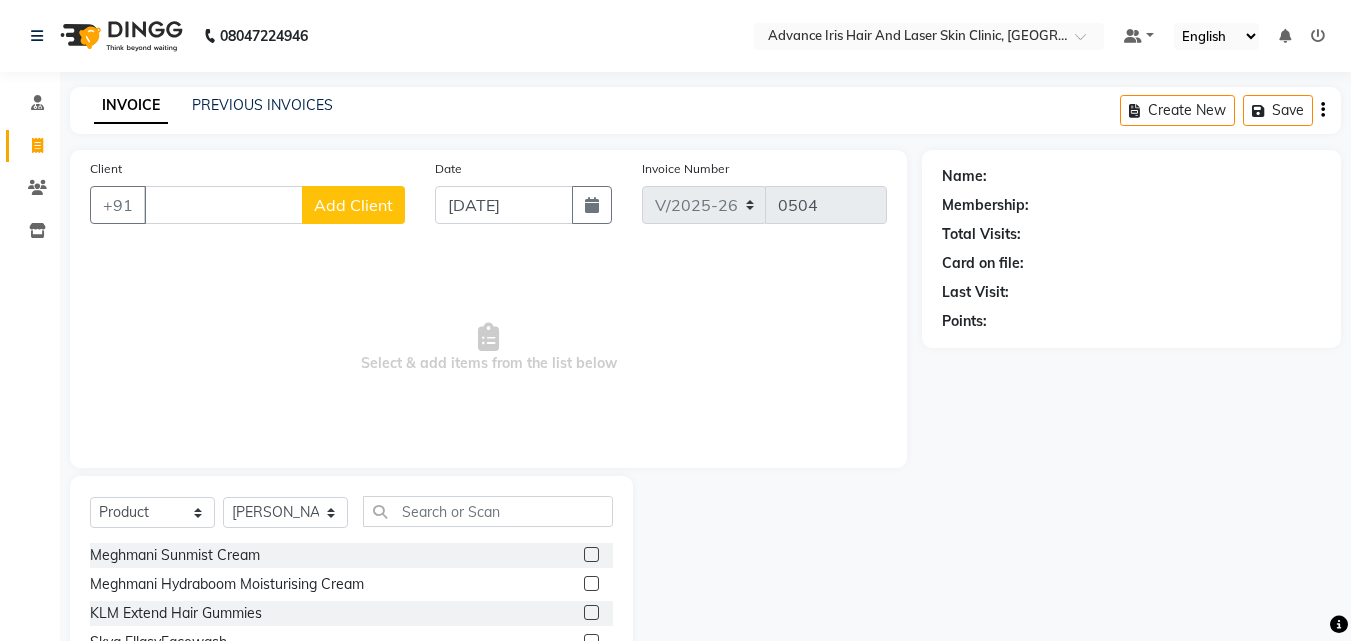 click on "08047224946 Select Location × Advance Iris Hair And Laser Skin Clinic, Stadium Road Default Panel My Panel English ENGLISH Español العربية मराठी हिंदी ગુજરાતી தமிழ் 中文 Notifications nothing to show" 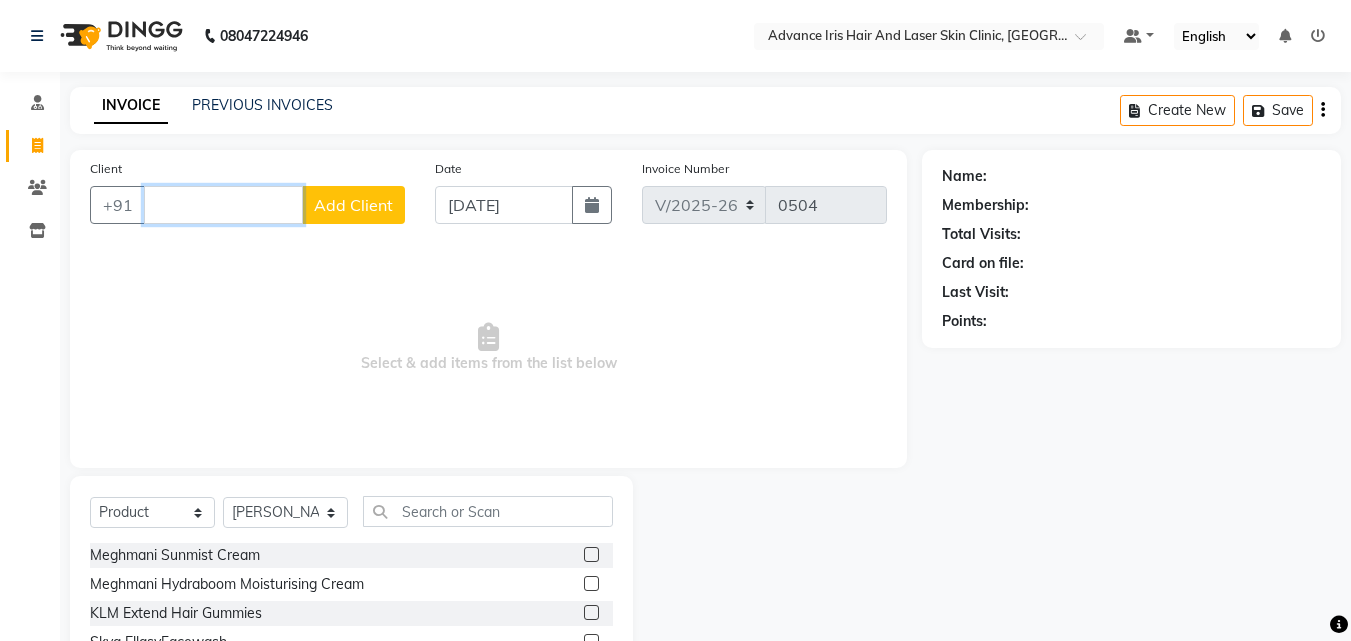 click on "Client" at bounding box center [223, 205] 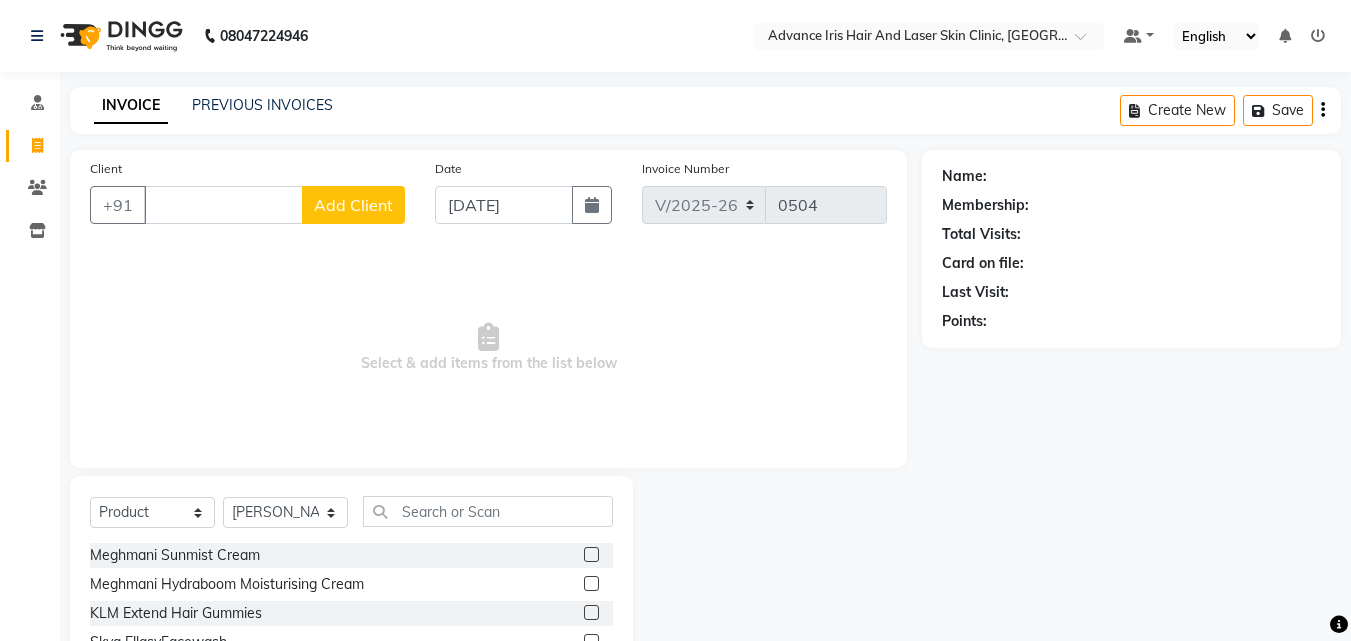 click on "Add Client" 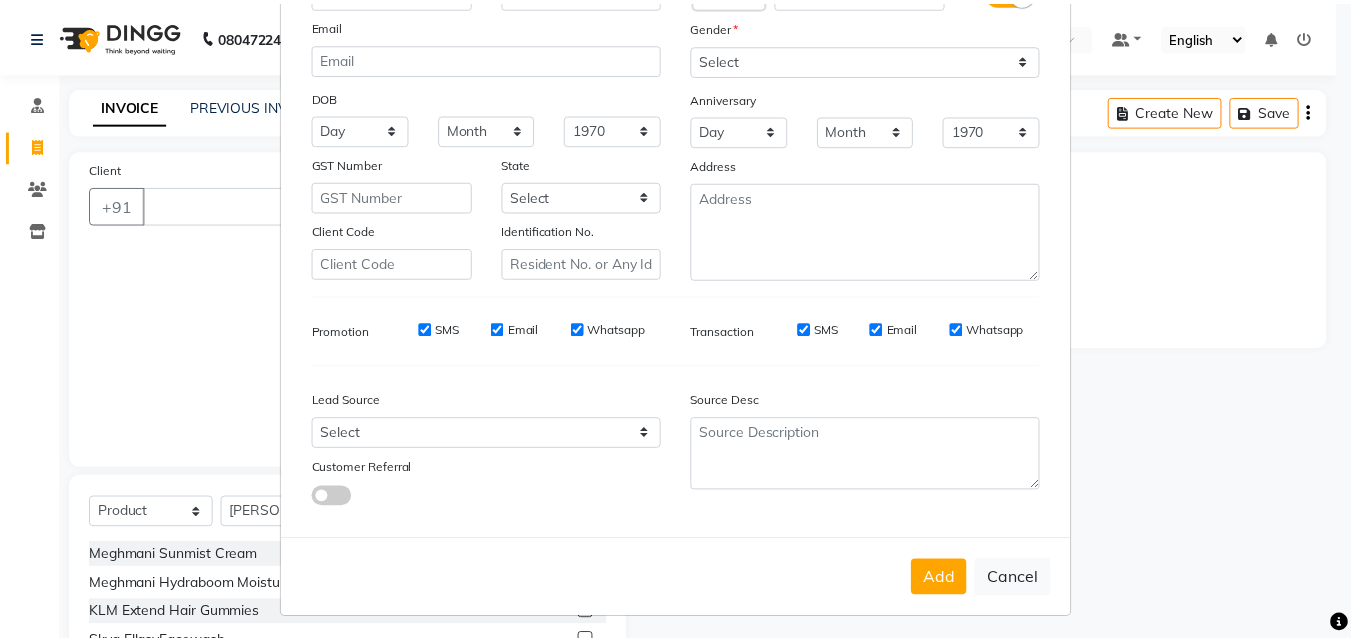 scroll, scrollTop: 208, scrollLeft: 0, axis: vertical 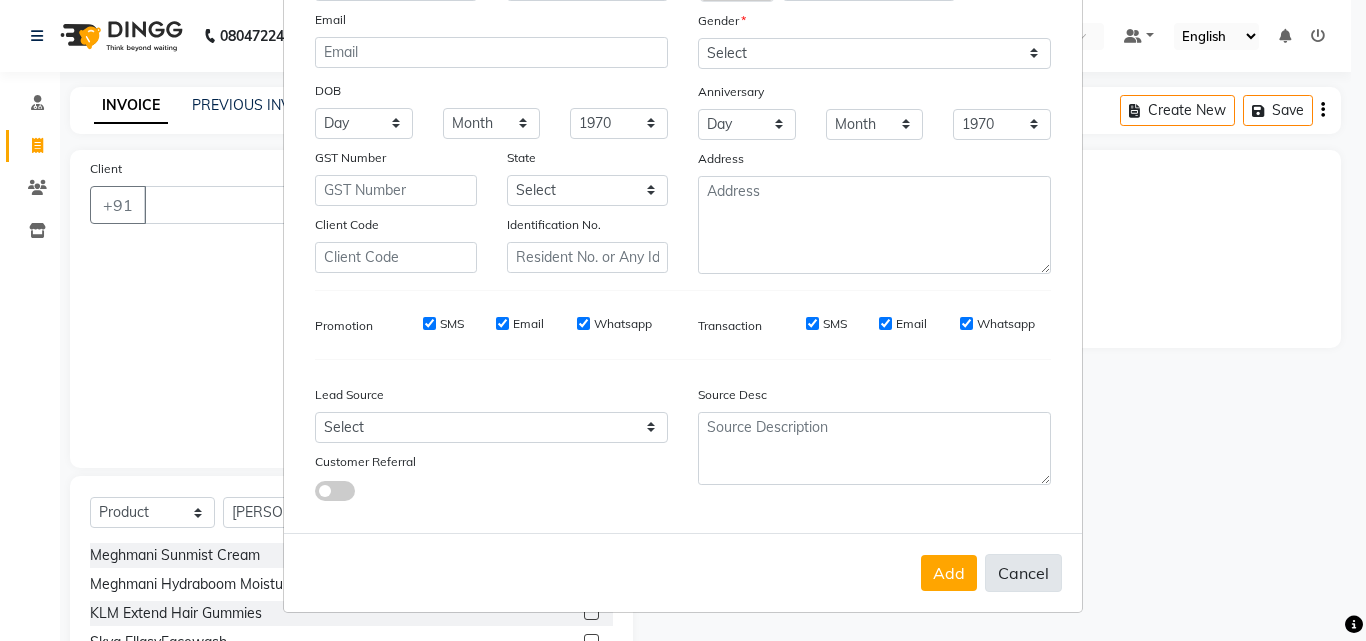 click on "Cancel" at bounding box center (1023, 573) 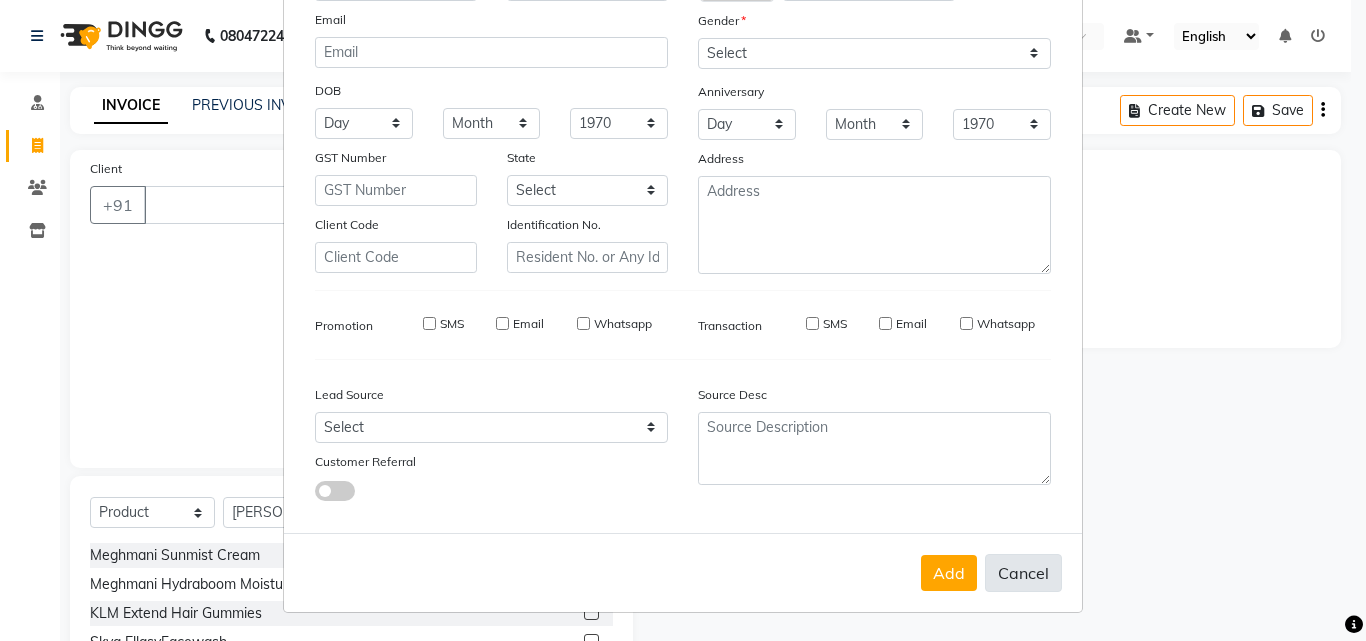 select 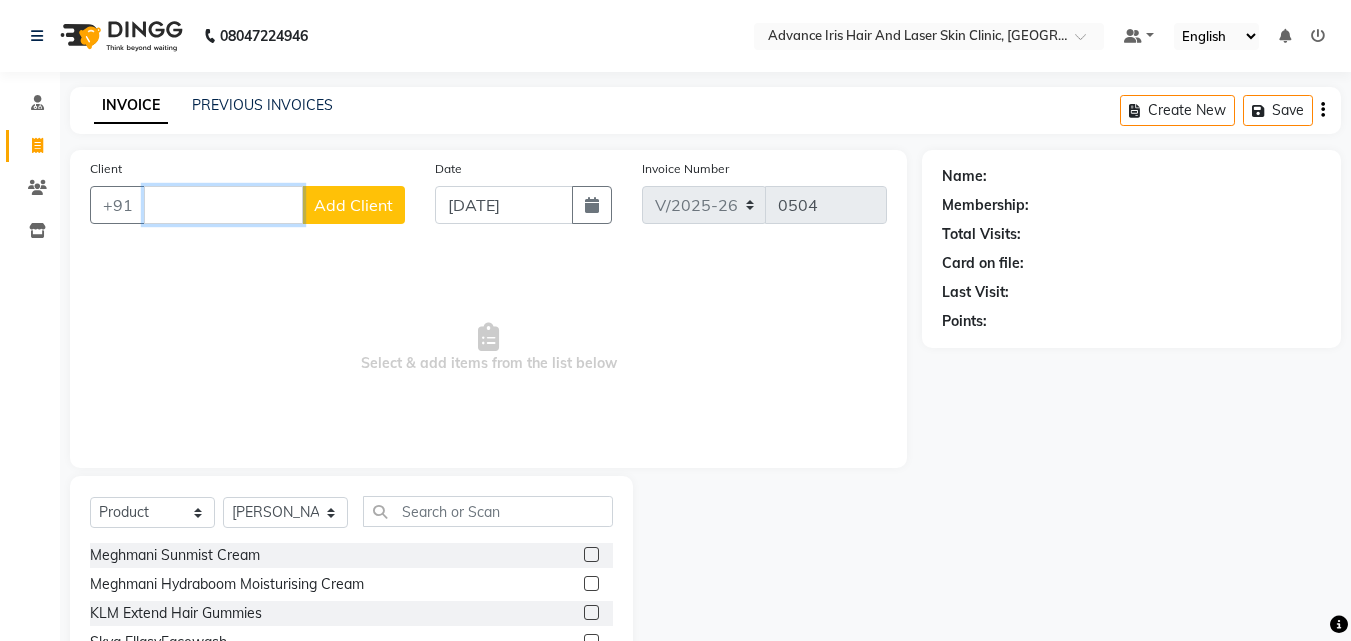 click on "Client" at bounding box center (223, 205) 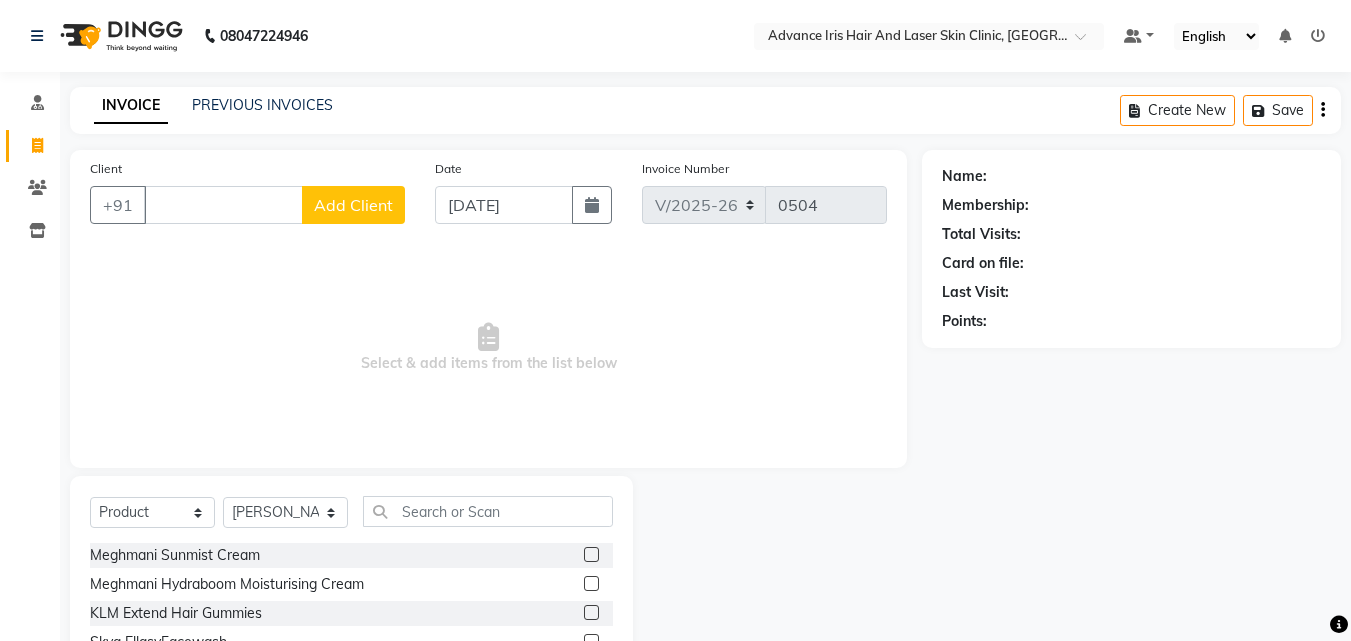 click on "Select & add items from the list below" at bounding box center [488, 348] 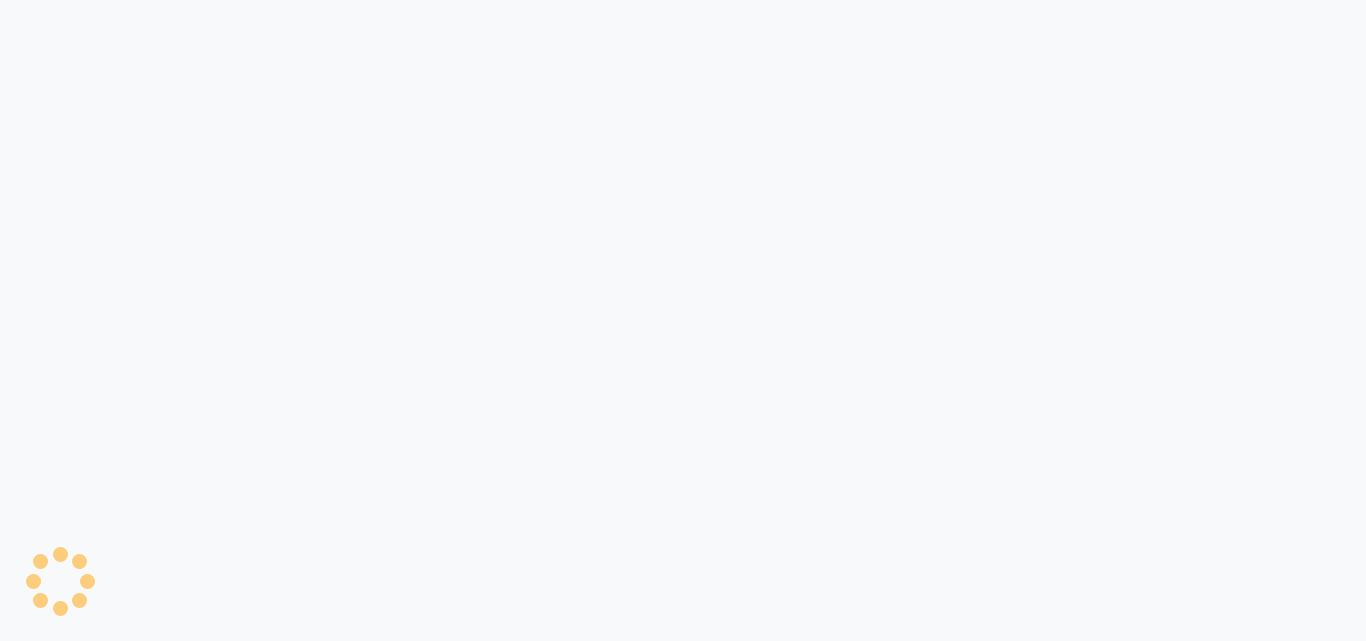scroll, scrollTop: 0, scrollLeft: 0, axis: both 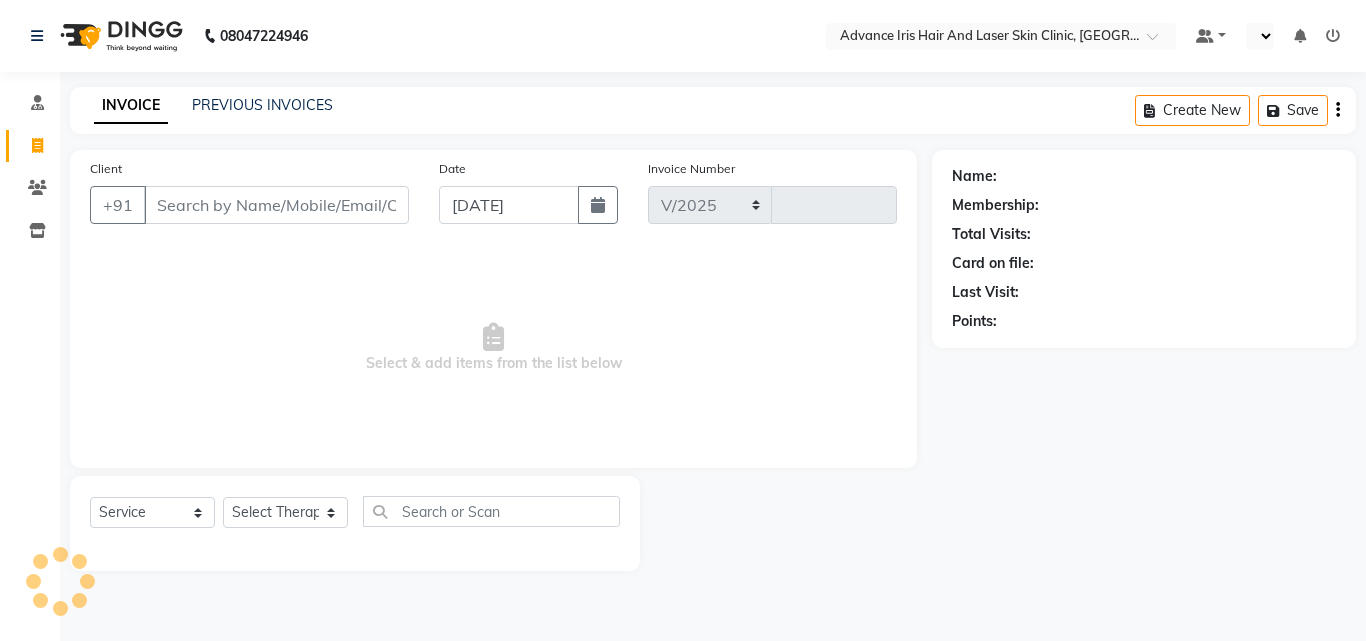 select on "5825" 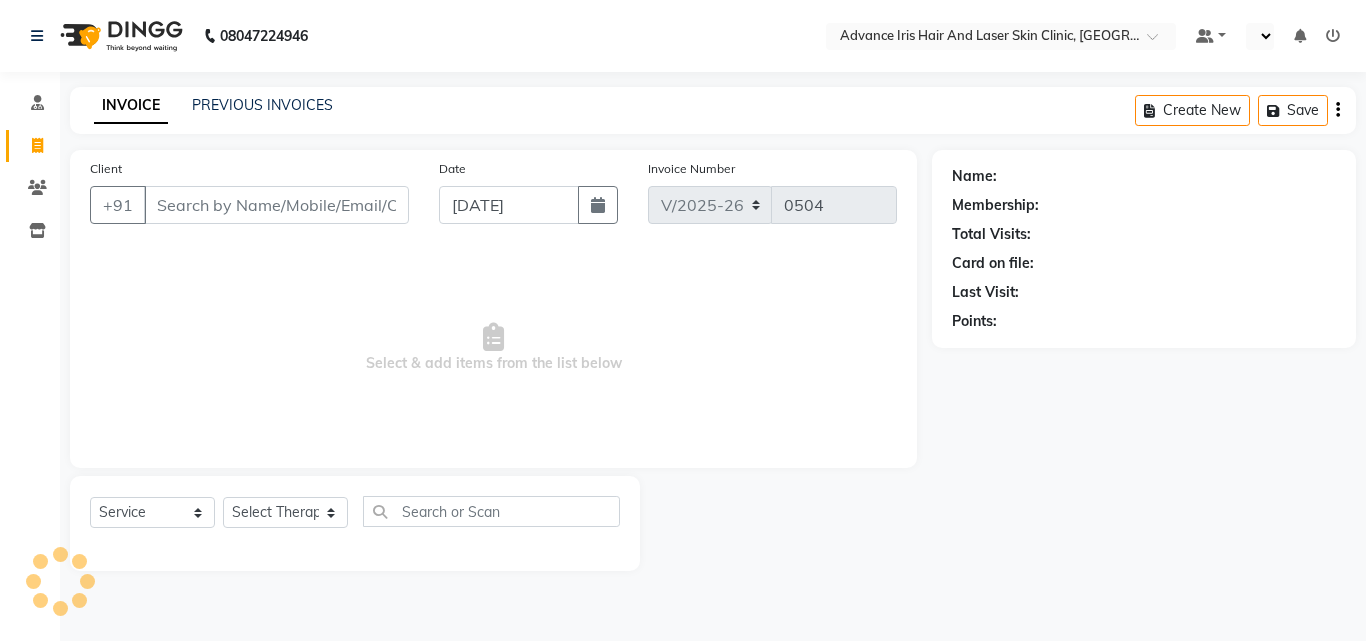 select on "en" 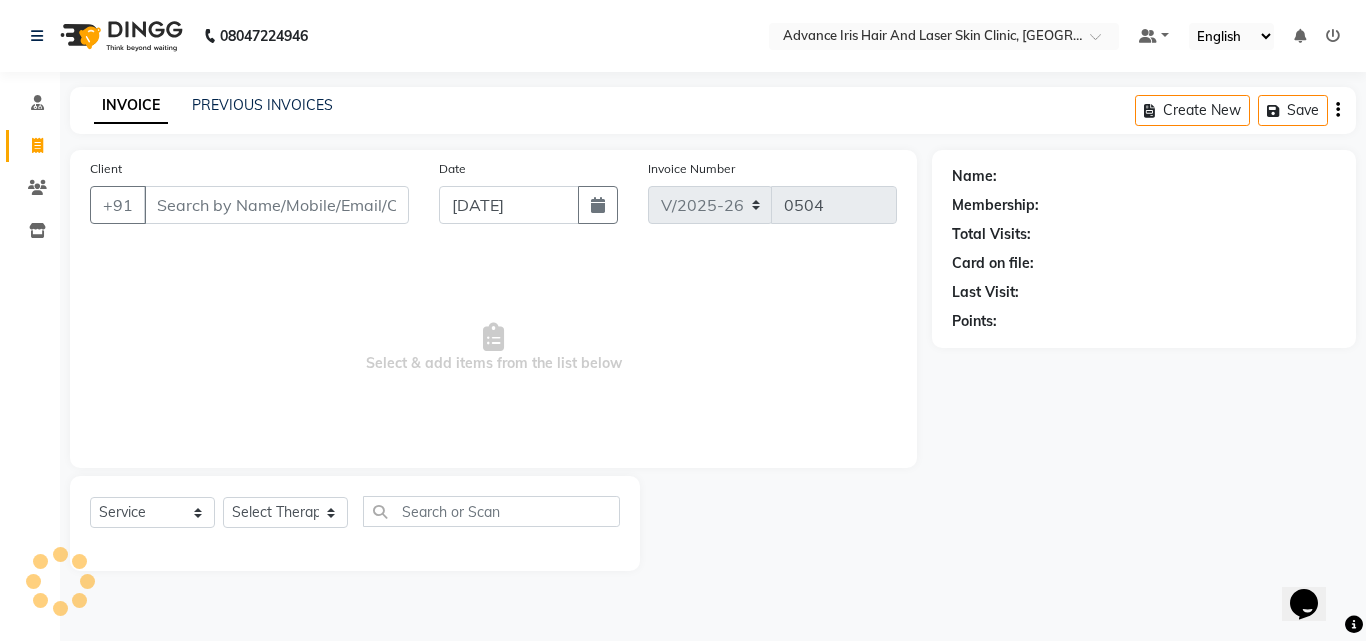 scroll, scrollTop: 0, scrollLeft: 0, axis: both 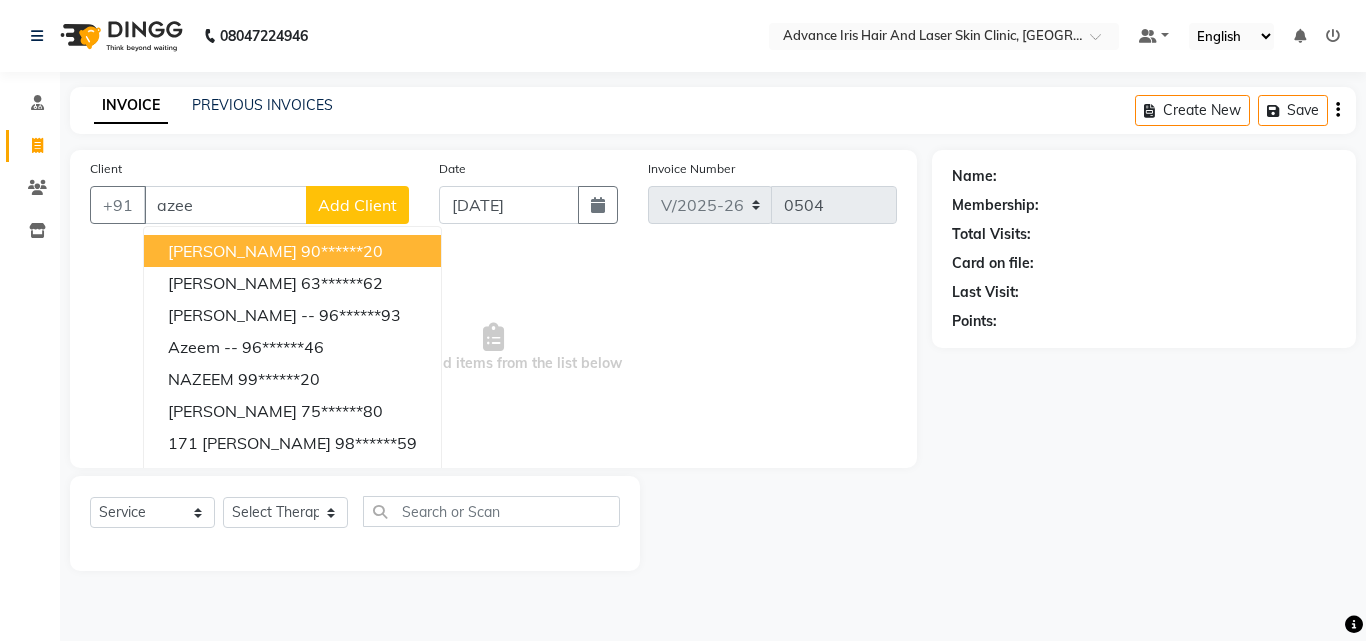 drag, startPoint x: 278, startPoint y: 208, endPoint x: 292, endPoint y: 191, distance: 22.022715 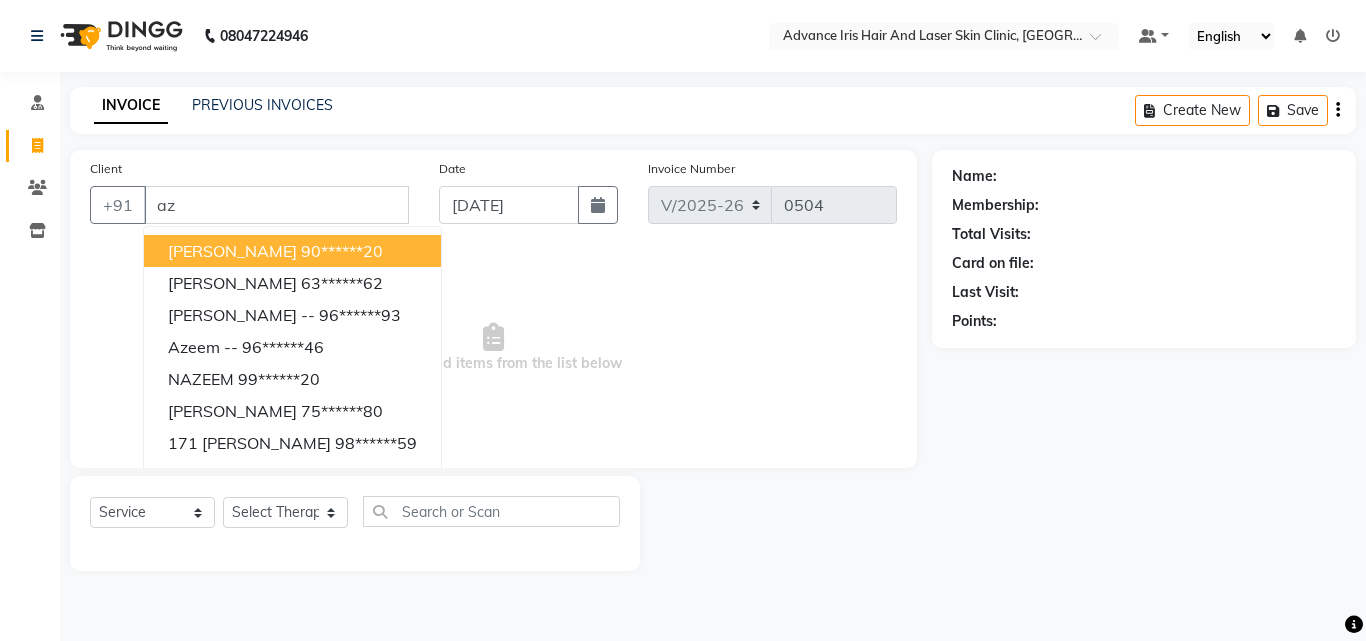 type on "a" 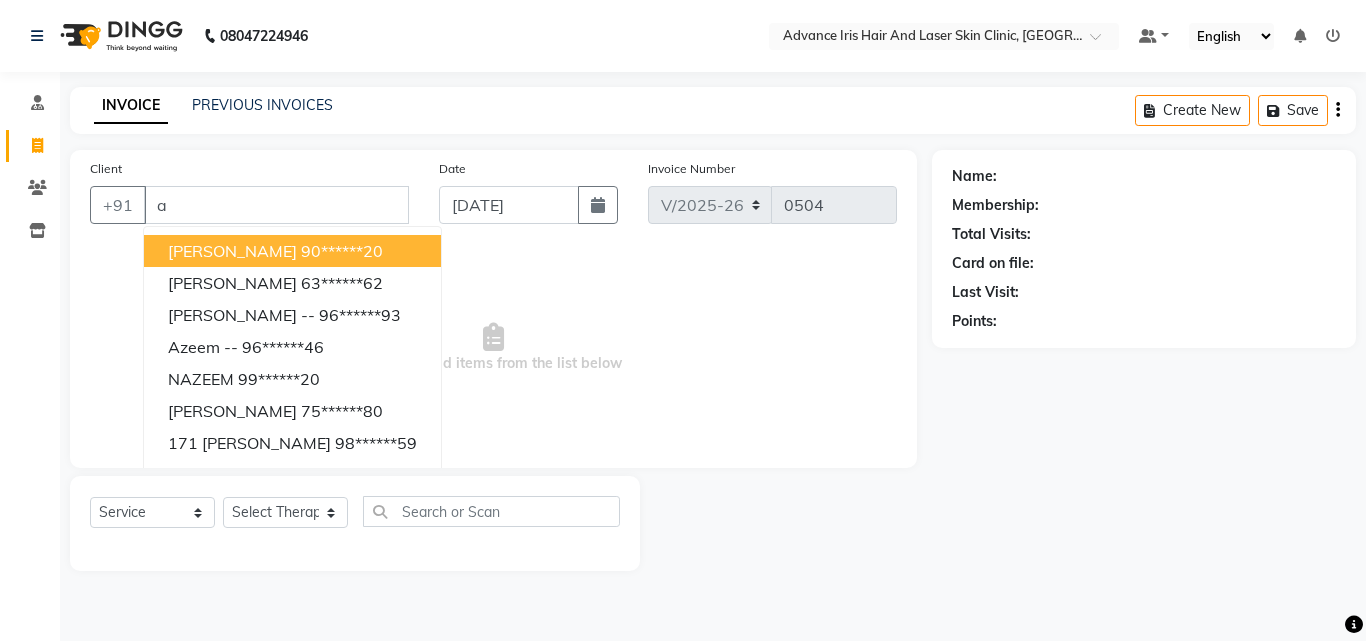 type 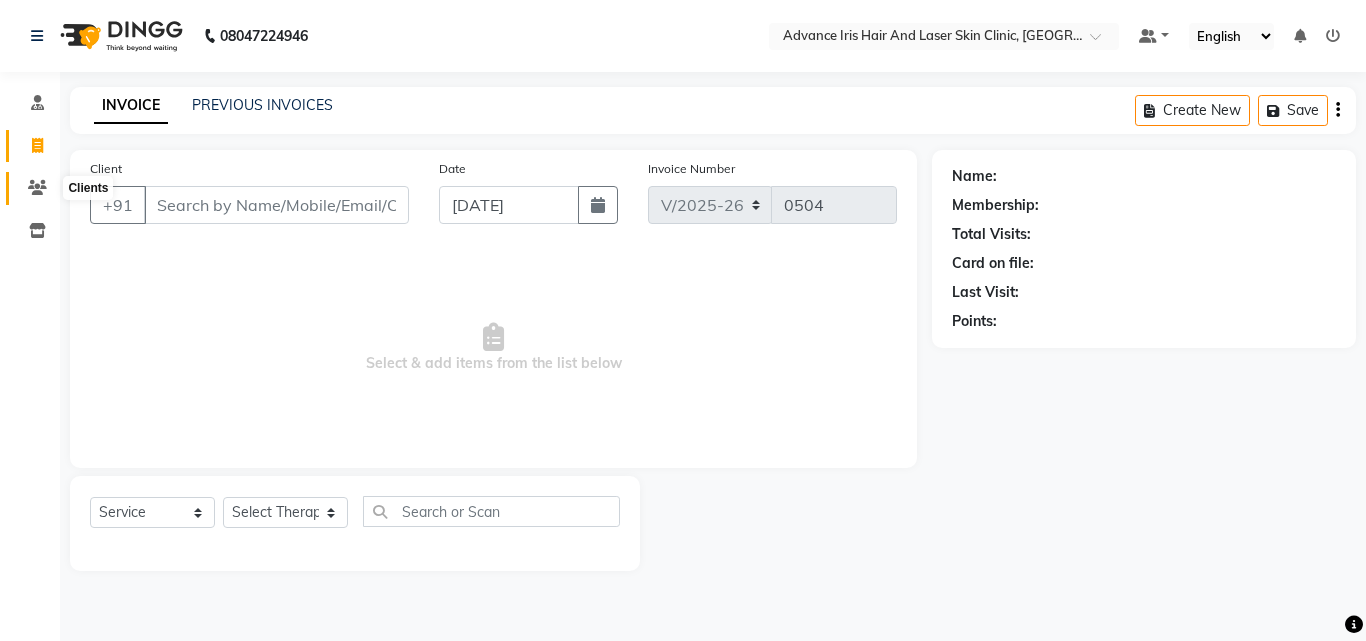 click 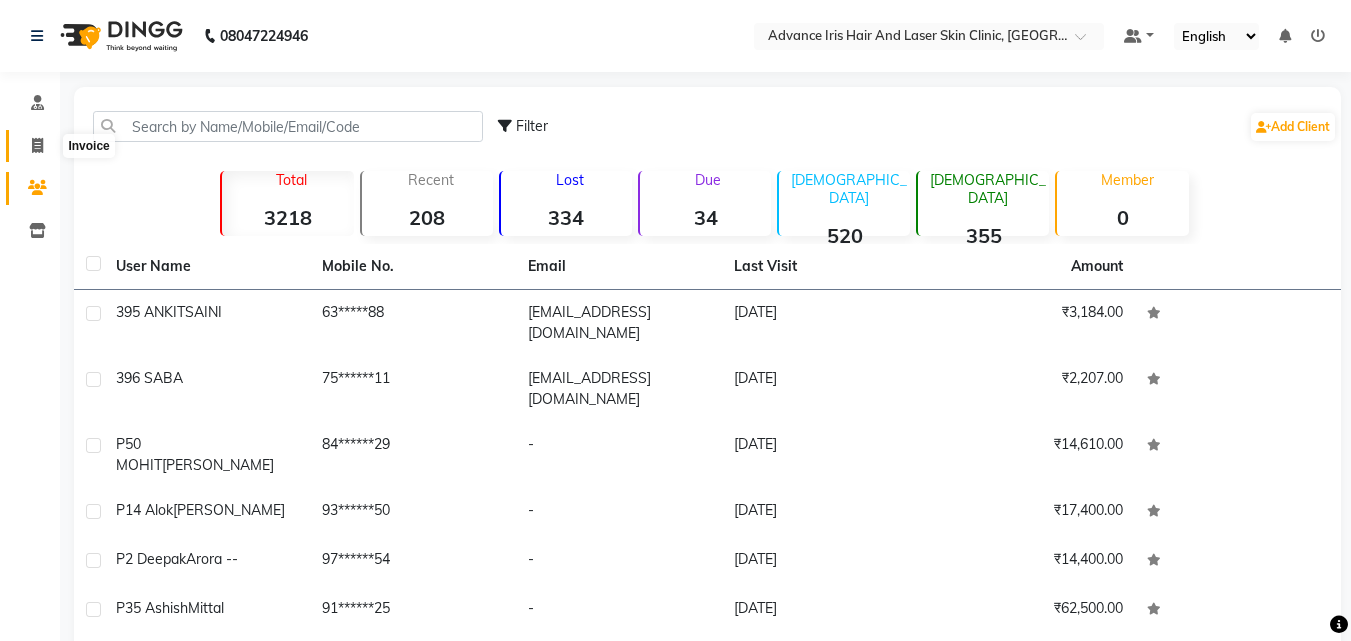 click 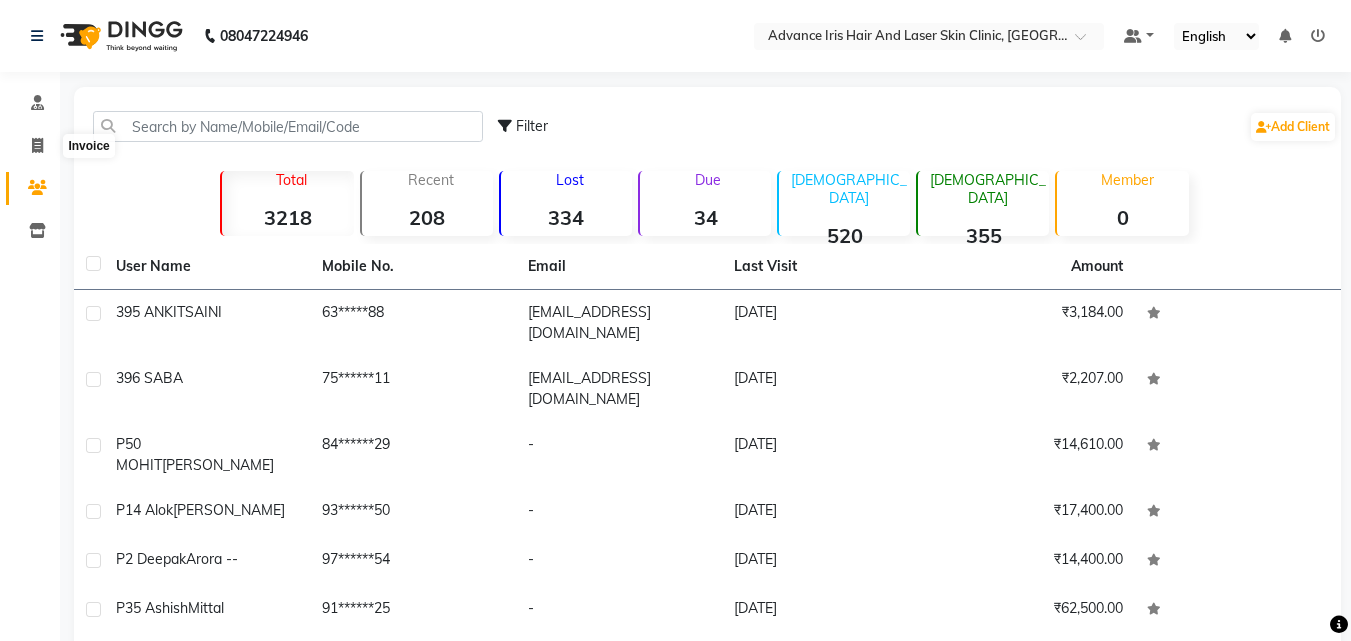 select on "service" 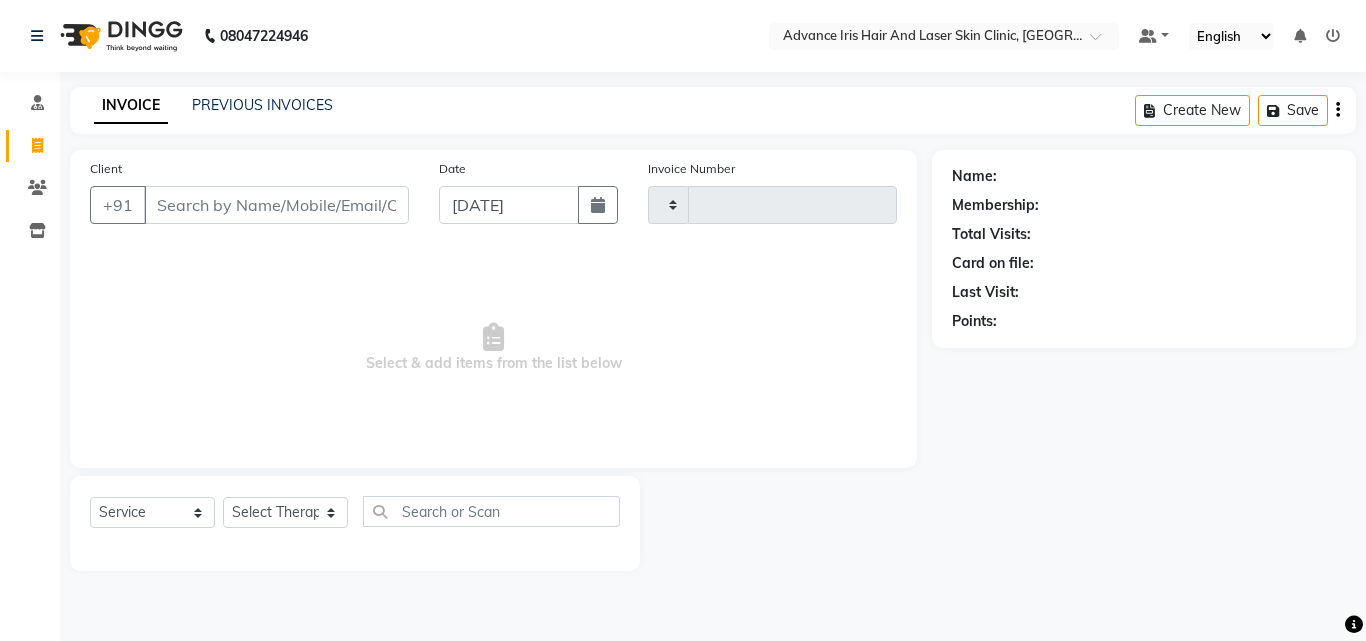 type on "0504" 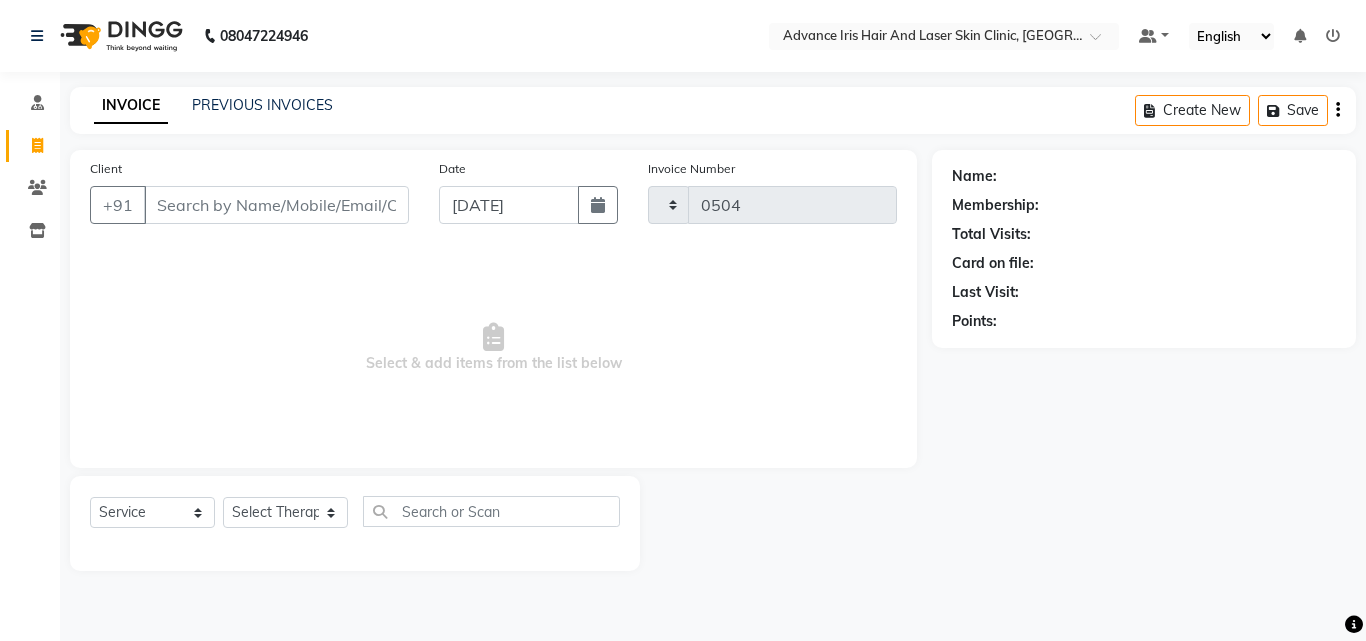 select on "5825" 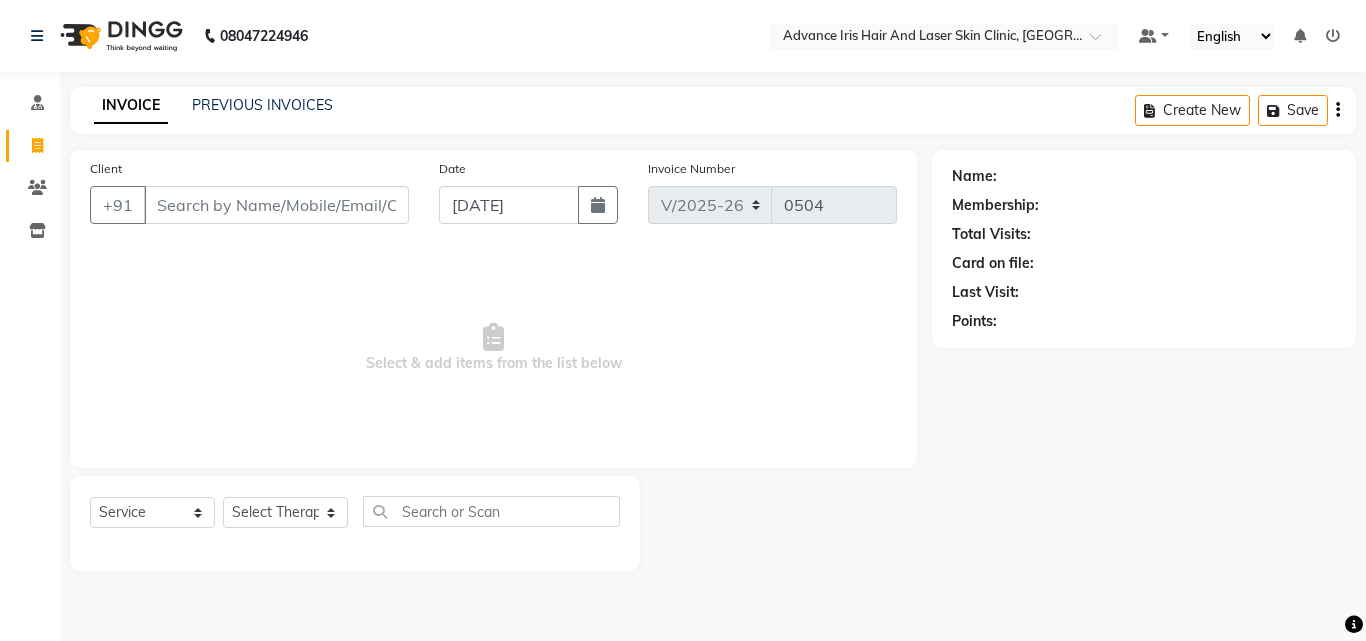 click on "Client" at bounding box center [276, 205] 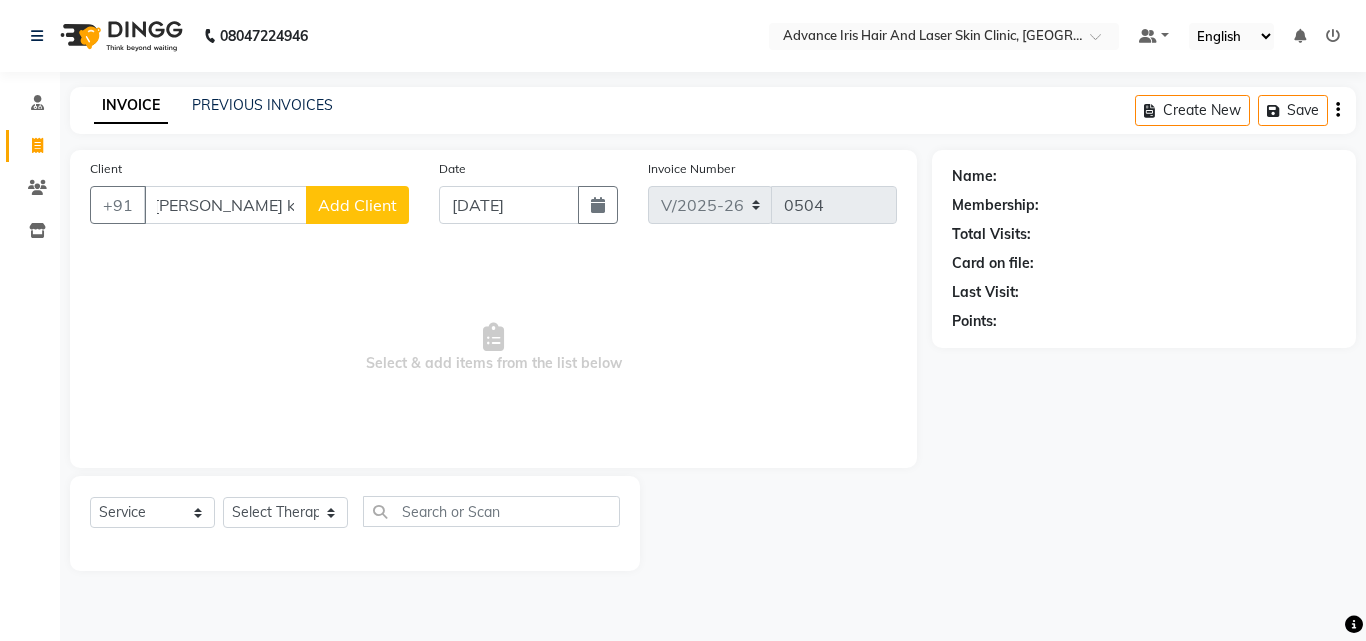 scroll, scrollTop: 0, scrollLeft: 0, axis: both 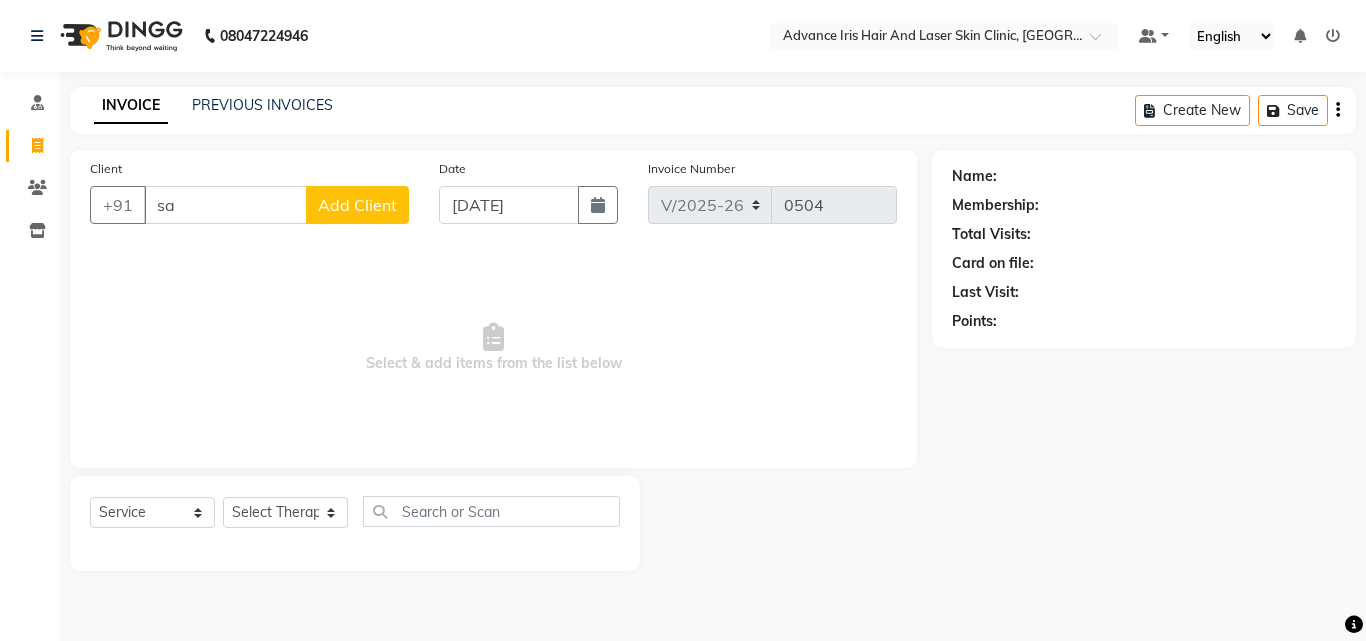 type on "s" 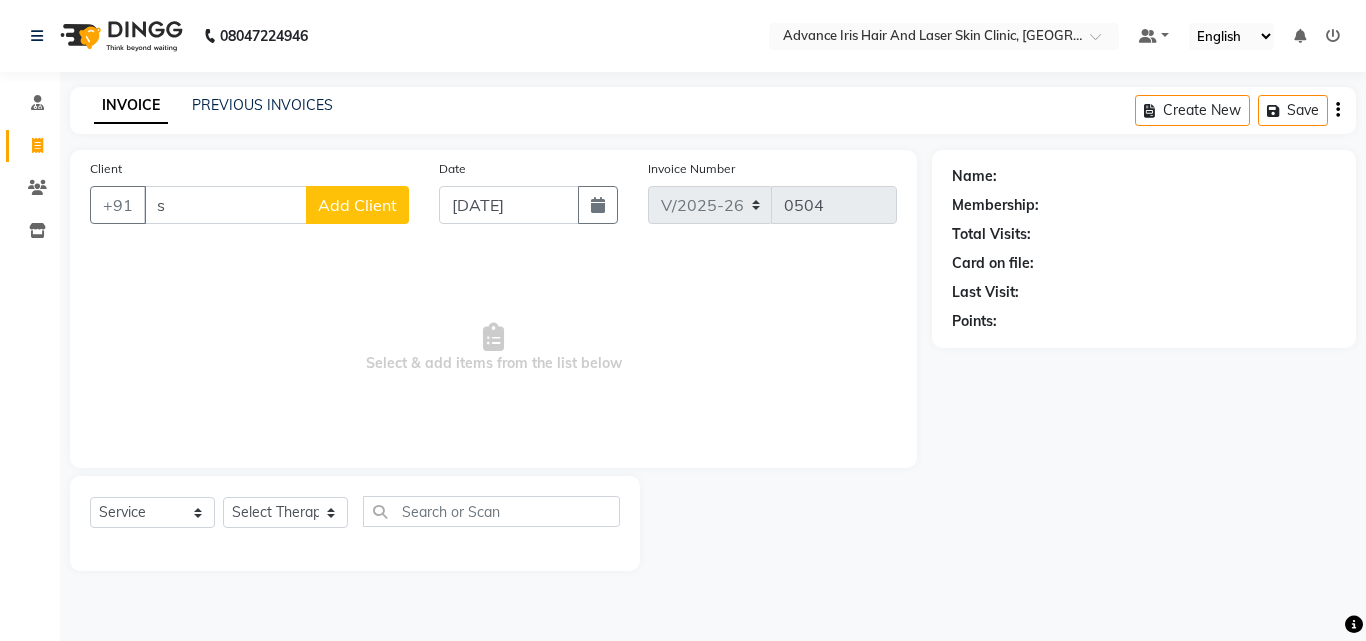 type 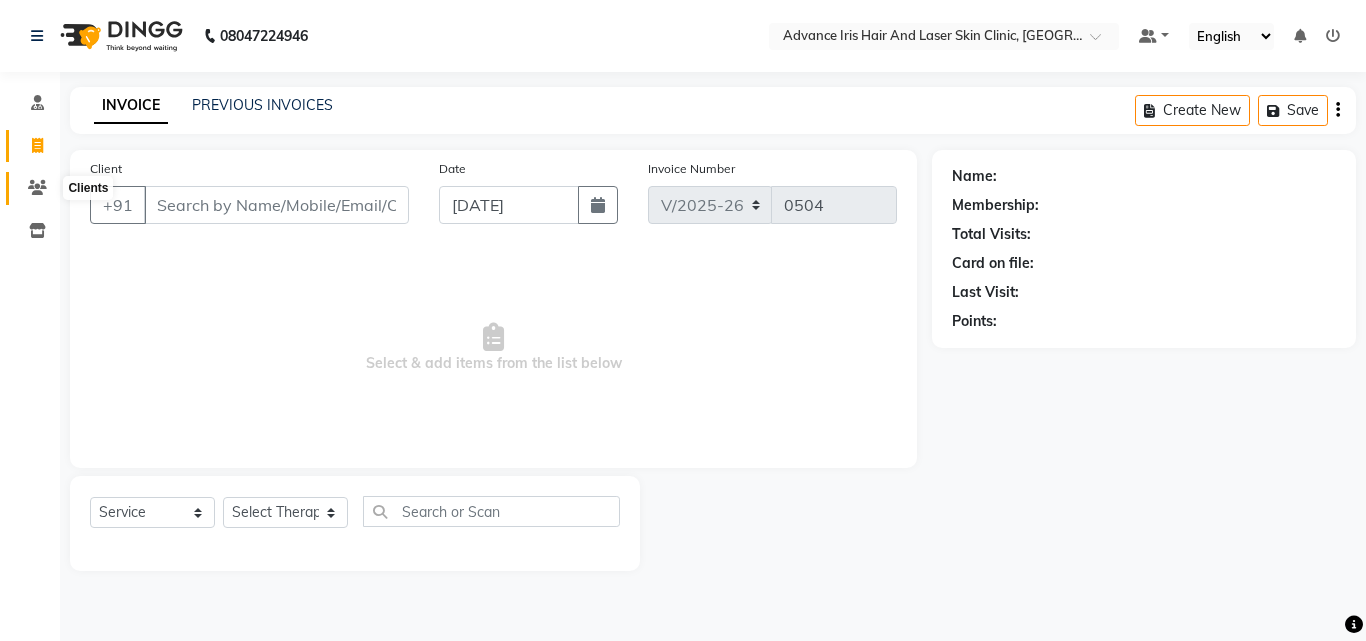 click 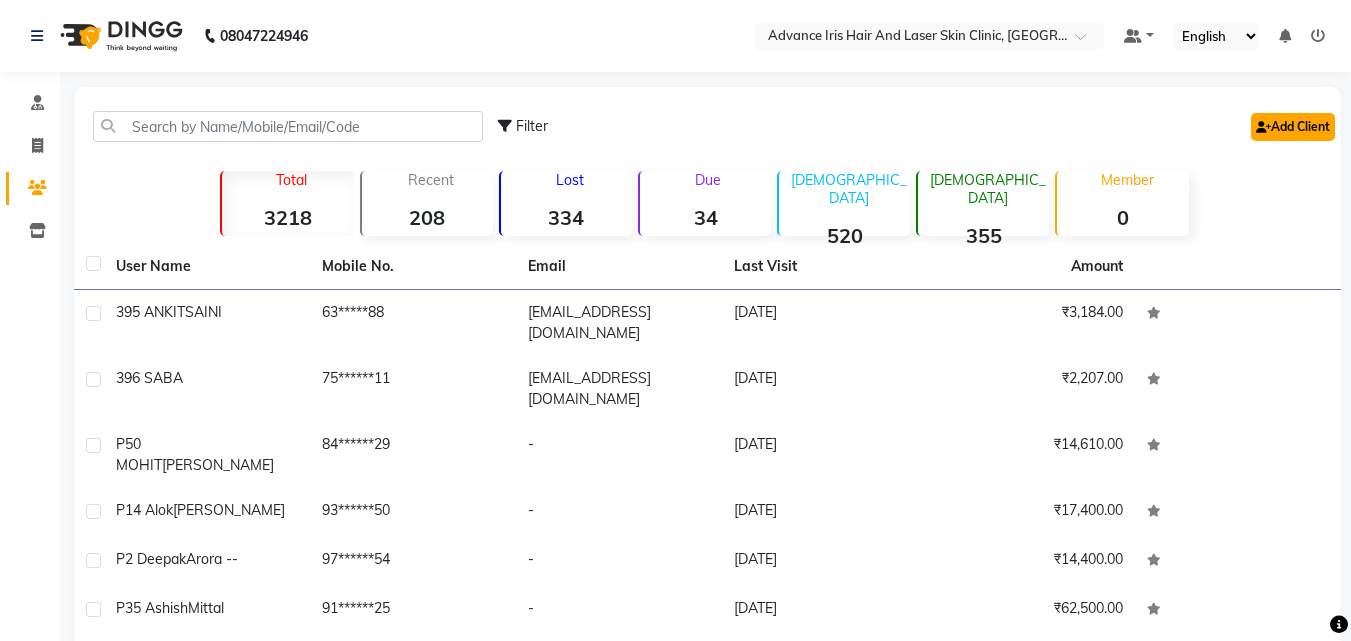 click on "Add Client" 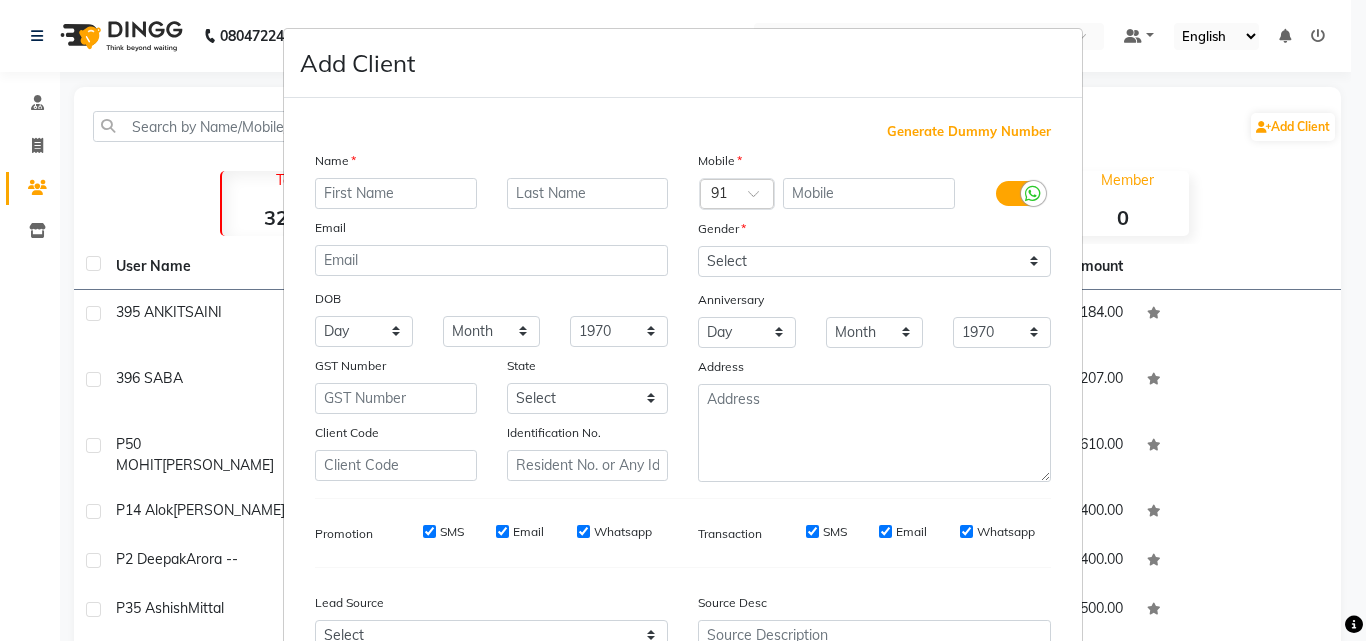 click at bounding box center [396, 193] 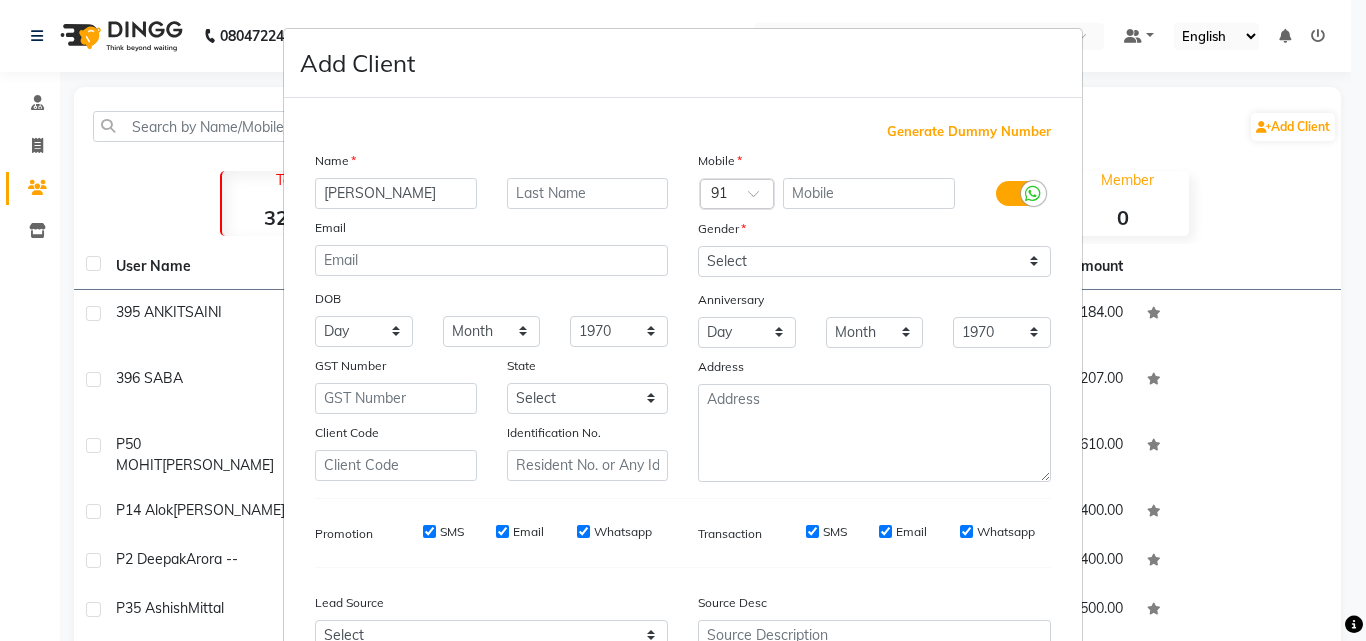 type on "TRIDEV" 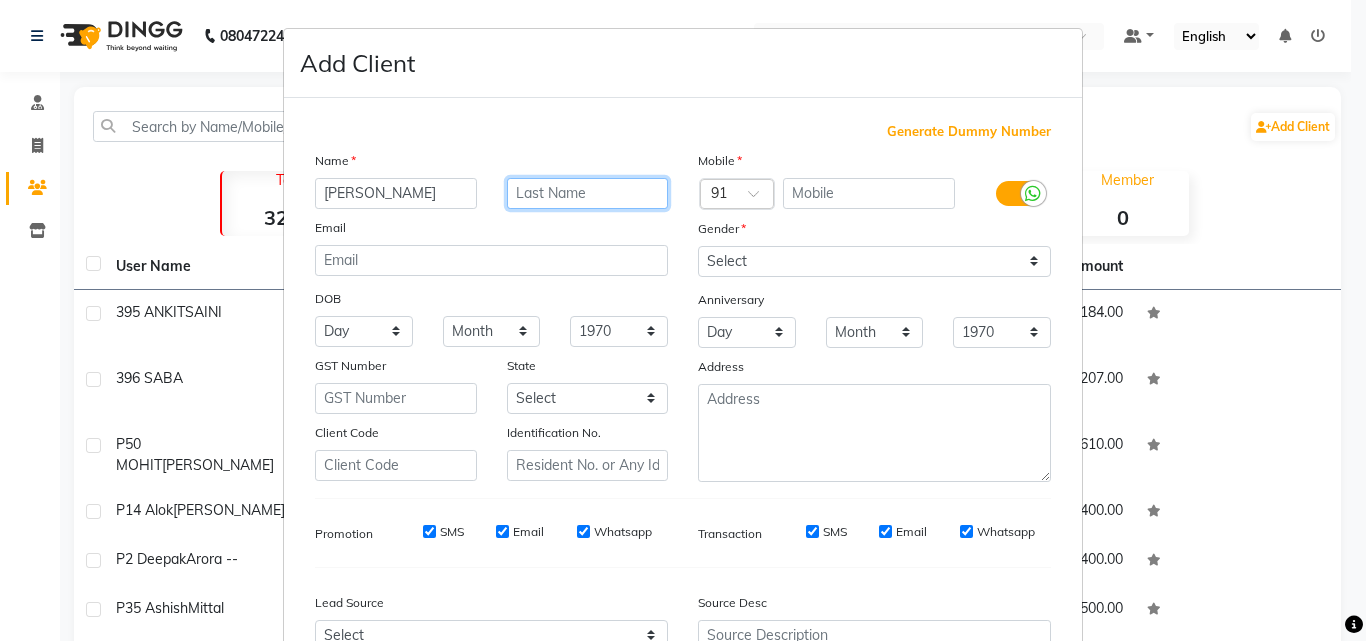 click at bounding box center (588, 193) 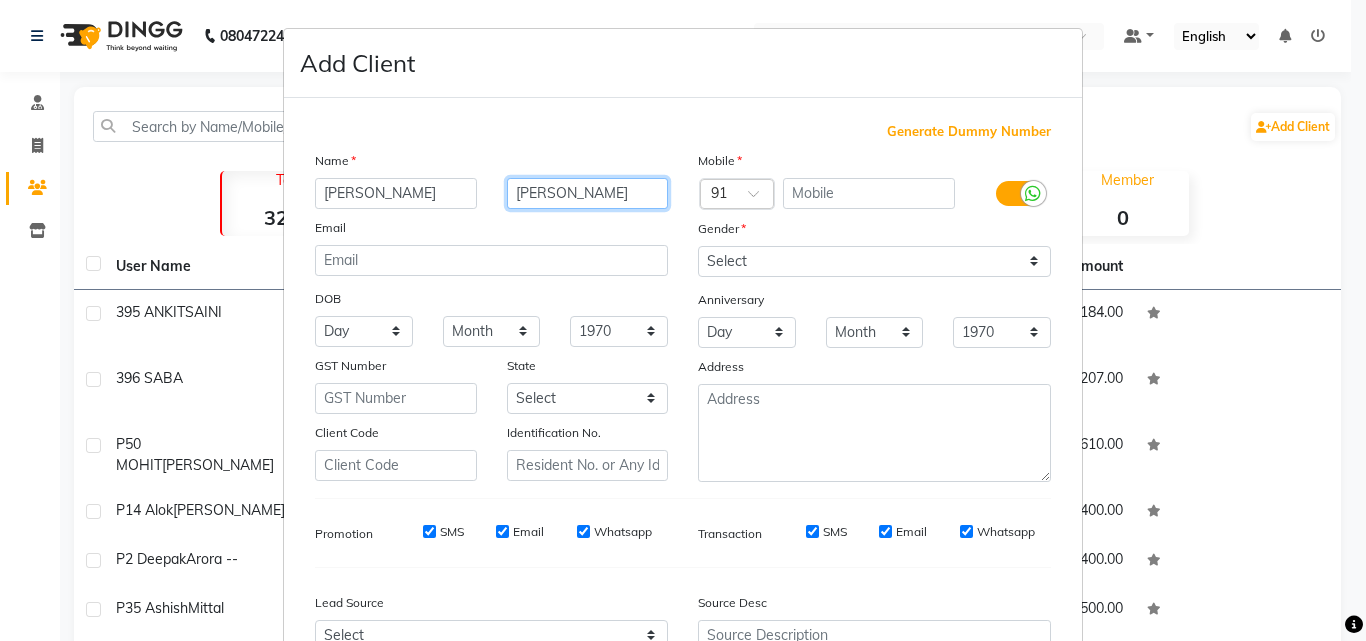 type on "KUMAR" 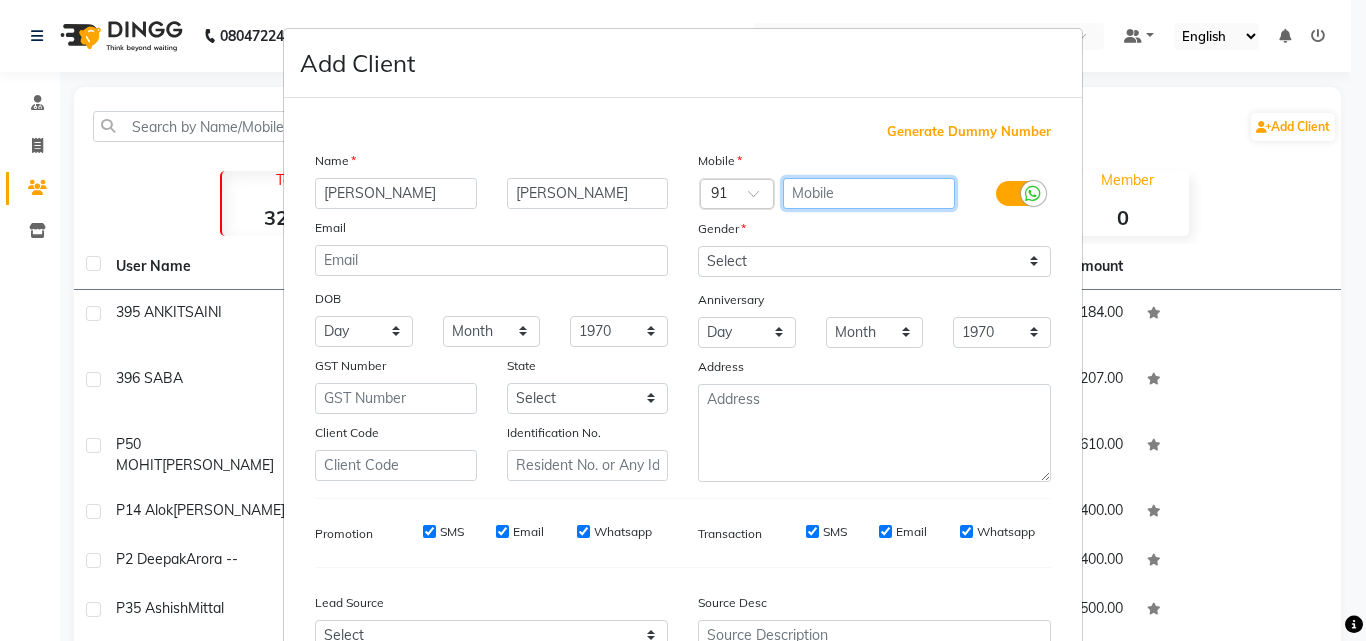 click at bounding box center [869, 193] 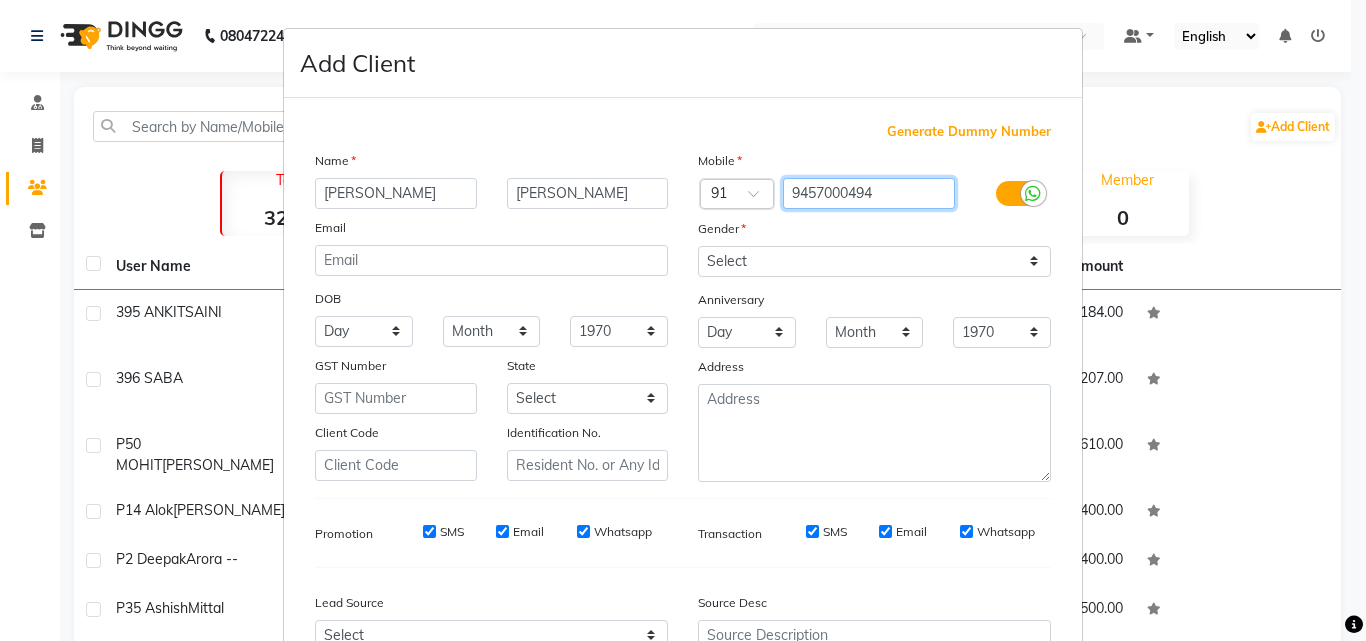 type on "9457000494" 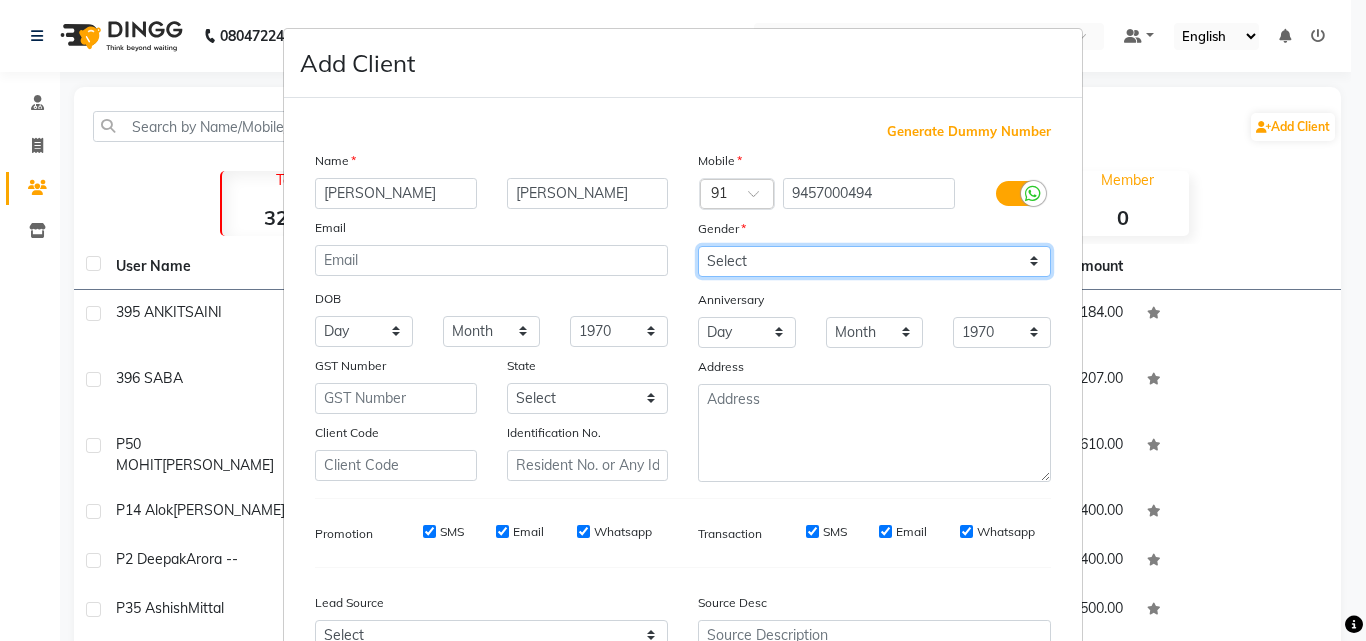 drag, startPoint x: 837, startPoint y: 255, endPoint x: 829, endPoint y: 276, distance: 22.472204 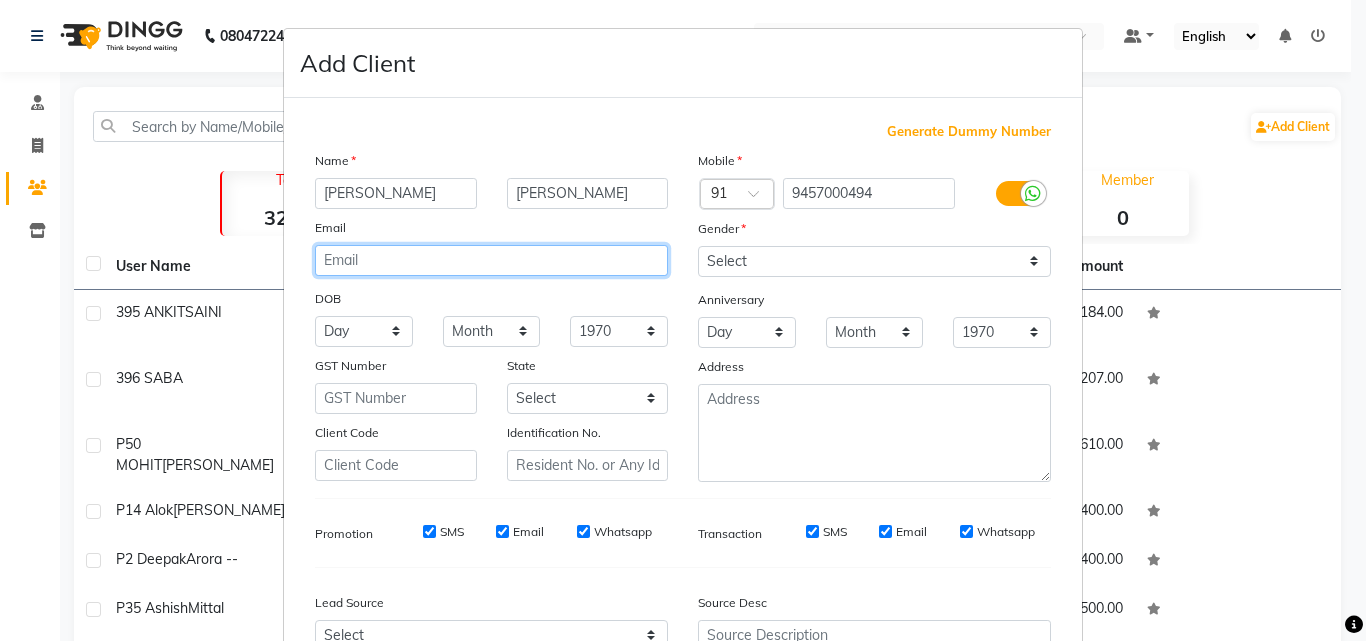 click at bounding box center [491, 260] 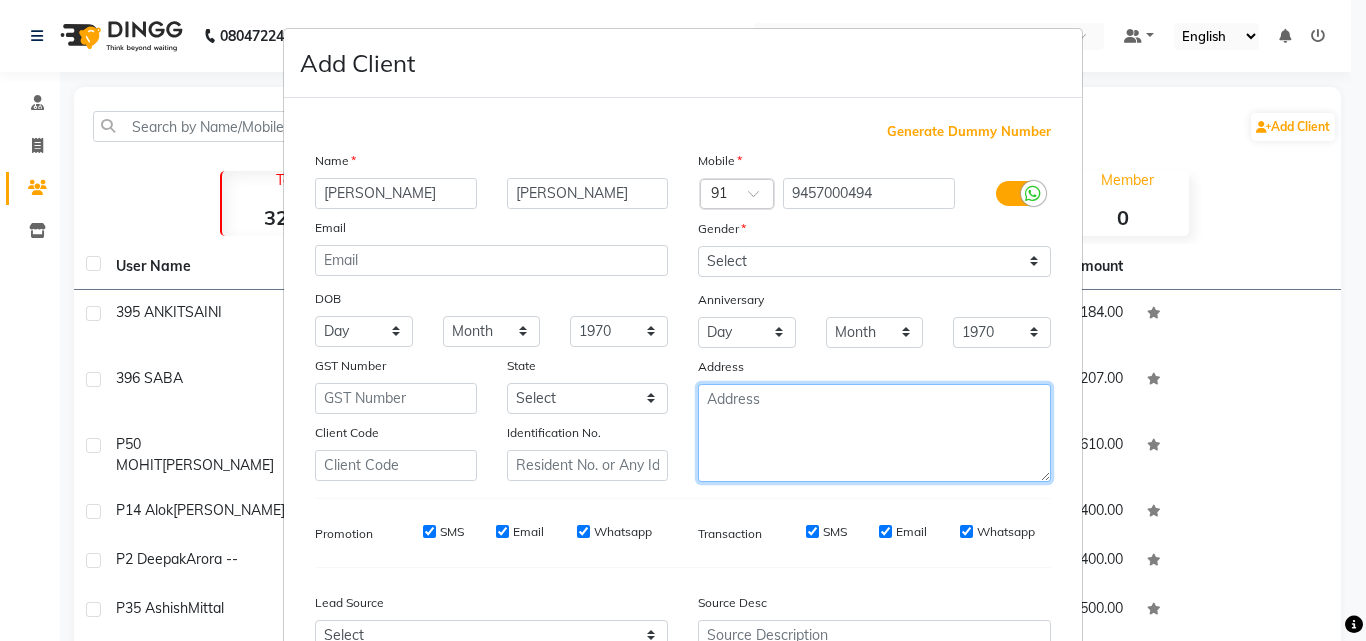 drag, startPoint x: 692, startPoint y: 401, endPoint x: 744, endPoint y: 431, distance: 60.033325 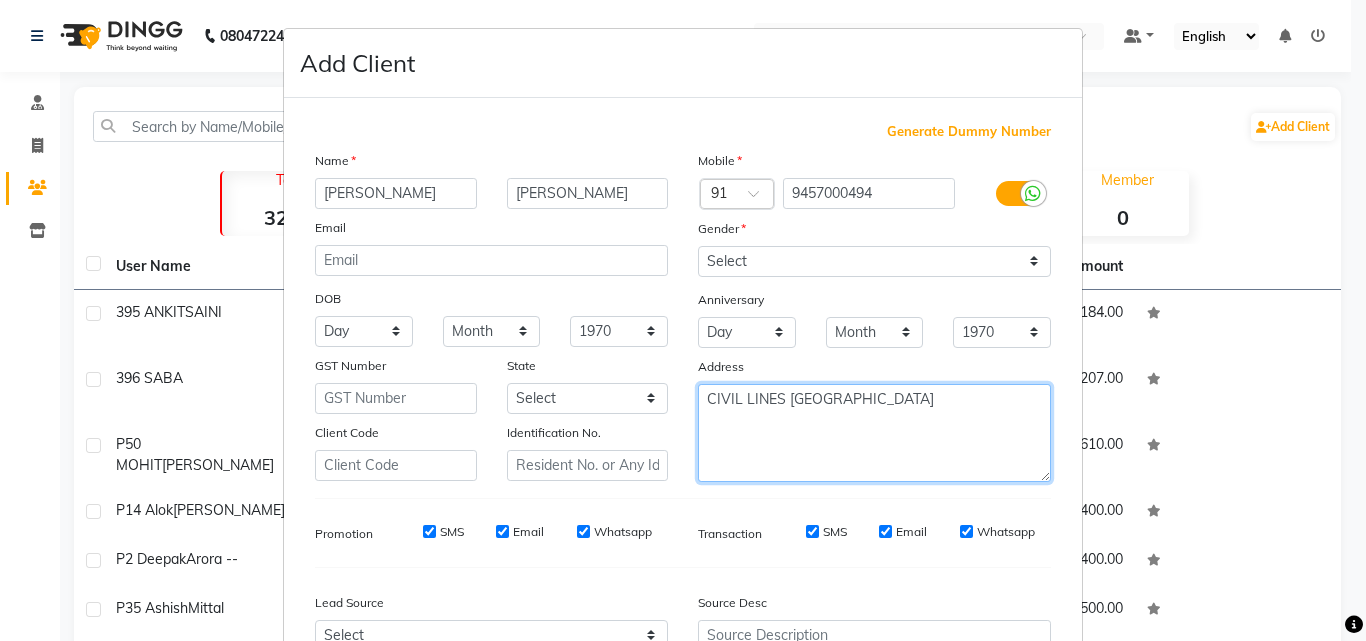 type on "CIVIL LINES MORADABAD" 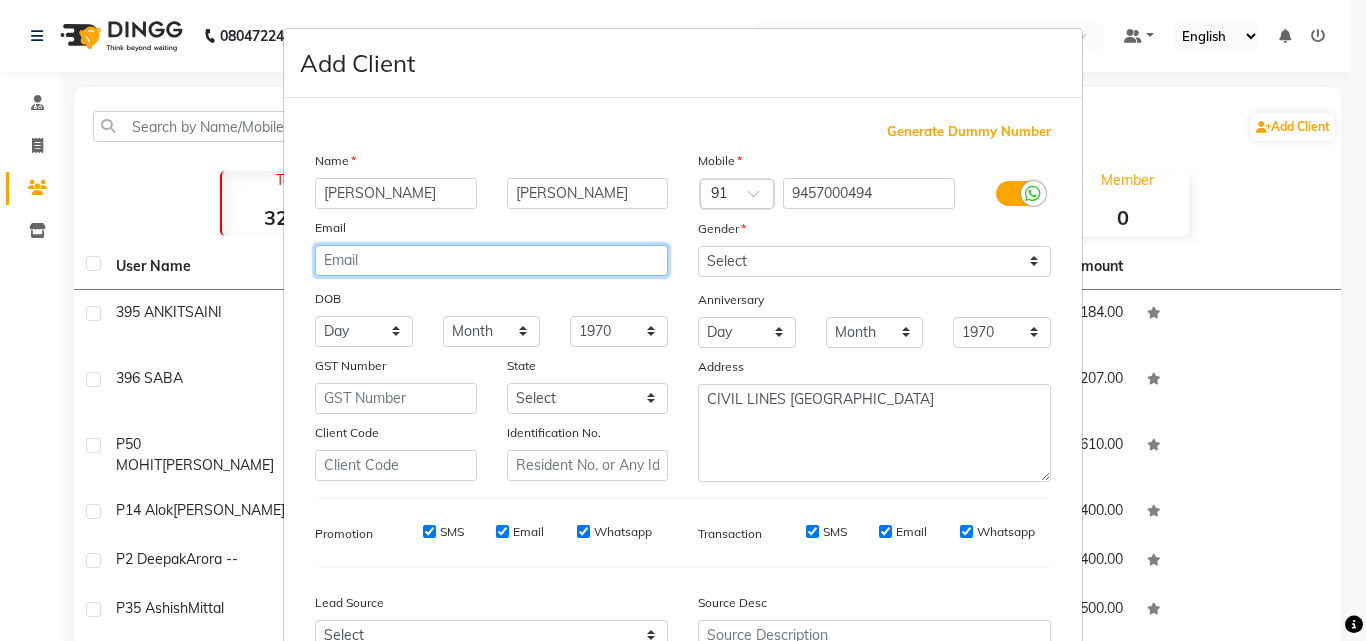click at bounding box center [491, 260] 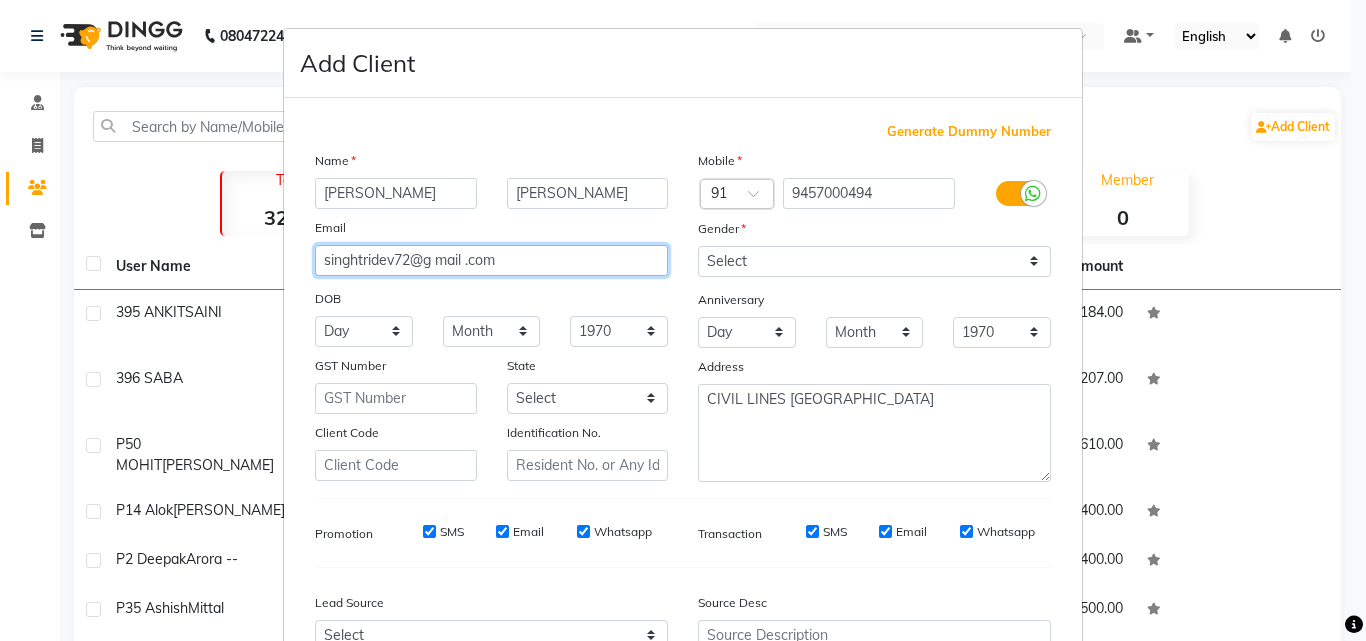 type on "singhtridev72@g mail .com" 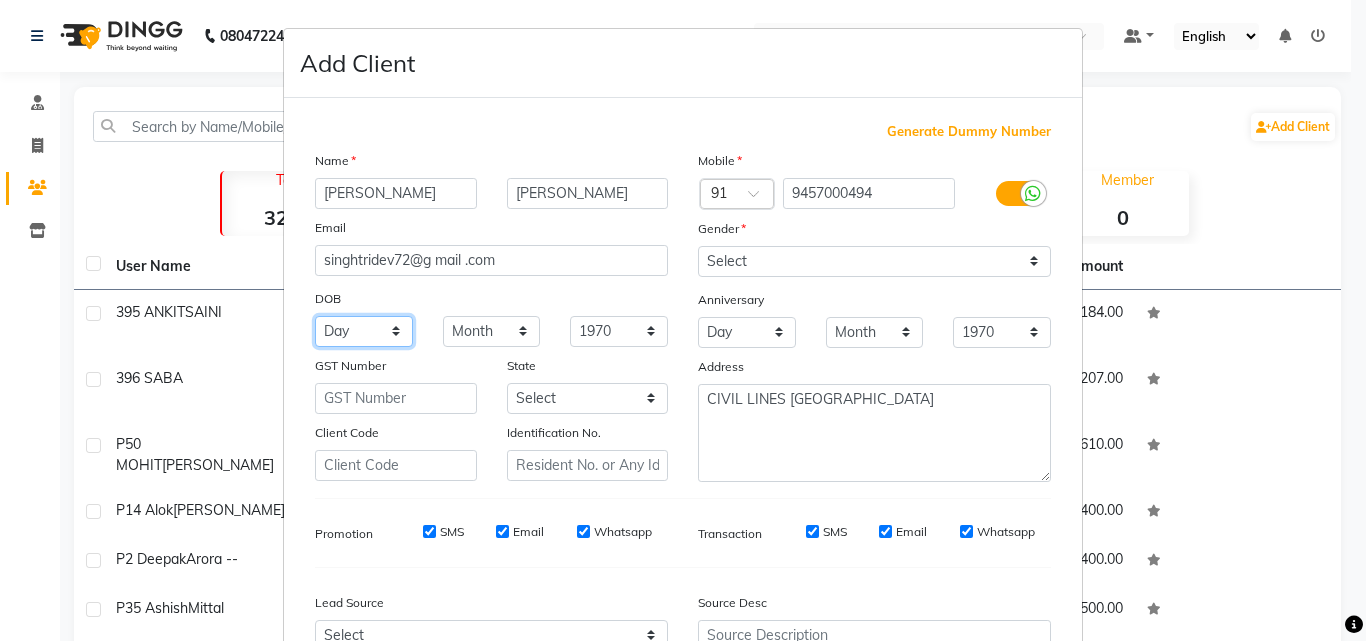 click on "Day 01 02 03 04 05 06 07 08 09 10 11 12 13 14 15 16 17 18 19 20 21 22 23 24 25 26 27 28 29 30 31" at bounding box center [364, 331] 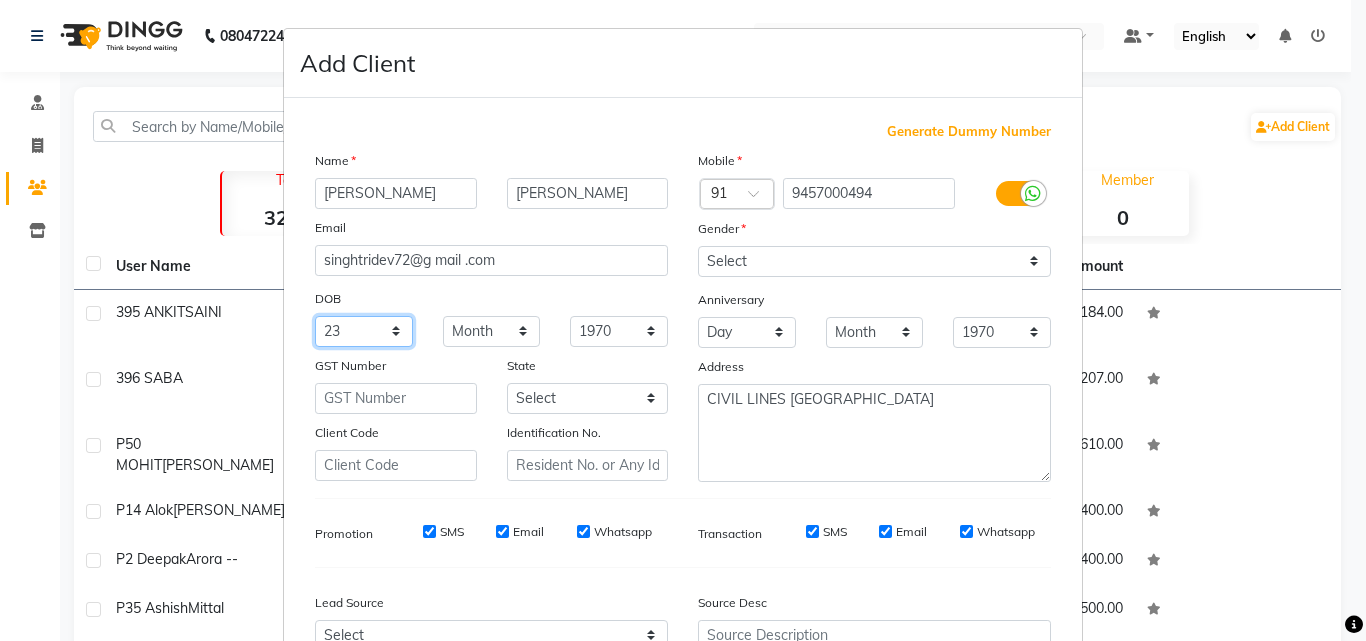 click on "Day 01 02 03 04 05 06 07 08 09 10 11 12 13 14 15 16 17 18 19 20 21 22 23 24 25 26 27 28 29 30 31" at bounding box center [364, 331] 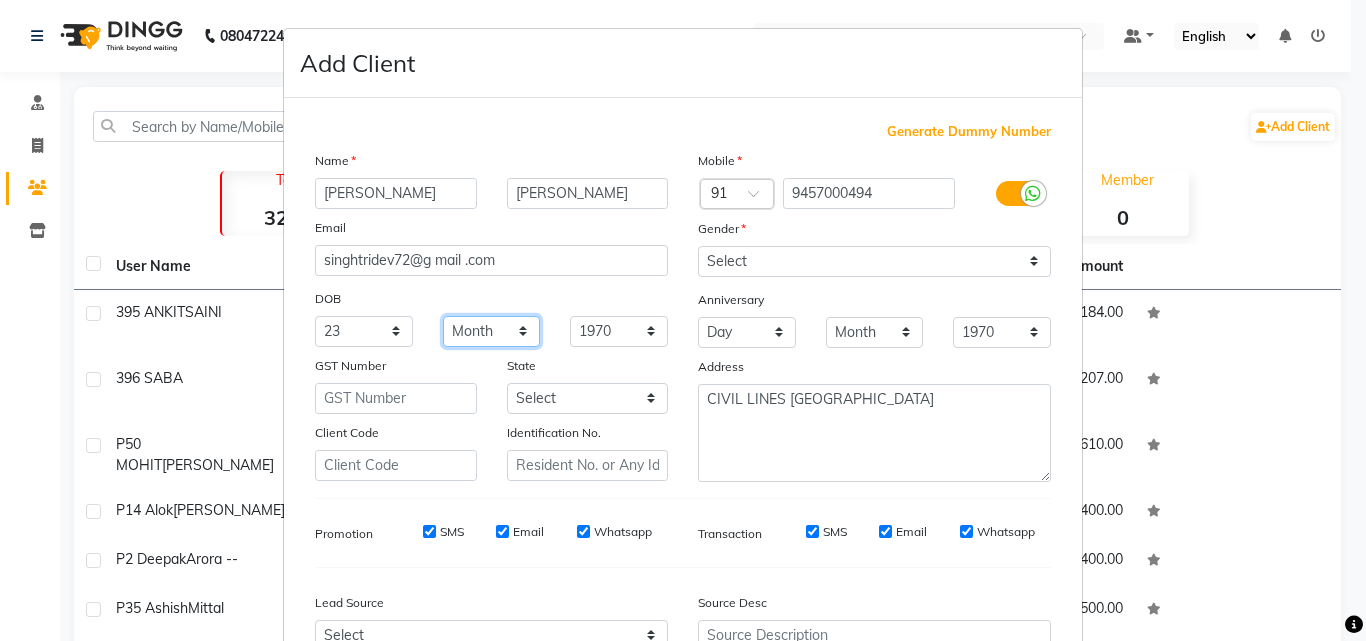 click on "Month January February March April May June July August September October November December" at bounding box center (492, 331) 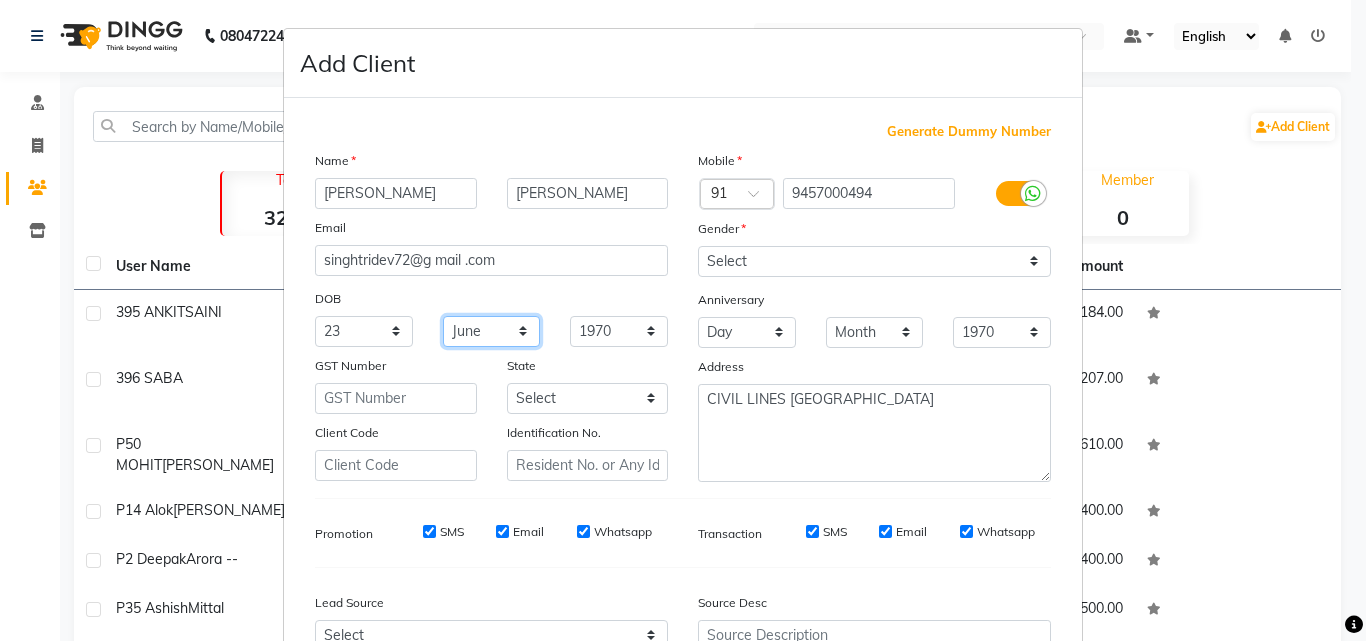 click on "Month January February March April May June July August September October November December" at bounding box center [492, 331] 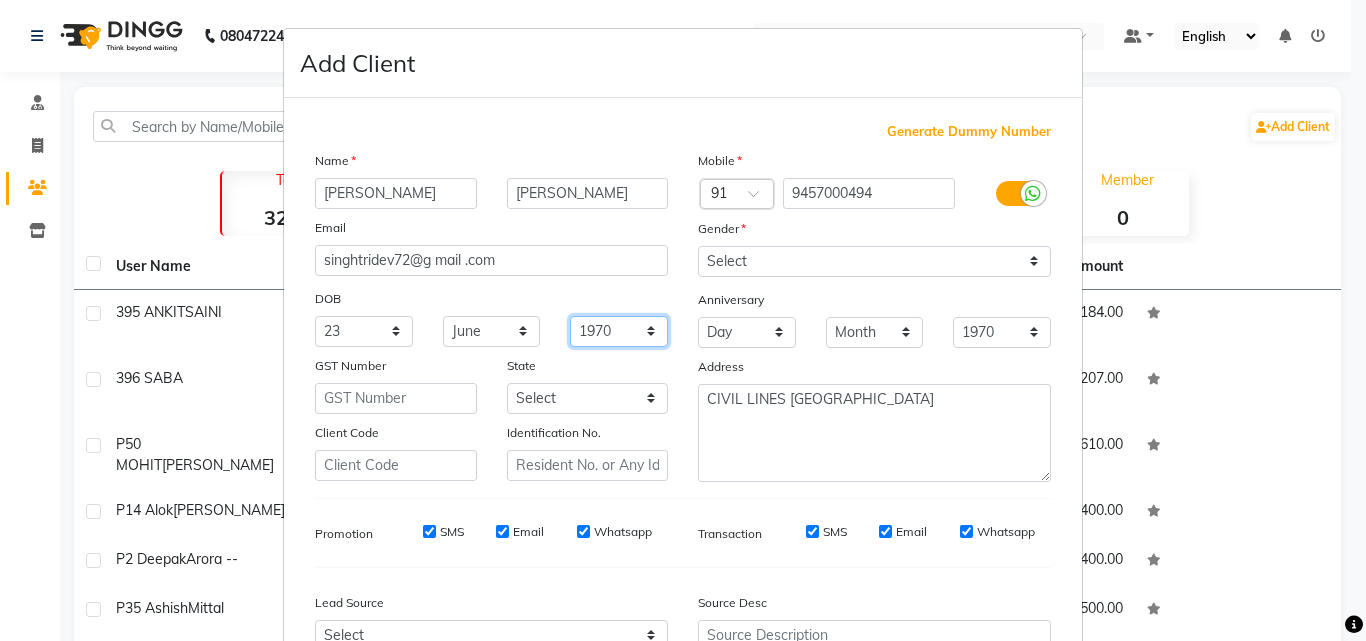 click on "1940 1941 1942 1943 1944 1945 1946 1947 1948 1949 1950 1951 1952 1953 1954 1955 1956 1957 1958 1959 1960 1961 1962 1963 1964 1965 1966 1967 1968 1969 1970 1971 1972 1973 1974 1975 1976 1977 1978 1979 1980 1981 1982 1983 1984 1985 1986 1987 1988 1989 1990 1991 1992 1993 1994 1995 1996 1997 1998 1999 2000 2001 2002 2003 2004 2005 2006 2007 2008 2009 2010 2011 2012 2013 2014 2015 2016 2017 2018 2019 2020 2021 2022 2023 2024" at bounding box center [619, 331] 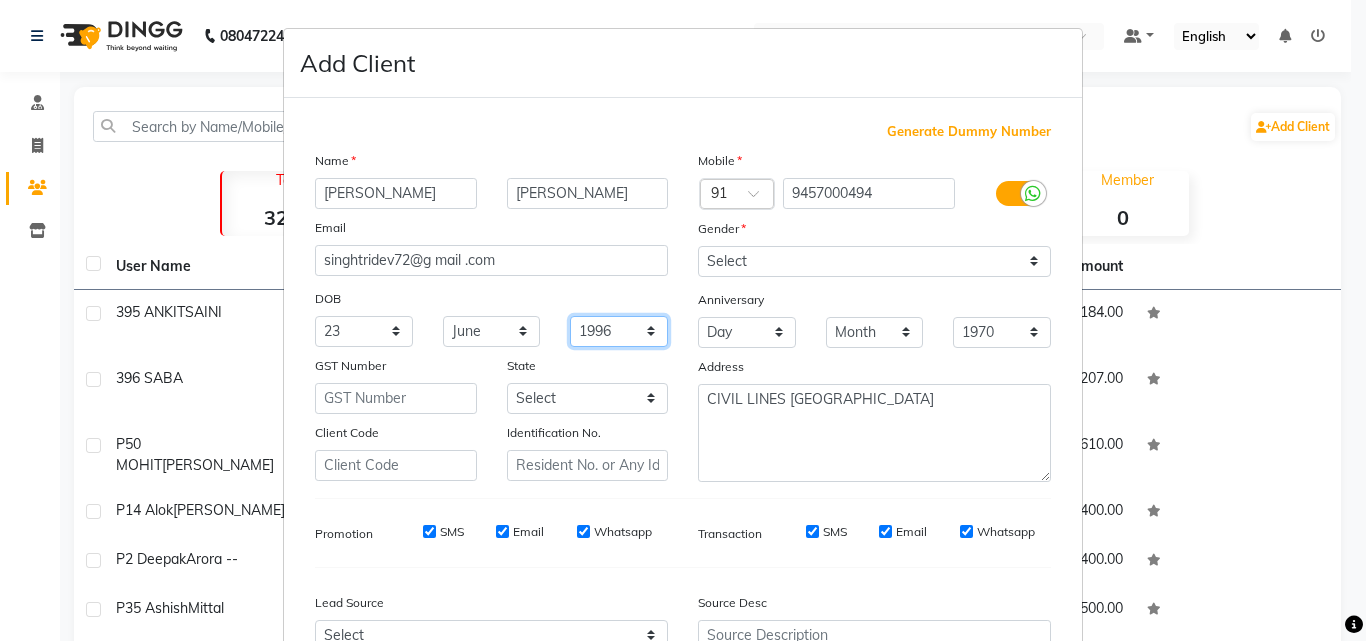 click on "1940 1941 1942 1943 1944 1945 1946 1947 1948 1949 1950 1951 1952 1953 1954 1955 1956 1957 1958 1959 1960 1961 1962 1963 1964 1965 1966 1967 1968 1969 1970 1971 1972 1973 1974 1975 1976 1977 1978 1979 1980 1981 1982 1983 1984 1985 1986 1987 1988 1989 1990 1991 1992 1993 1994 1995 1996 1997 1998 1999 2000 2001 2002 2003 2004 2005 2006 2007 2008 2009 2010 2011 2012 2013 2014 2015 2016 2017 2018 2019 2020 2021 2022 2023 2024" at bounding box center [619, 331] 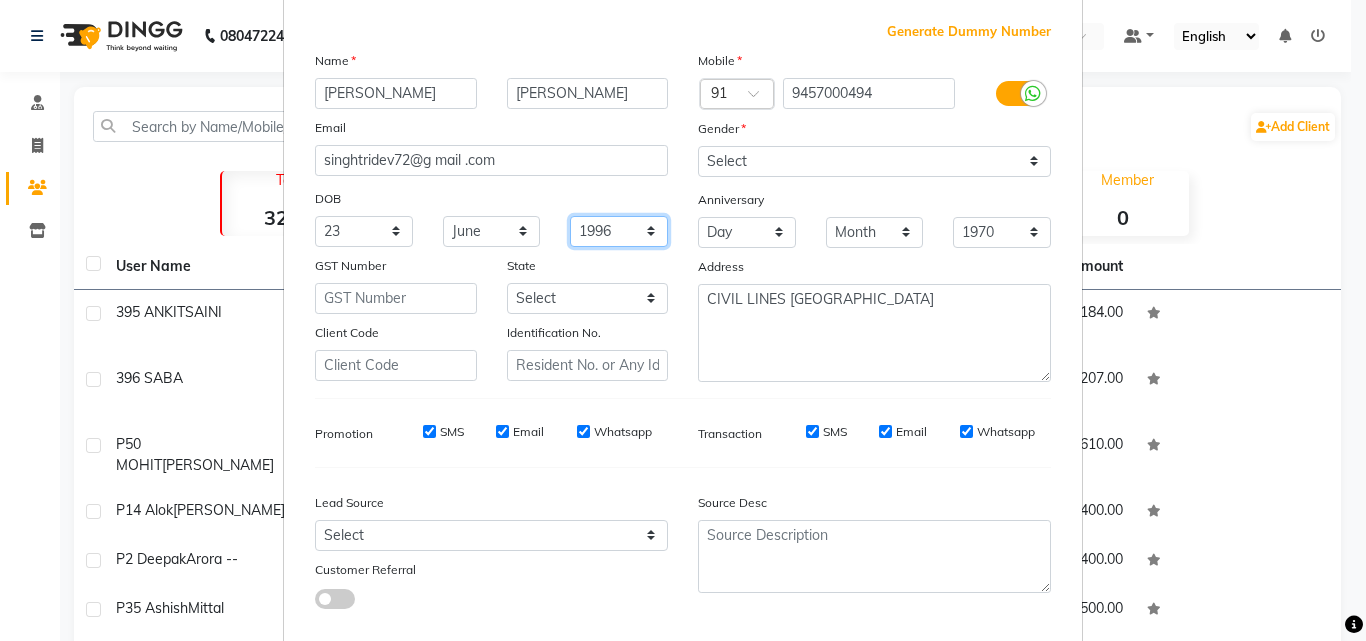 scroll, scrollTop: 200, scrollLeft: 0, axis: vertical 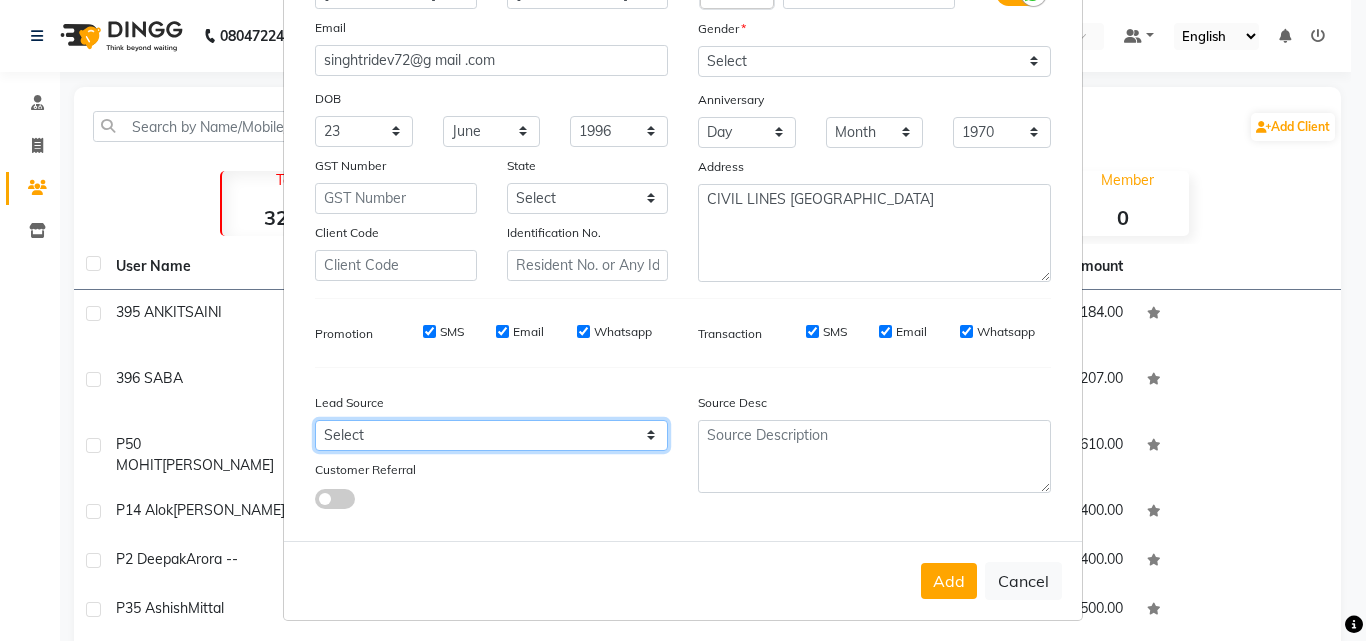 click on "Select Walk-in Referral Internet Friend Word of Mouth Advertisement Facebook JustDial Google Other Instagram  YouTube  WhatsApp" at bounding box center [491, 435] 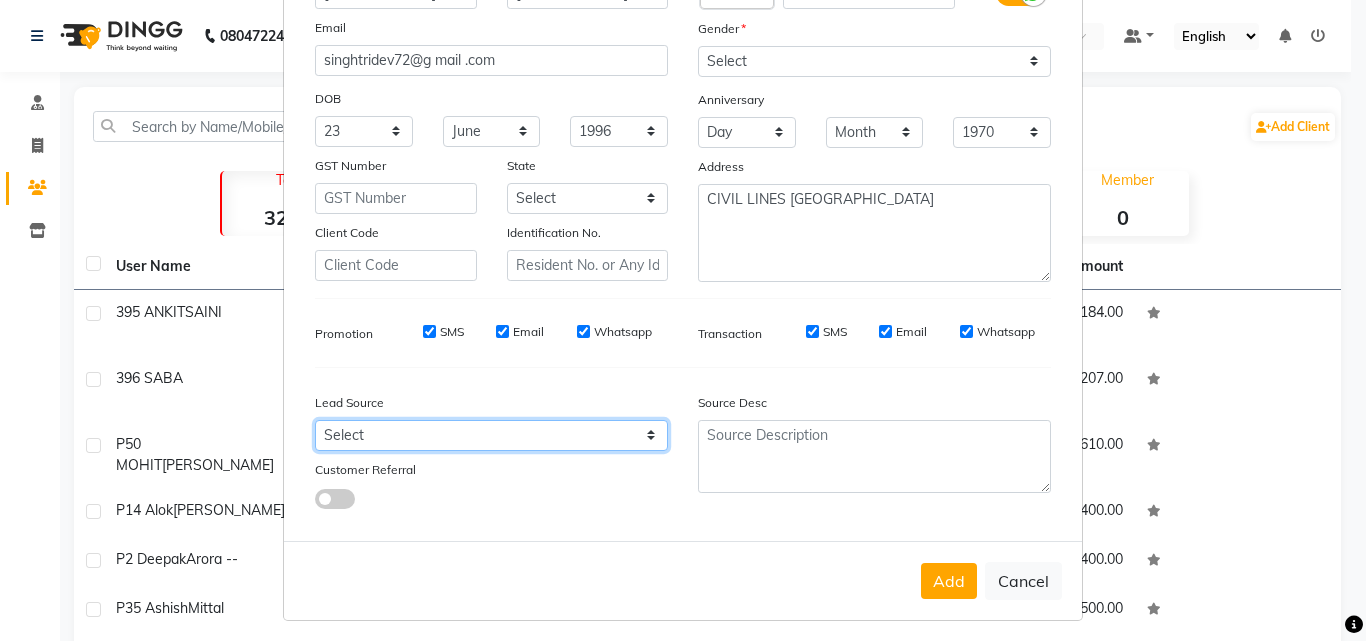 select on "37151" 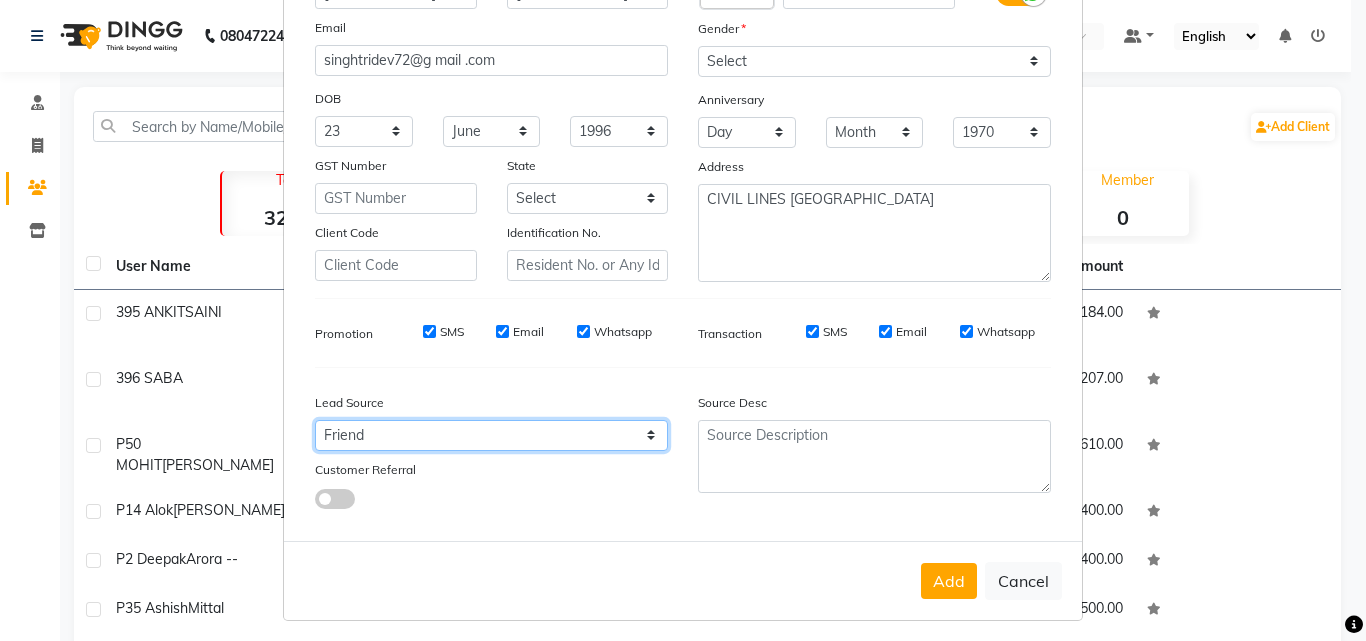 click on "Select Walk-in Referral Internet Friend Word of Mouth Advertisement Facebook JustDial Google Other Instagram  YouTube  WhatsApp" at bounding box center [491, 435] 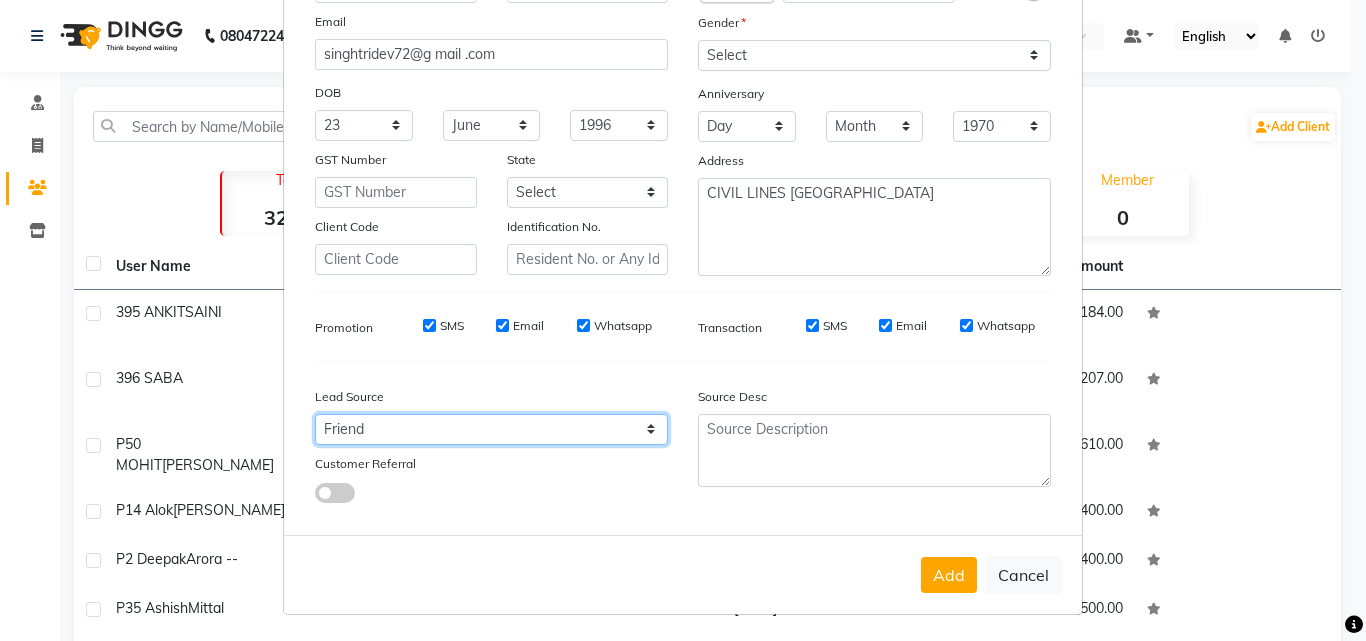 scroll, scrollTop: 208, scrollLeft: 0, axis: vertical 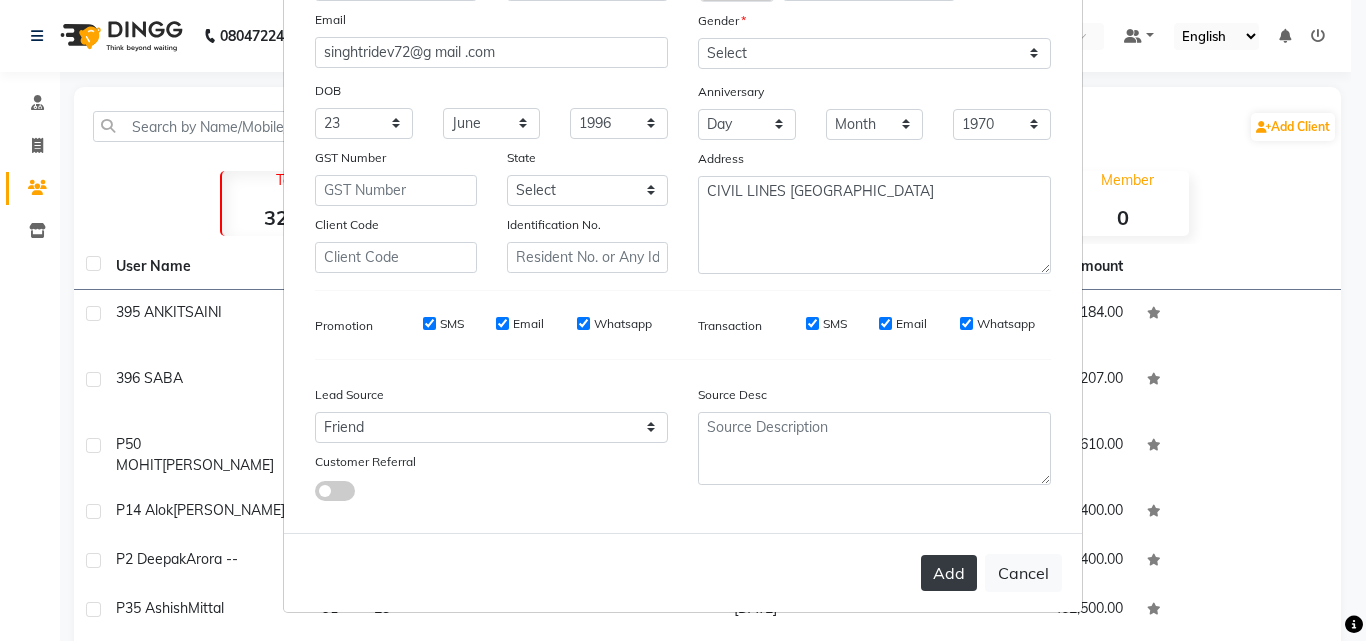 click on "Add" at bounding box center [949, 573] 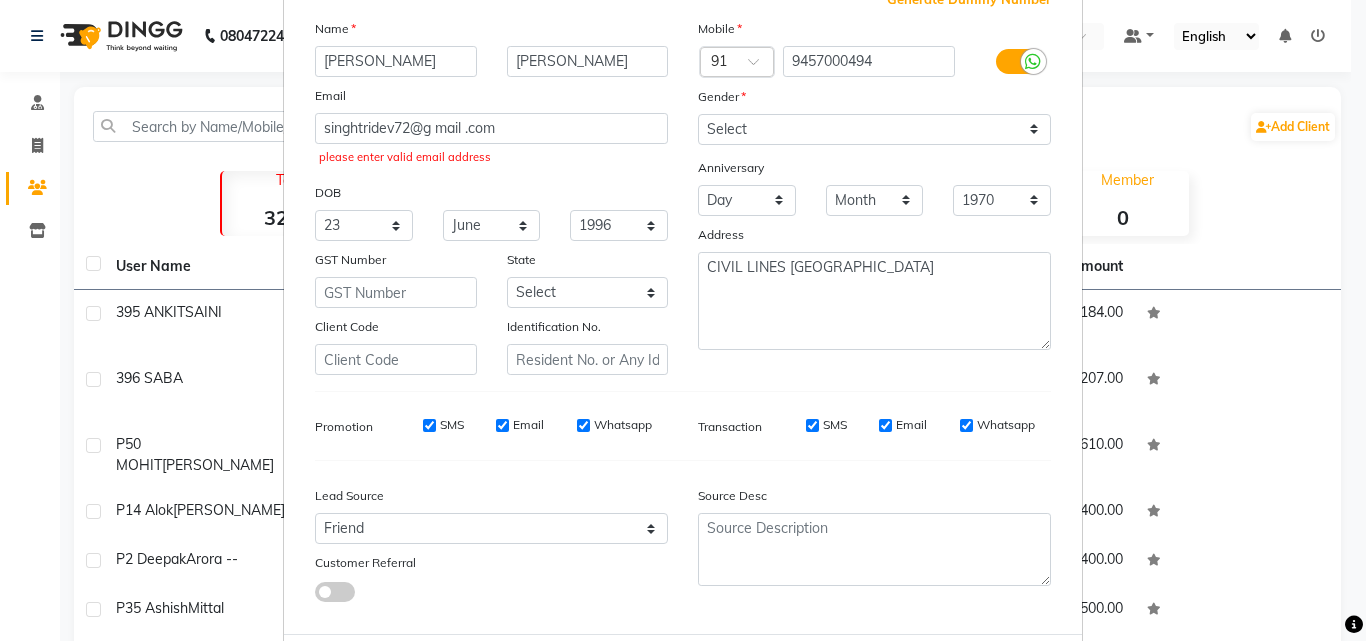 scroll, scrollTop: 8, scrollLeft: 0, axis: vertical 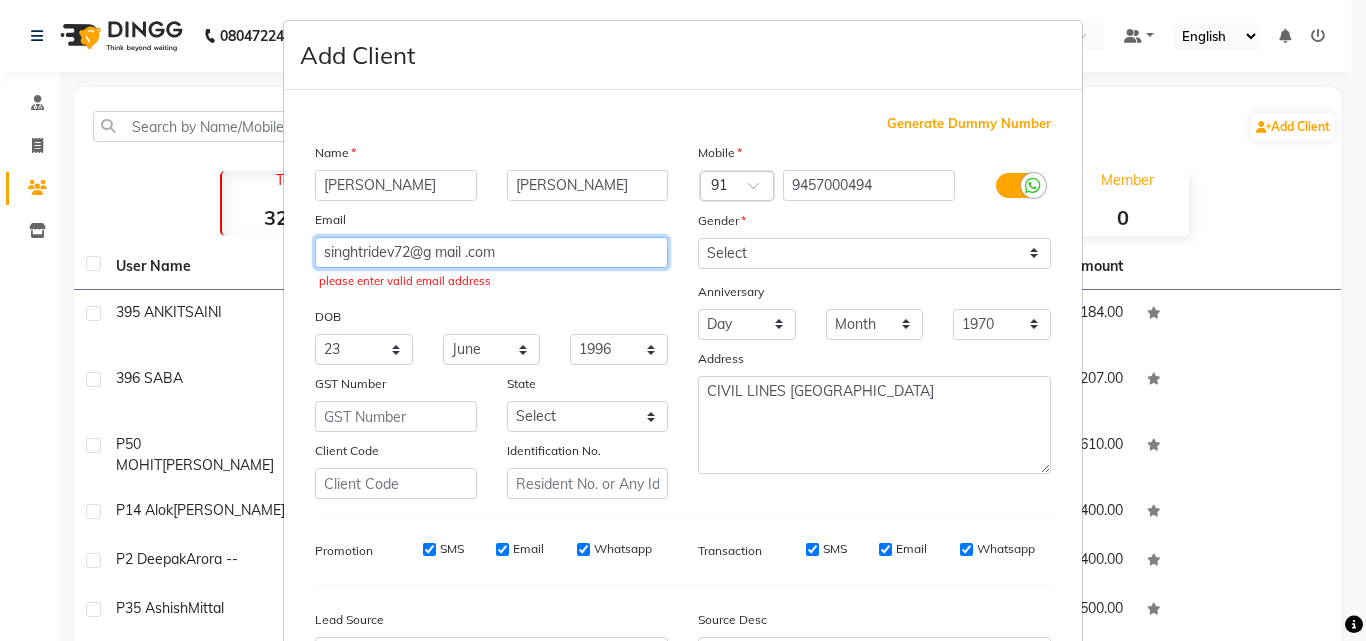 click on "singhtridev72@g mail .com" at bounding box center (491, 252) 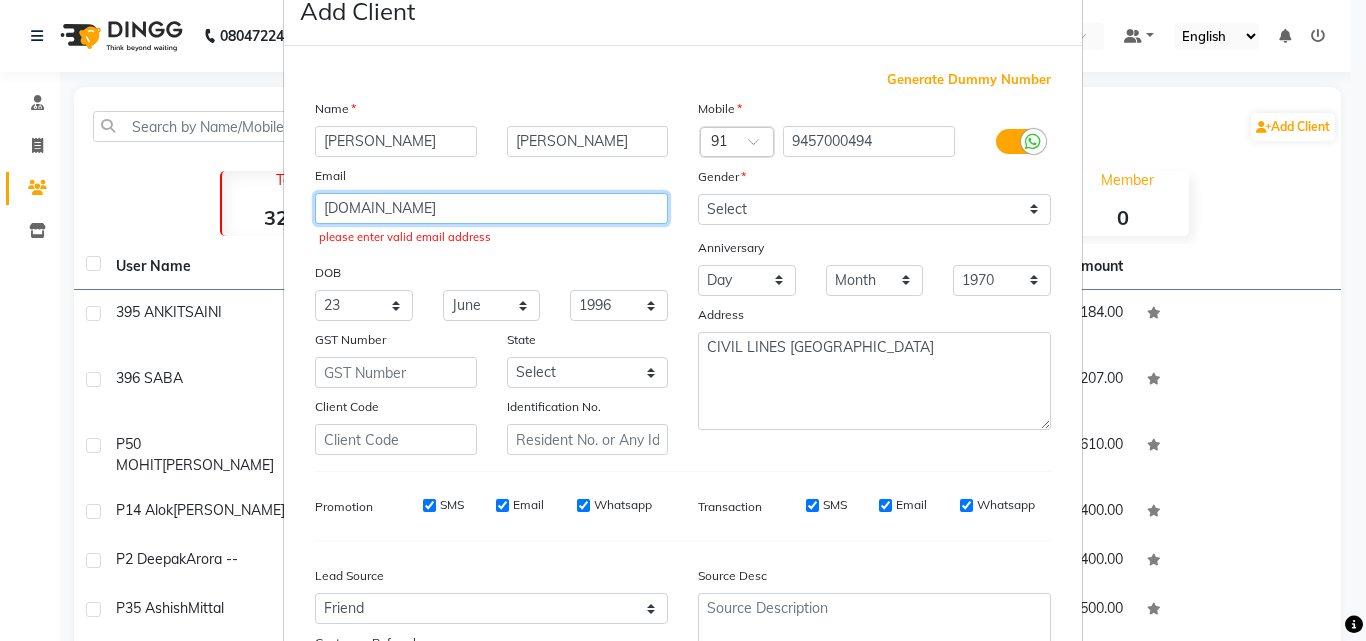 scroll, scrollTop: 8, scrollLeft: 0, axis: vertical 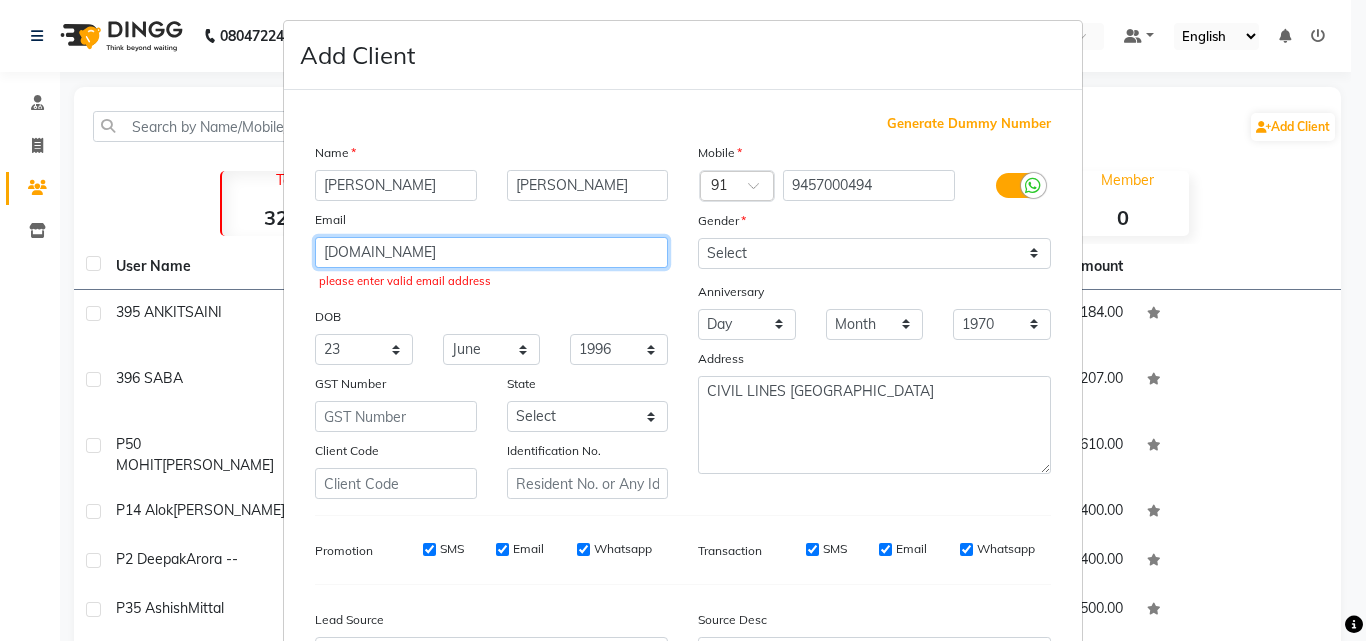 click on "singhtridev72gmail.com" at bounding box center [491, 252] 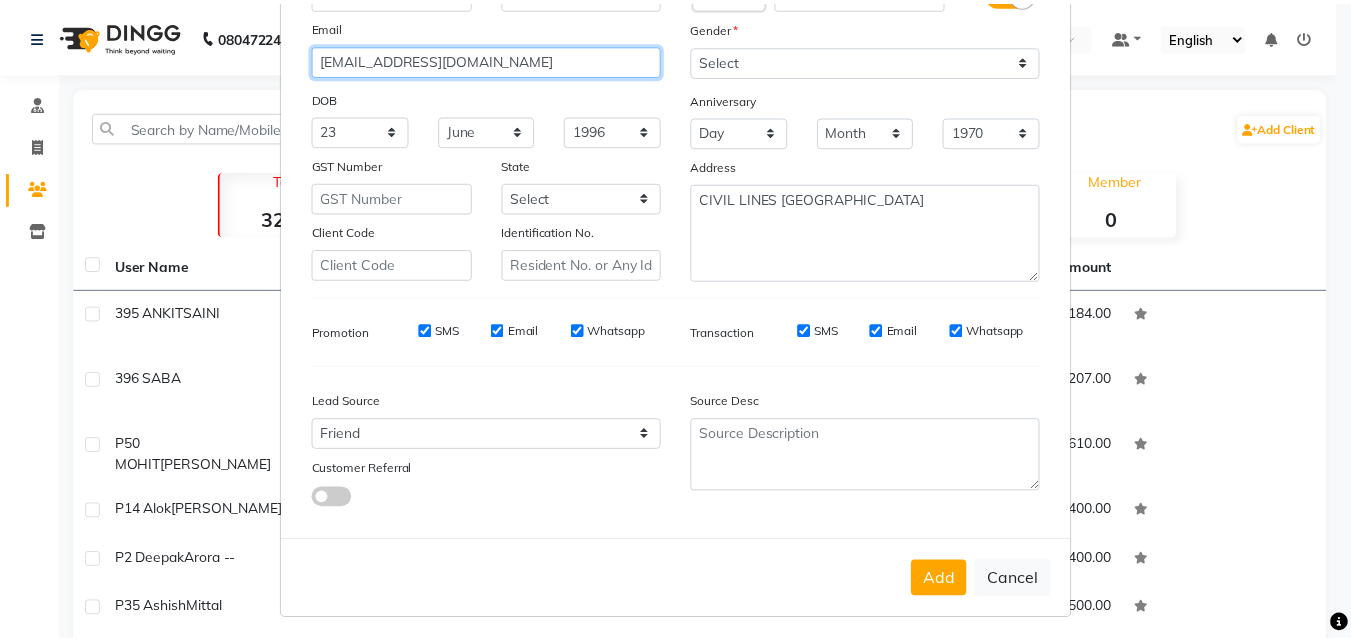 scroll, scrollTop: 208, scrollLeft: 0, axis: vertical 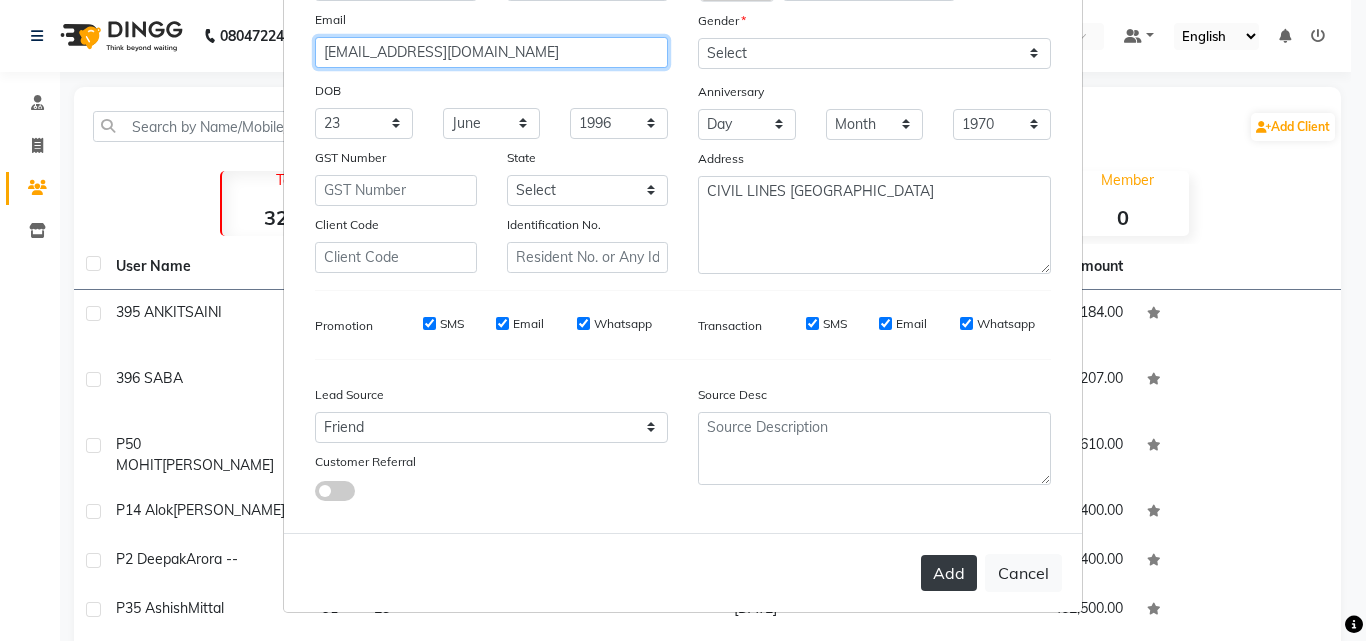 type on "singhtridev72@gmail.com" 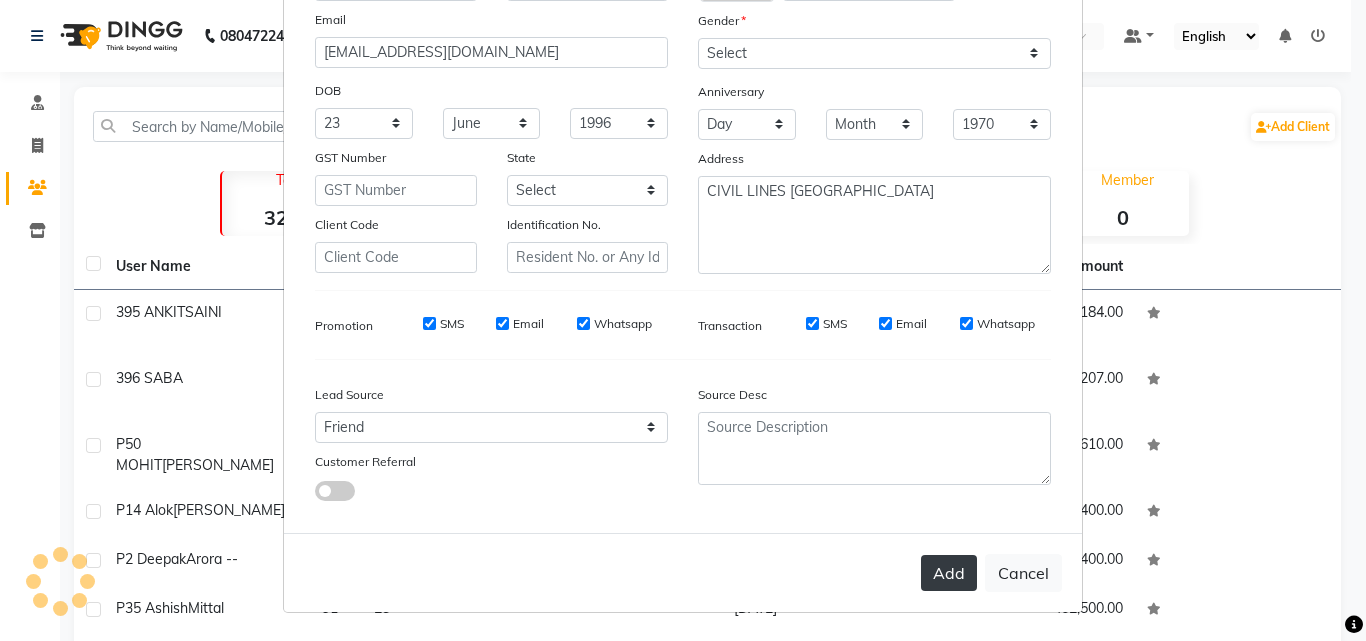 click on "Add" at bounding box center [949, 573] 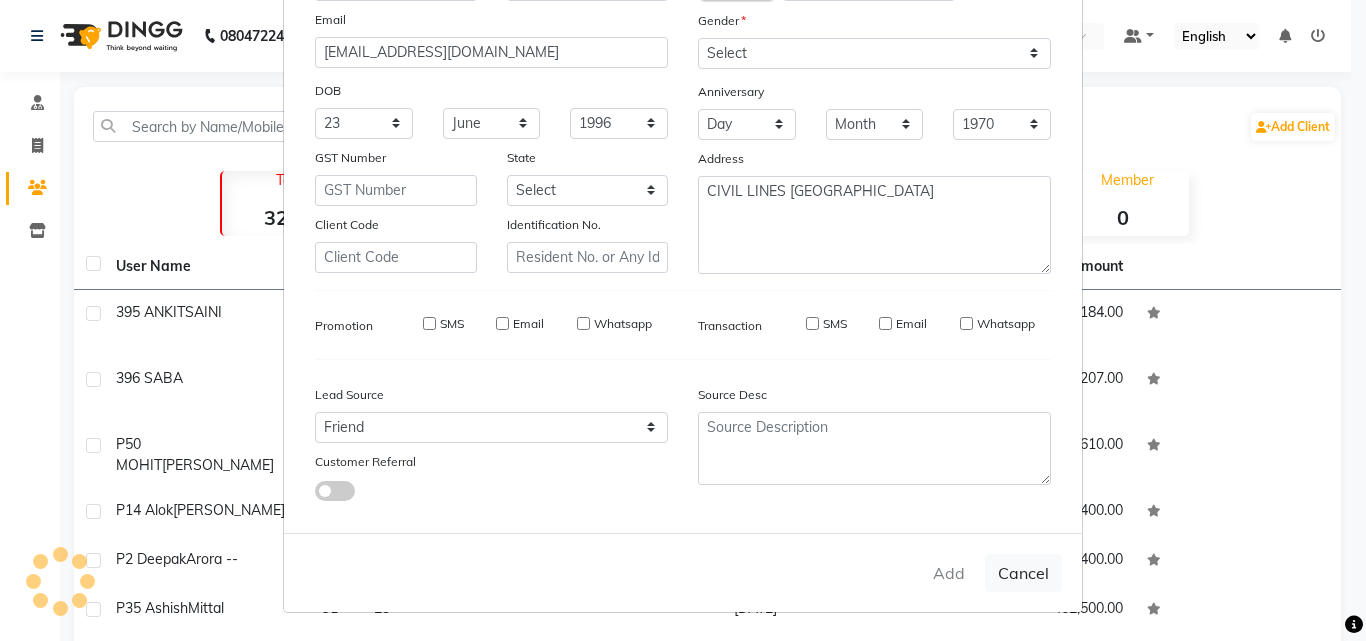 type 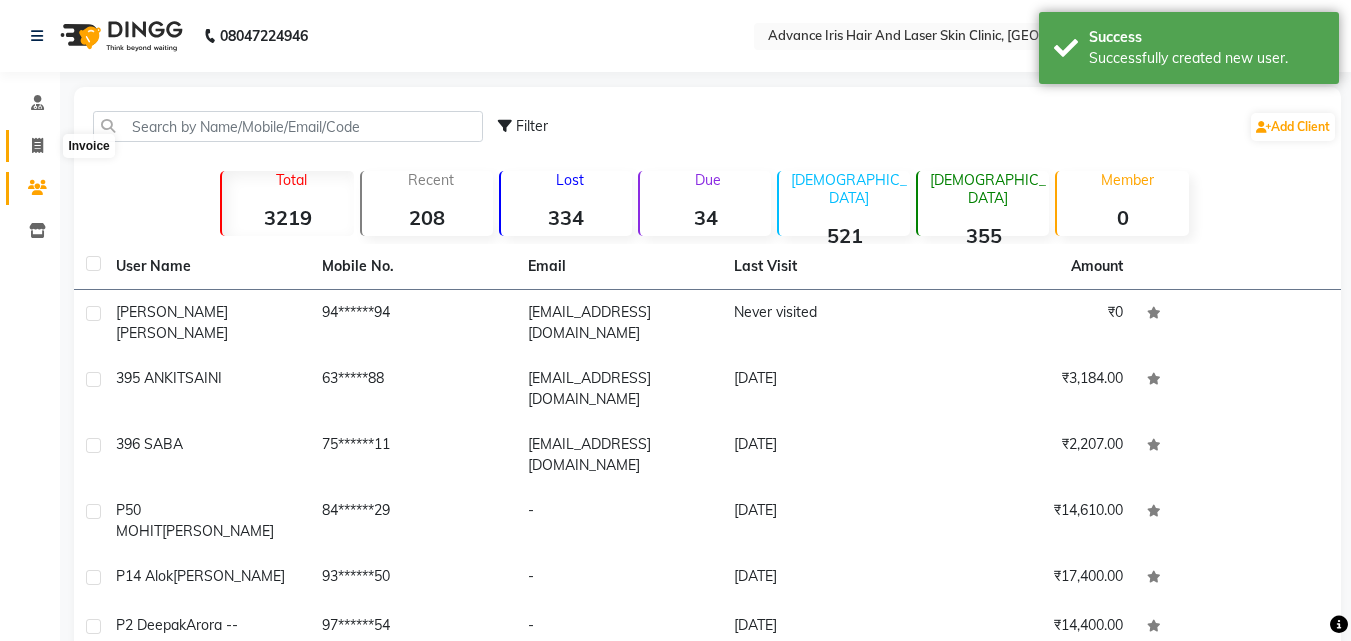 click 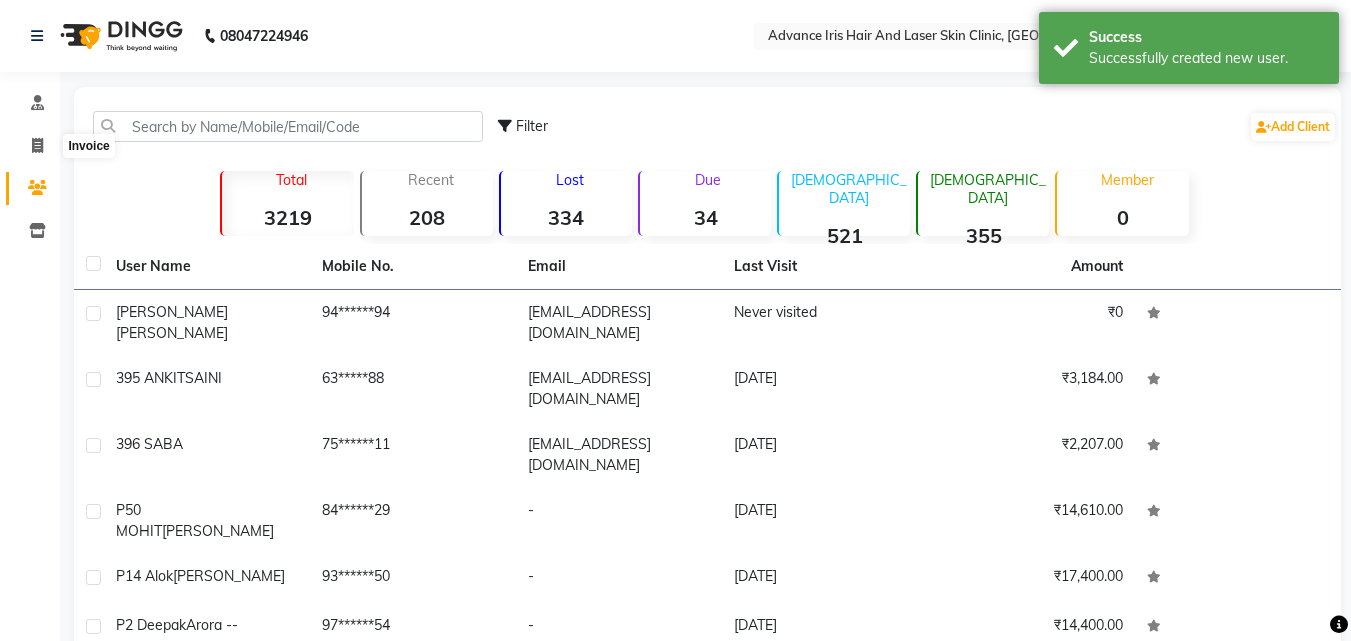 select on "service" 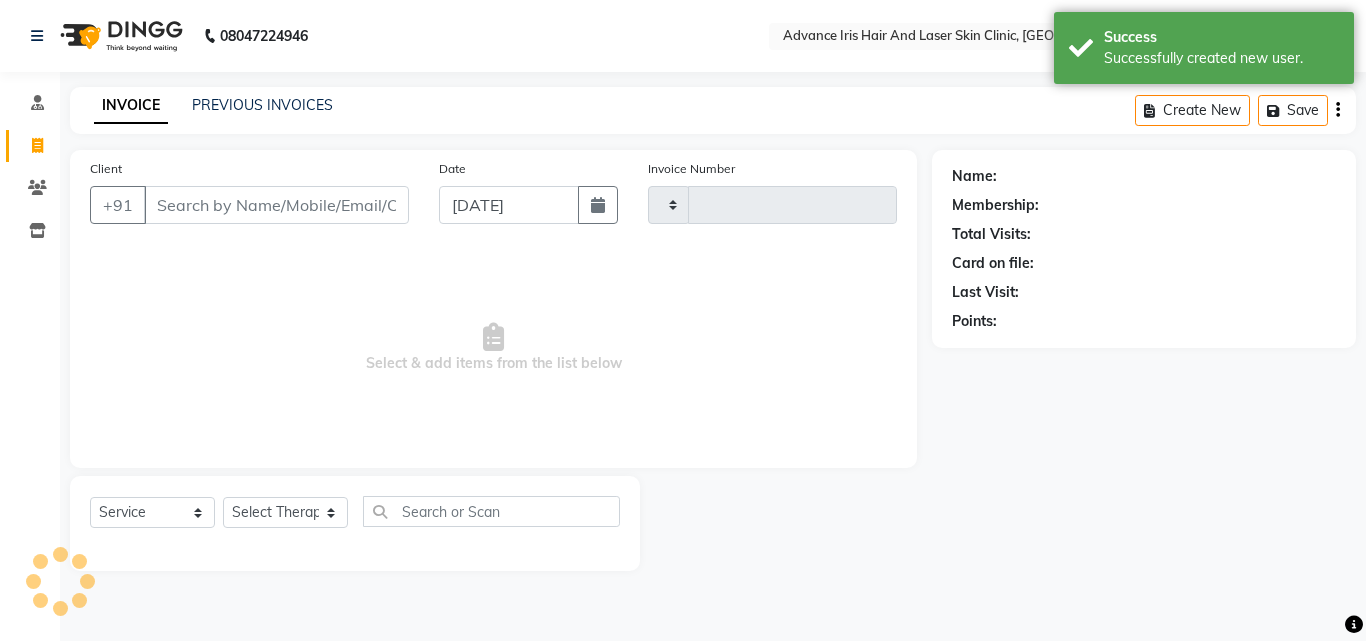 type on "0504" 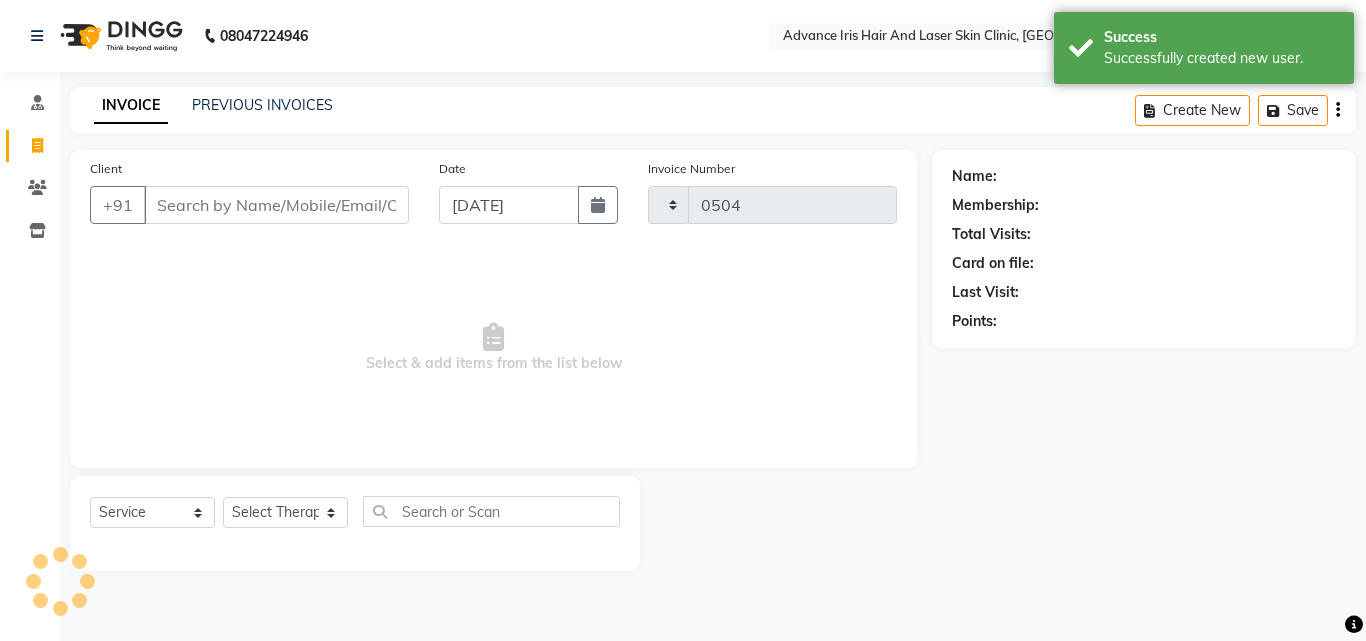 select on "5825" 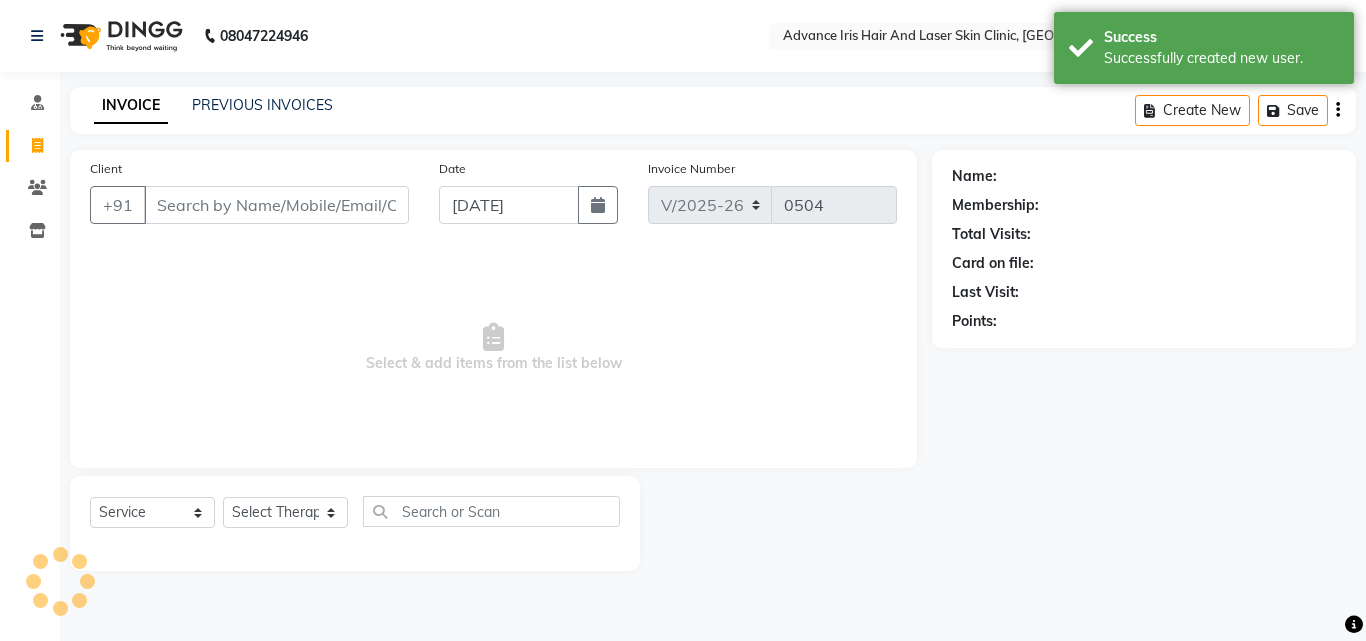 click on "Client" at bounding box center (276, 205) 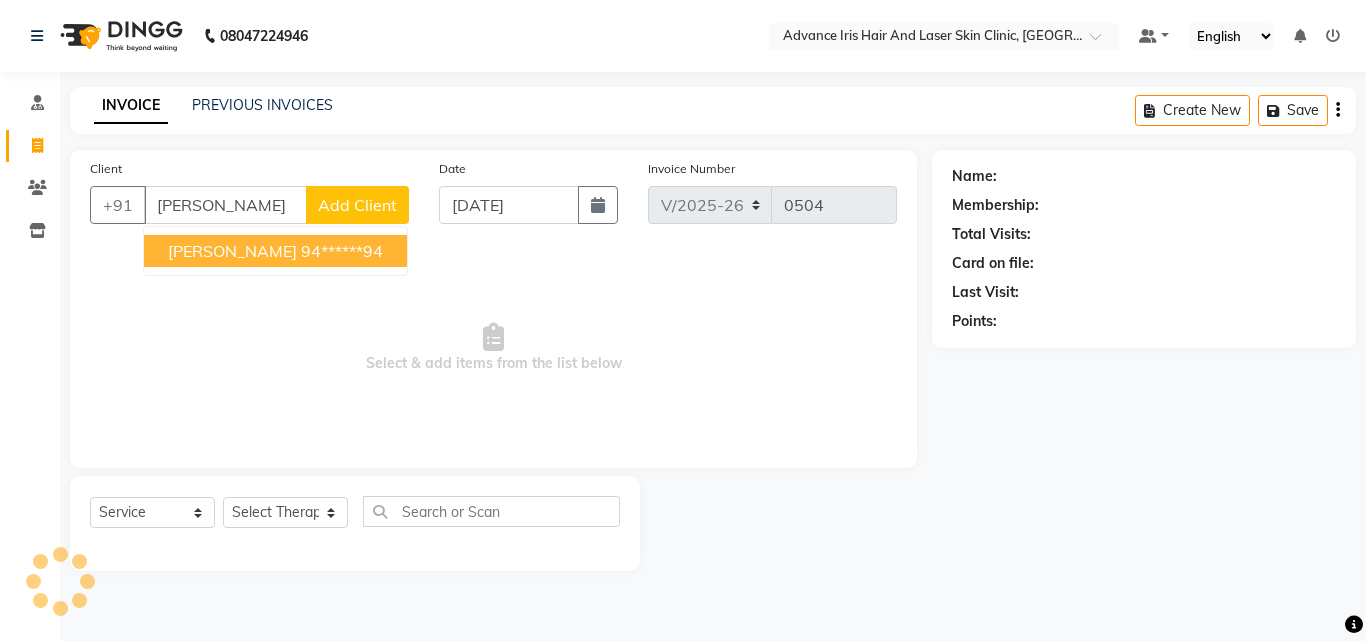 click on "TRIDEV KUMAR" at bounding box center [232, 251] 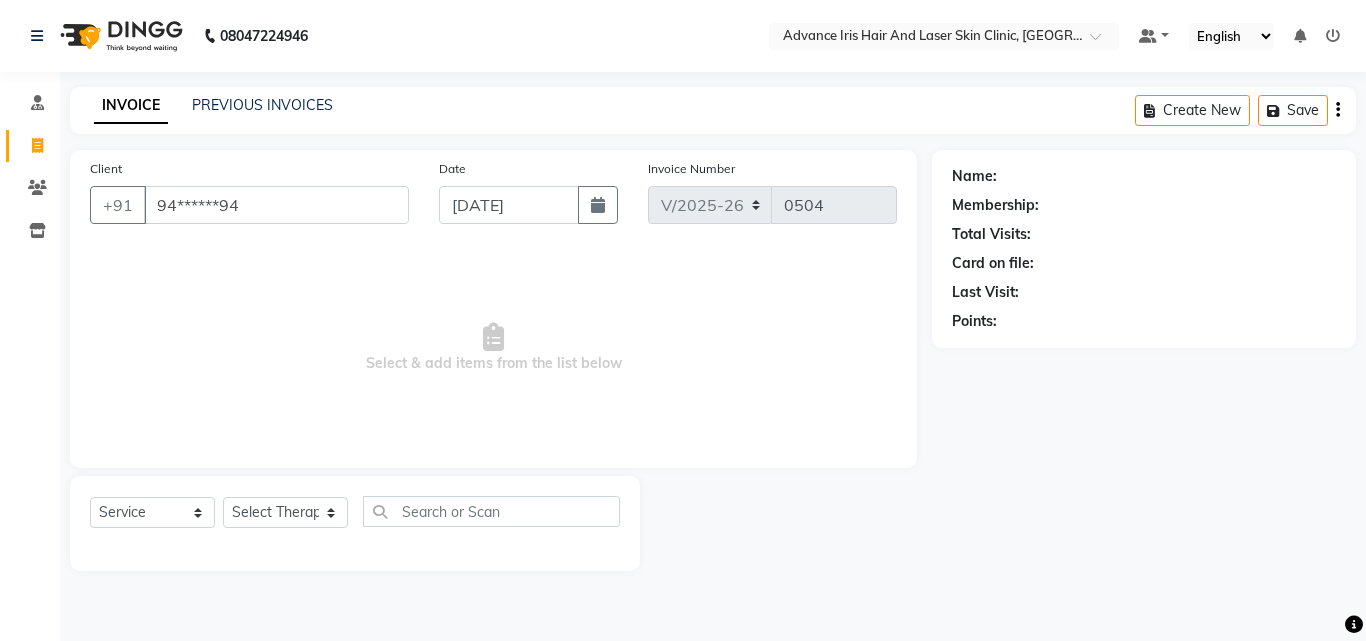 type on "94******94" 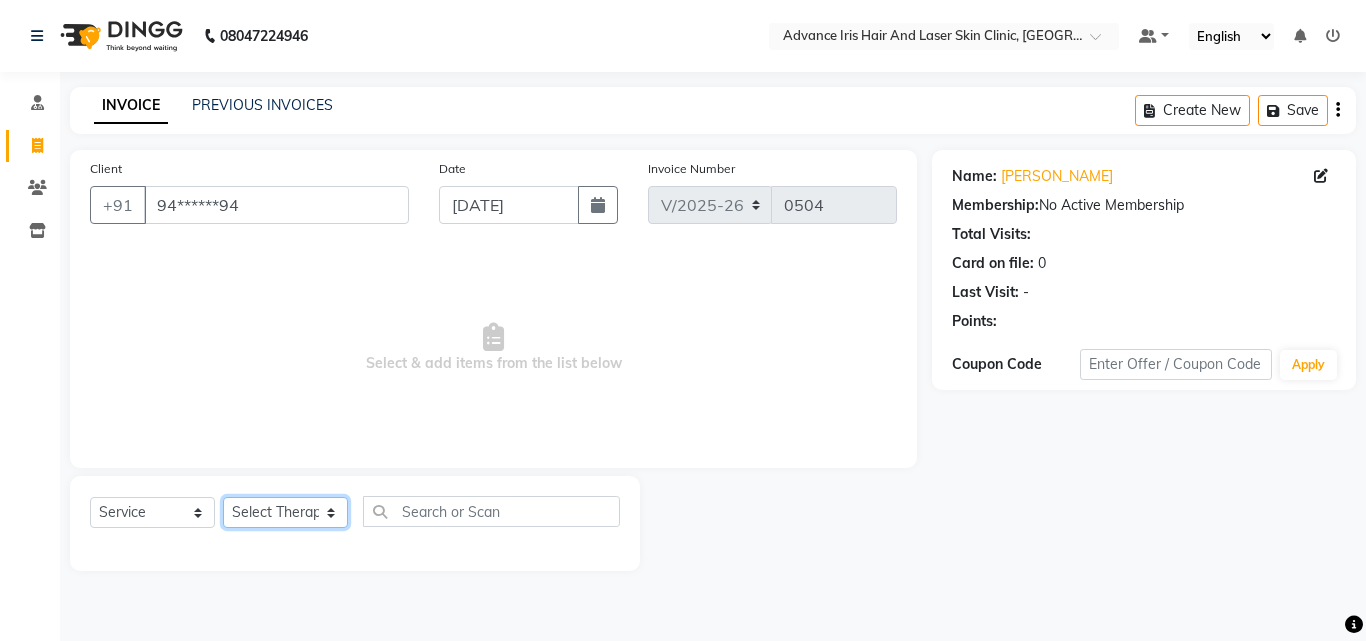 drag, startPoint x: 284, startPoint y: 524, endPoint x: 278, endPoint y: 512, distance: 13.416408 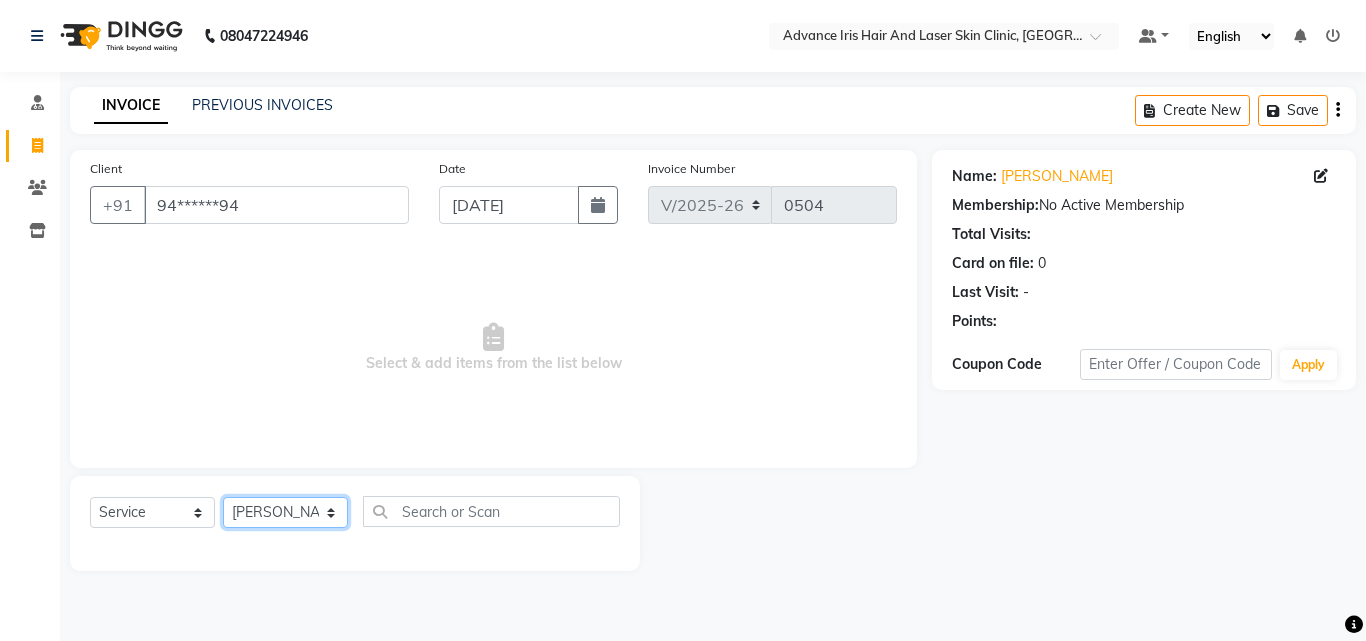 click on "Select Therapist Advance Iris Reception  Anchal Chandani Dr Pratiksha Dwivedi(Cosmetologist) Imran Isra Somya Agarwal" 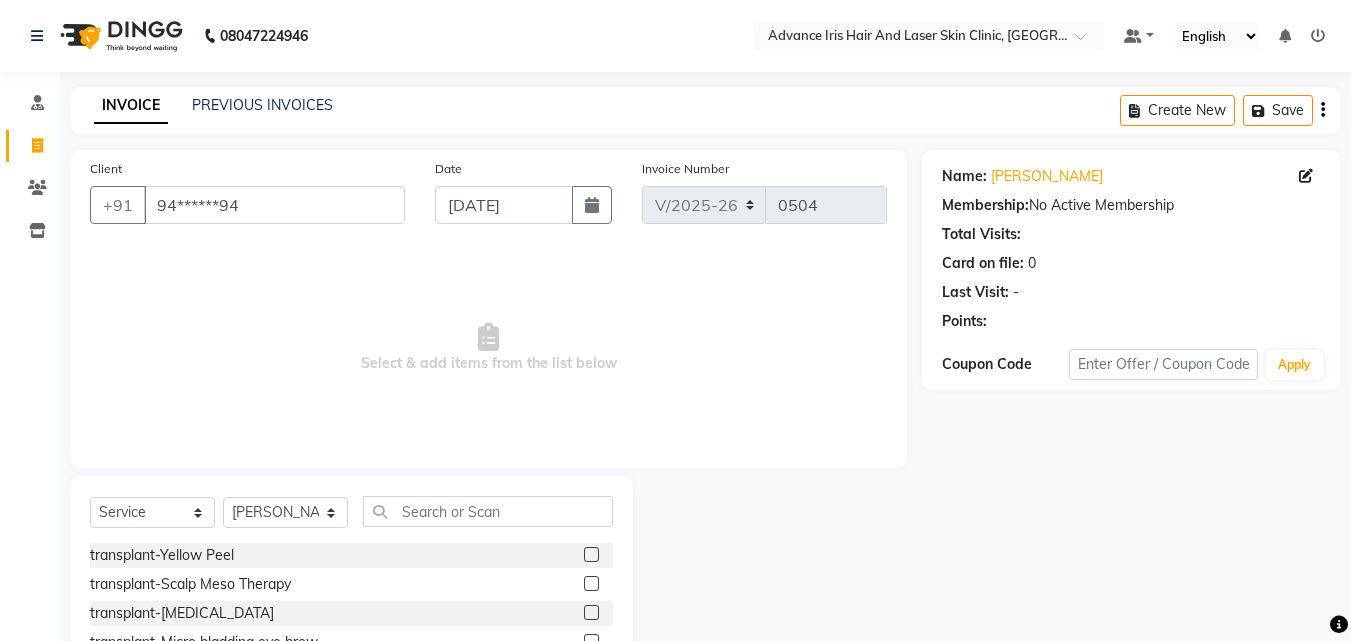 click on "Select  Service  Product  Membership  Package Voucher Prepaid Gift Card  Select Therapist Advance Iris Reception  Anchal Chandani Dr Pratiksha Dwivedi(Cosmetologist) Imran Isra Somya Agarwal transplant-Yellow Peel  transplant-Scalp  Meso Therapy  transplant-Hair transplant  transplant-Micro bladding eye brow  transplant-Alopecia Areata  transplant-Anti Dandruff Headwash  transplant-Hair-Transplant  transplant-PRP + GFC kit  transplant-Under eye bag surgery  transplant-micro pigmentation  transplant-Subscession + PRP Pro  transplant-Meso Scalp  Scalp Pigmentation  Eye brow Pigmentation  Korean glow facial   Hair Removal-Face  Hair Removal-Upperlip  Hair Removal-Under Arms  Hair Removal-Full arms  Hair Removal-Full Body  Hair Removal-Full legs  Hair Removal-Chest  Hair Removal-Back  Hair Removal-Any five parts  Hair Removal-Chin + upperlip  Hair Removal-White hair removal  Hair Removal-BIKINI LHR  Hair Removal-Hair regrow laser  Hair Removal-Ears hair removal  Hair Removal-Chin LHR  Skin treatments-Face meso" 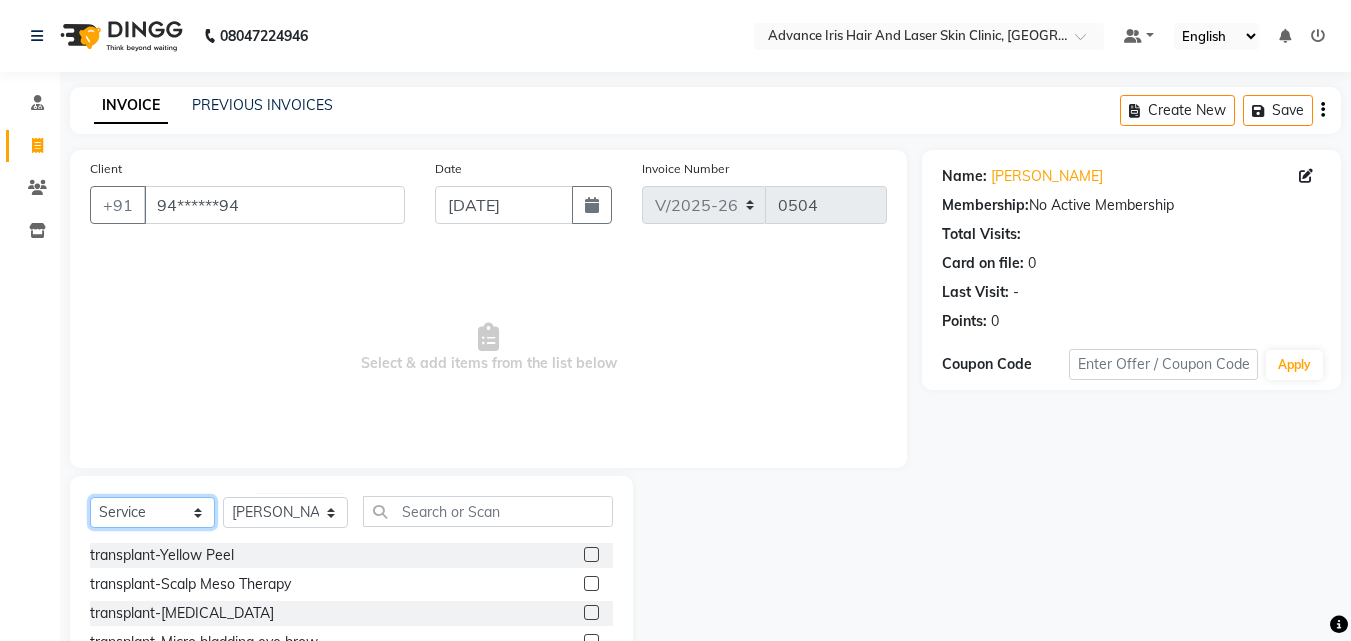 drag, startPoint x: 167, startPoint y: 513, endPoint x: 161, endPoint y: 498, distance: 16.155495 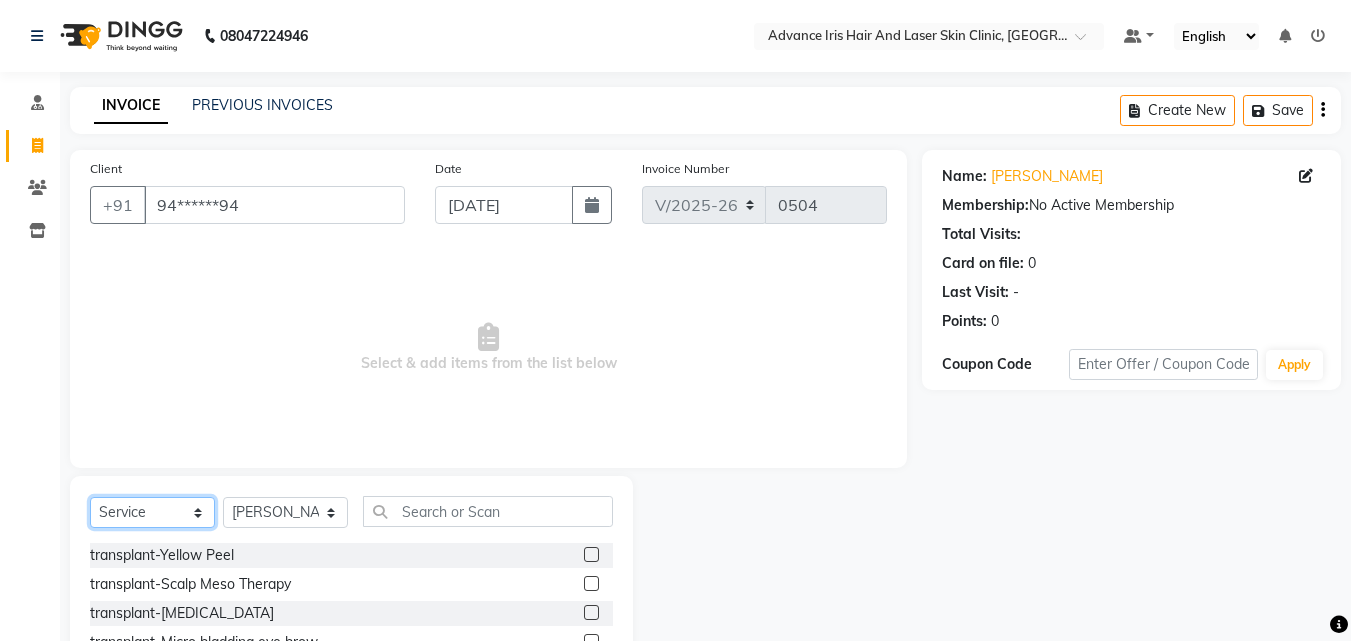 select on "product" 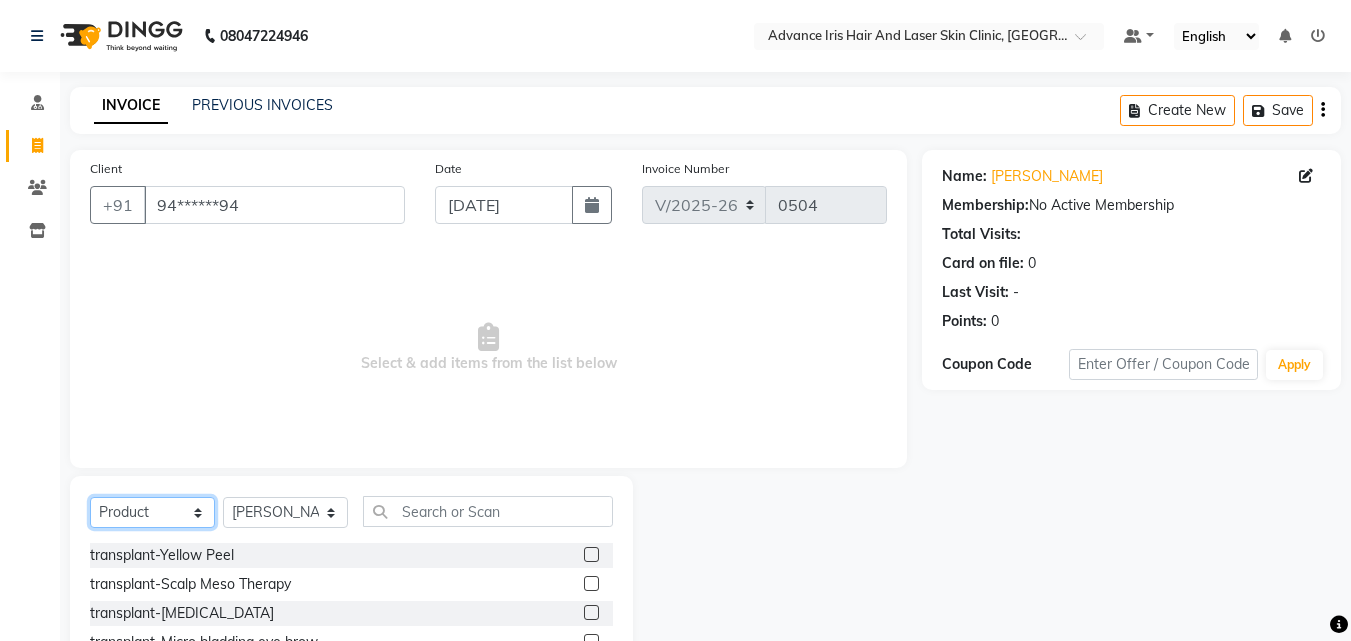 click on "Select  Service  Product  Membership  Package Voucher Prepaid Gift Card" 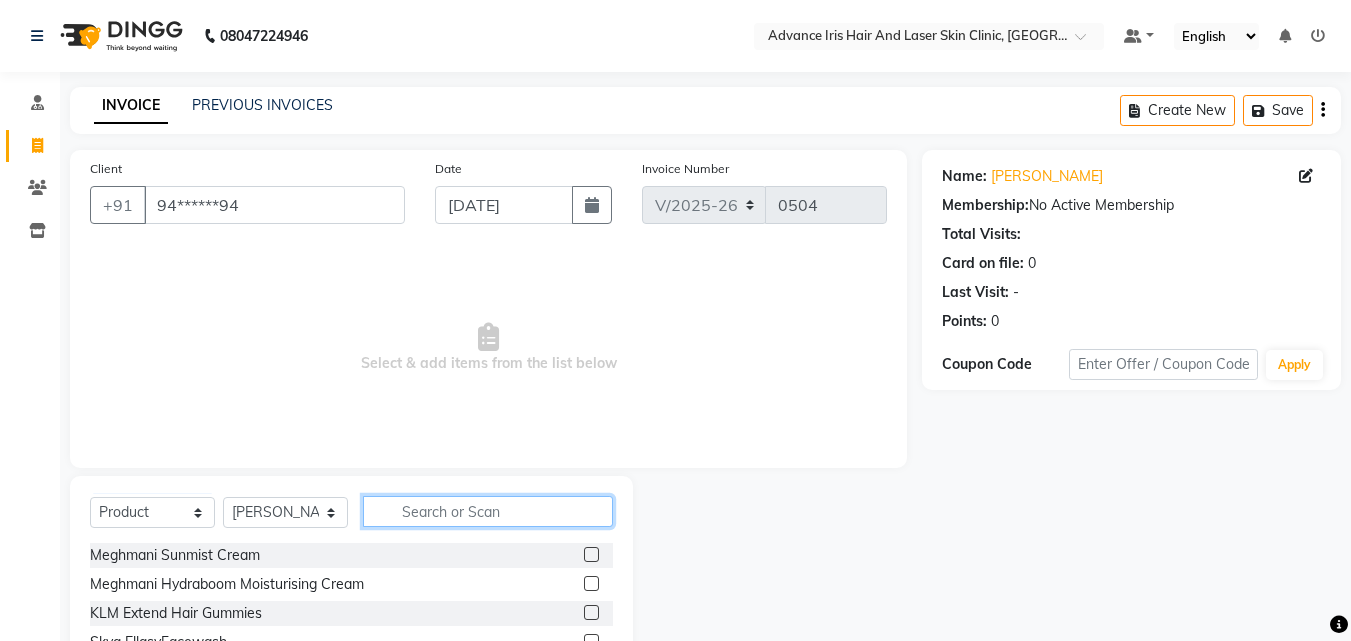 click 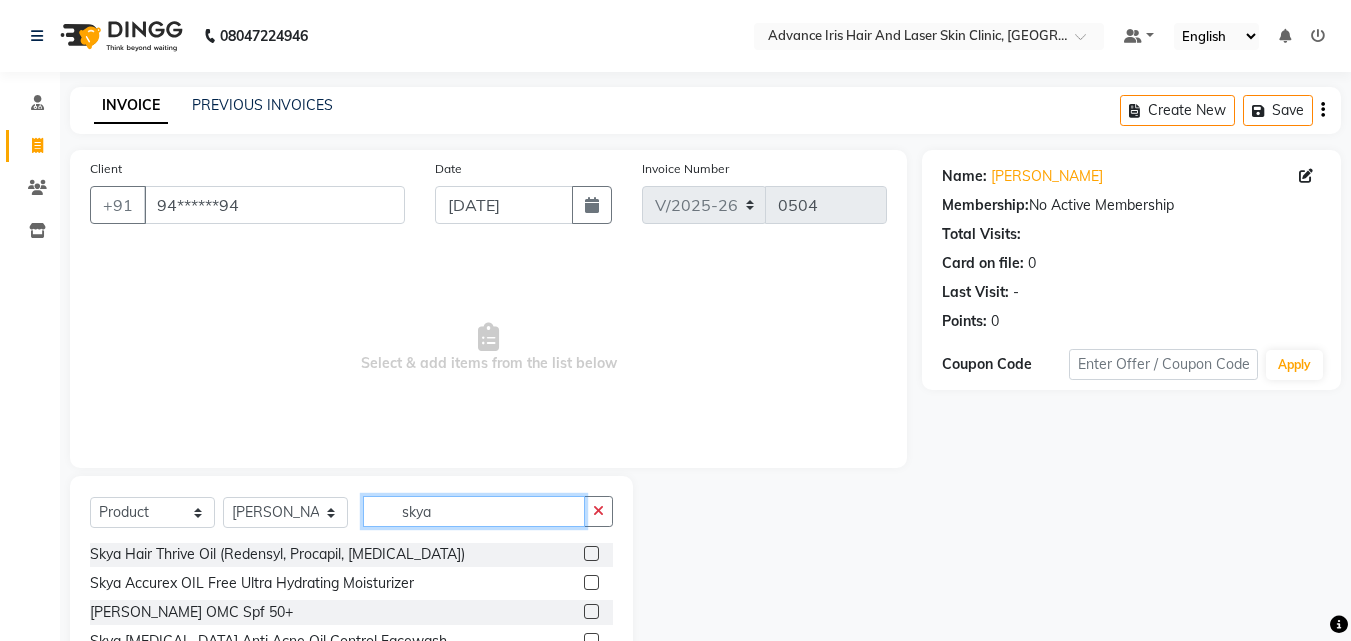 scroll, scrollTop: 90, scrollLeft: 0, axis: vertical 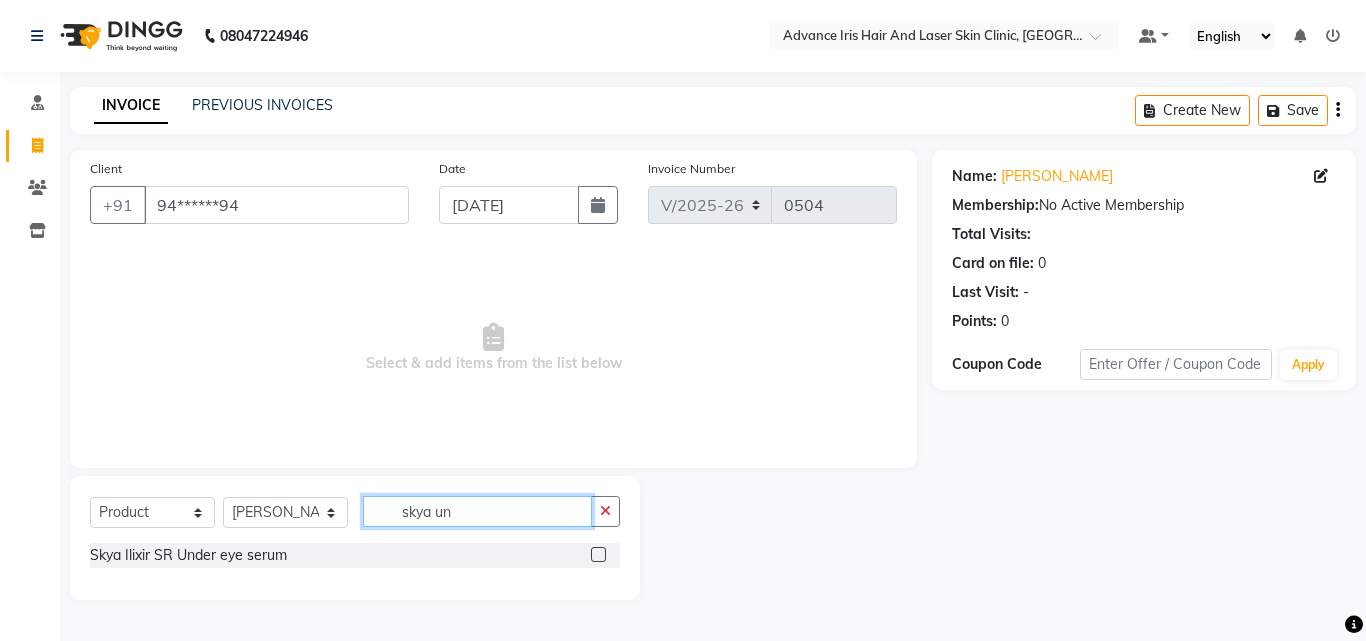 type on "skya un" 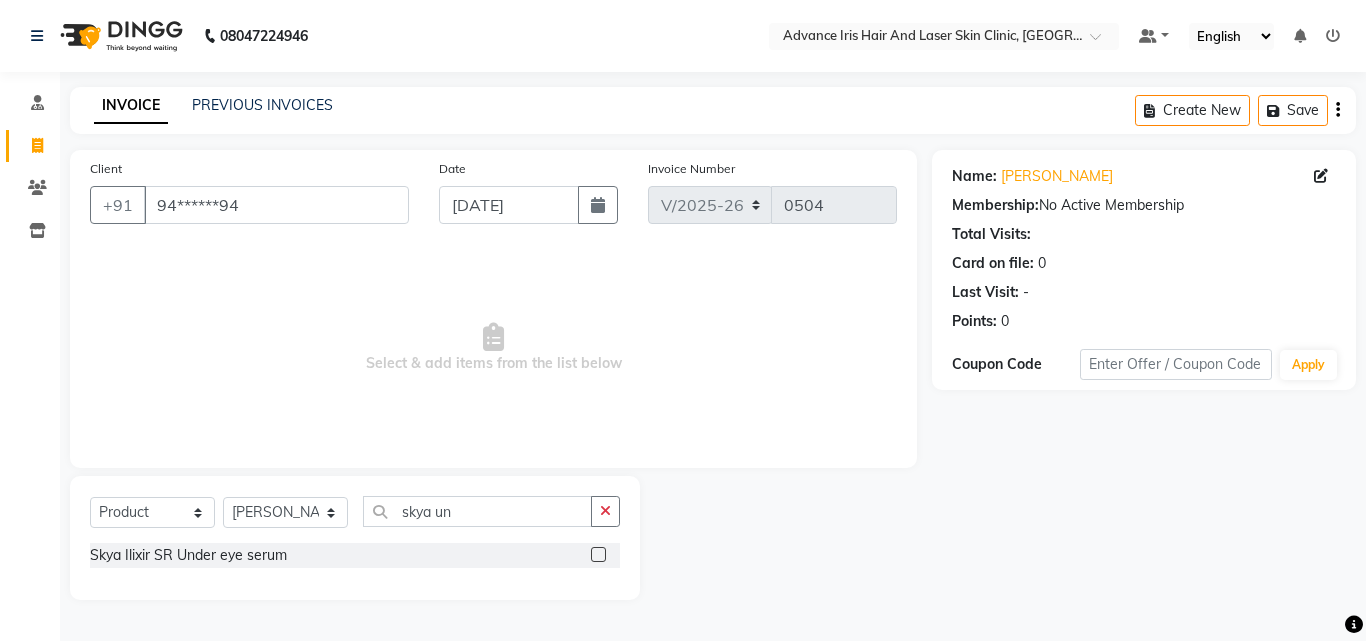 drag, startPoint x: 597, startPoint y: 557, endPoint x: 559, endPoint y: 535, distance: 43.908997 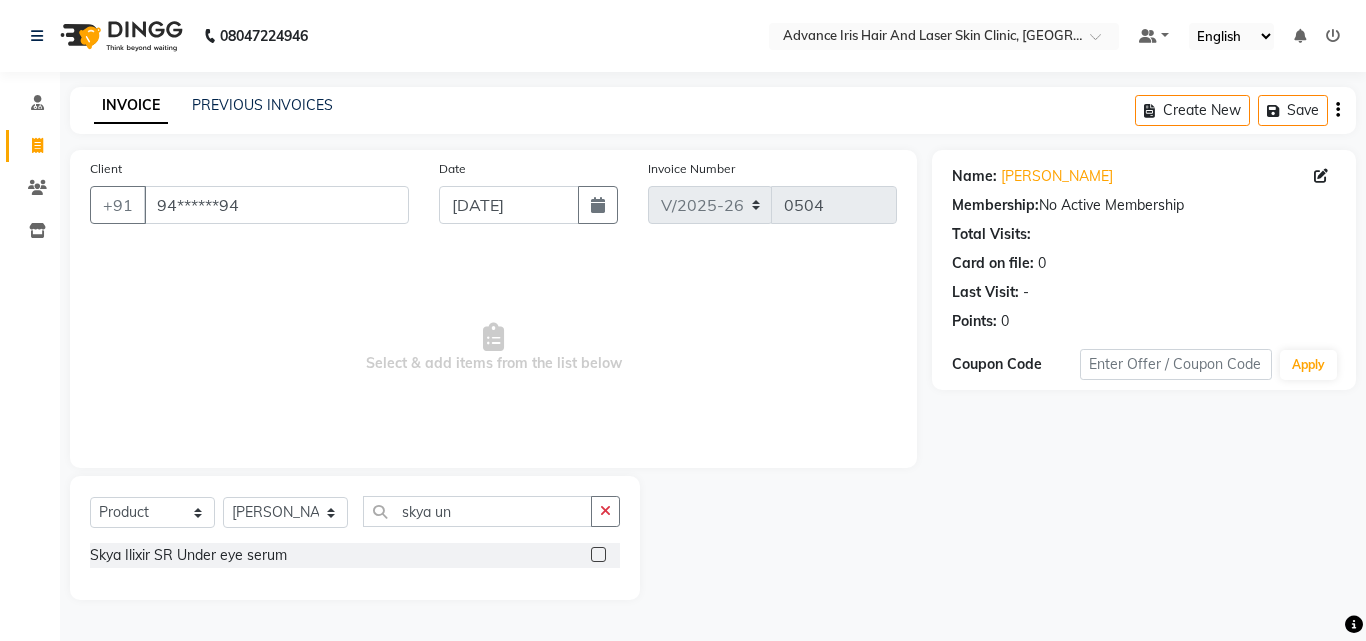 click at bounding box center [597, 555] 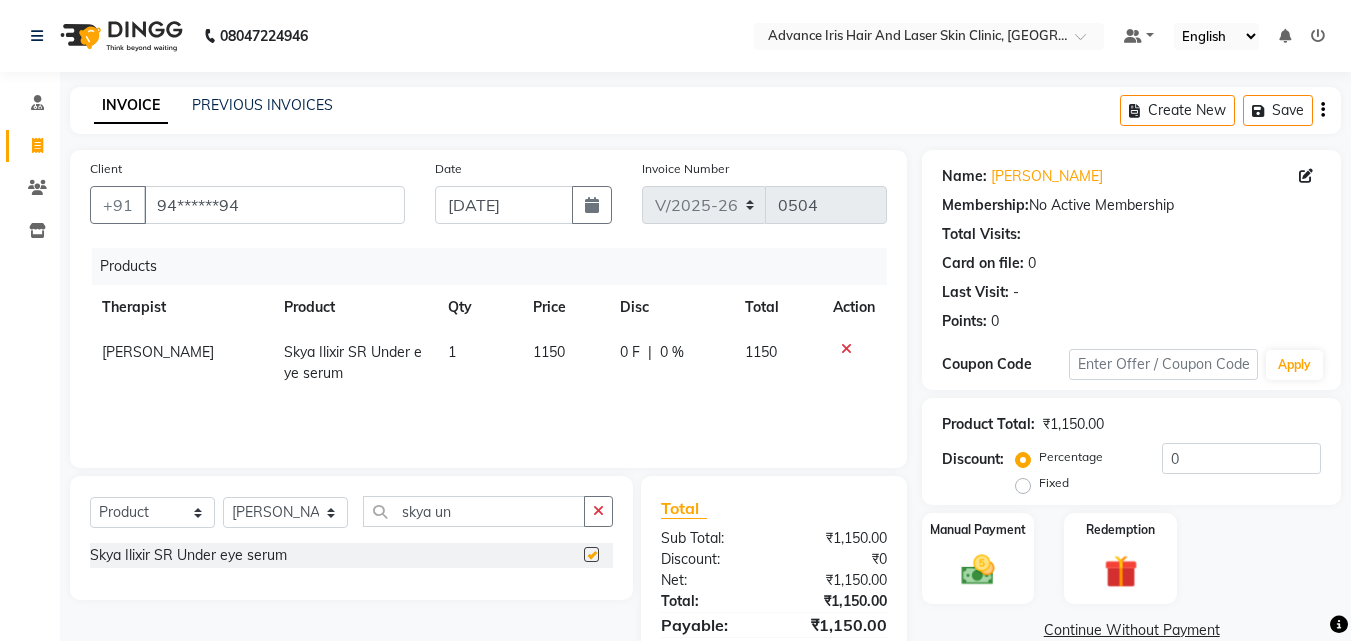 checkbox on "false" 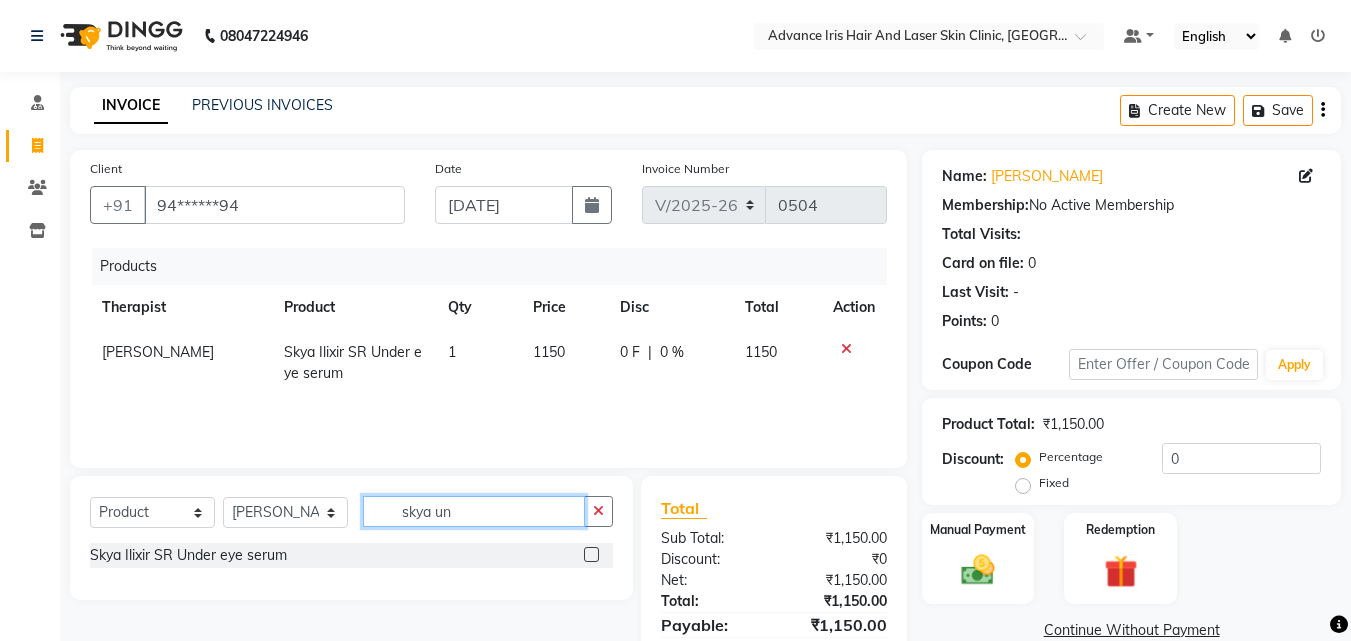 click on "skya un" 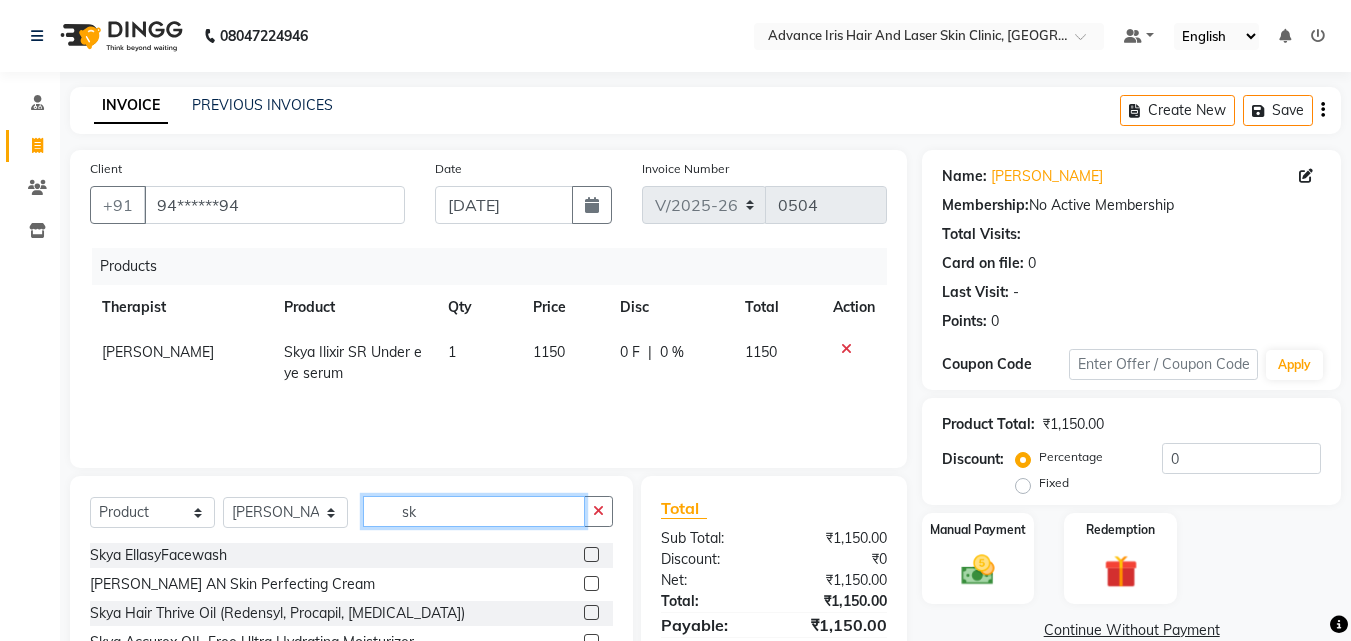 type on "s" 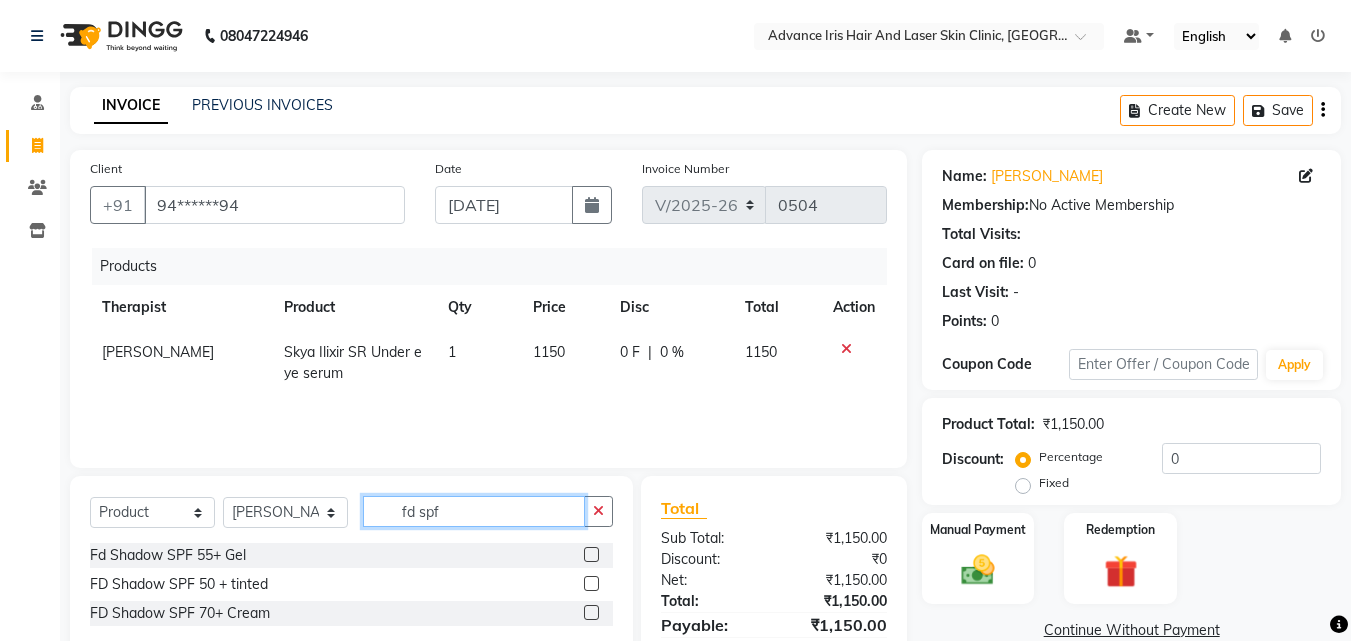 type on "fd spf" 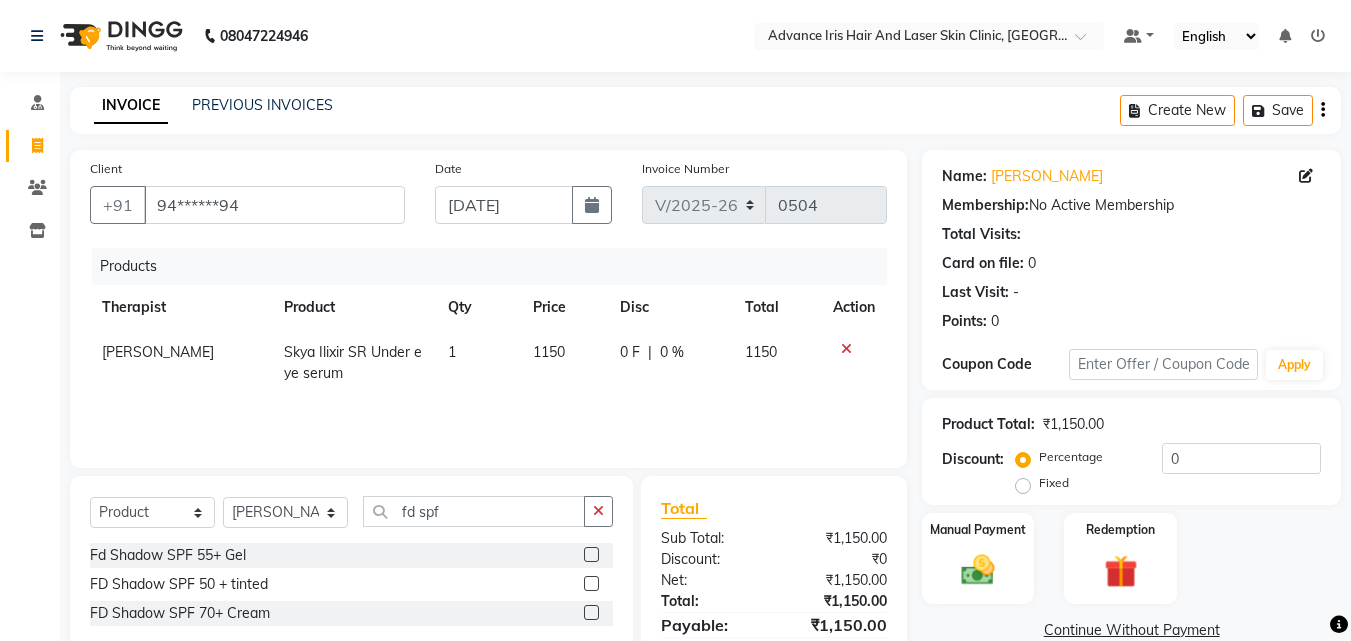 click 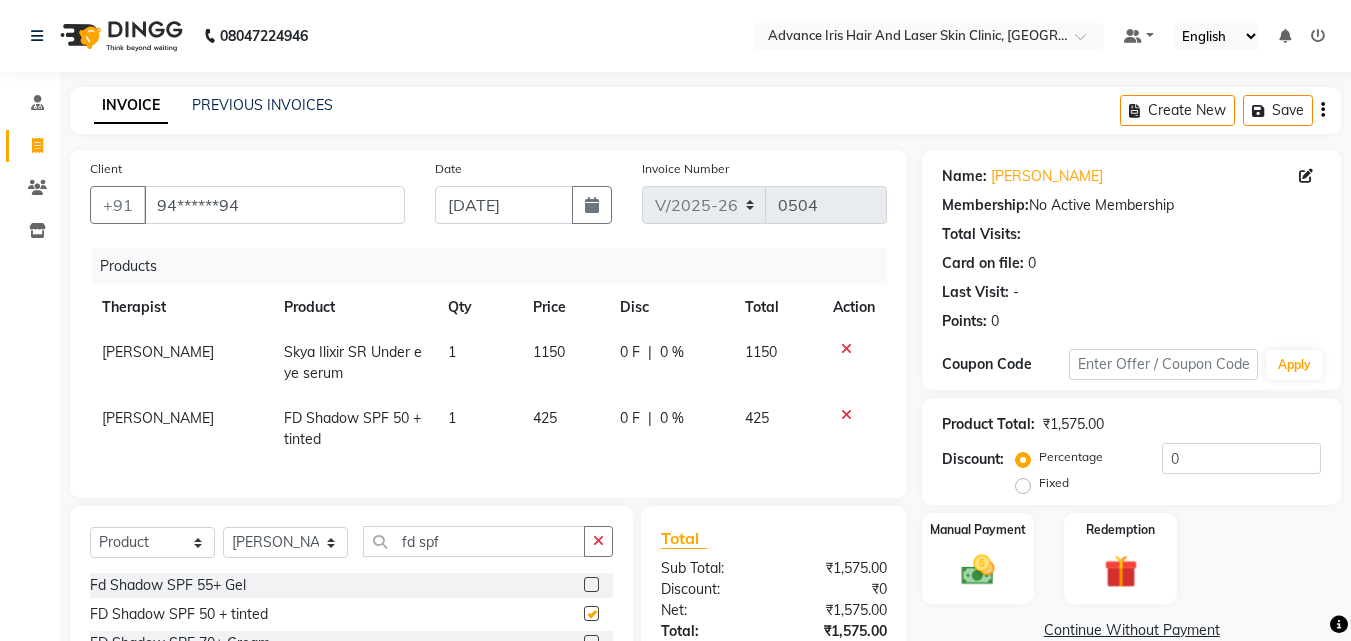 checkbox on "false" 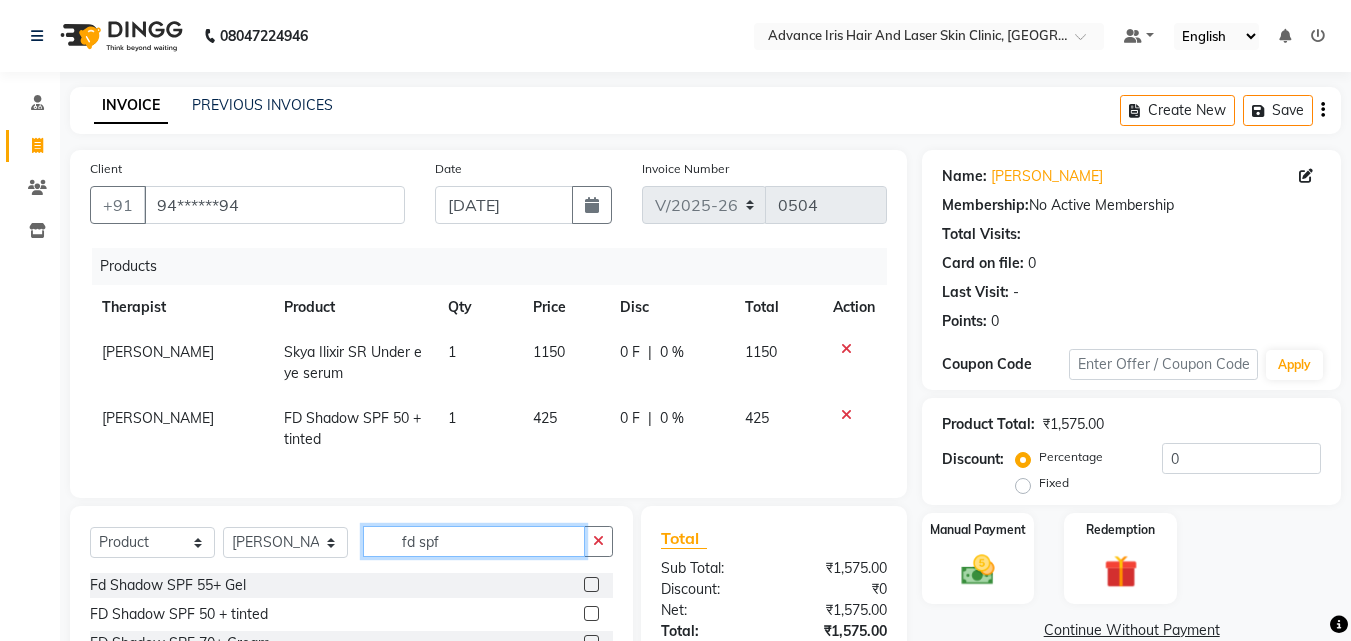 click on "fd spf" 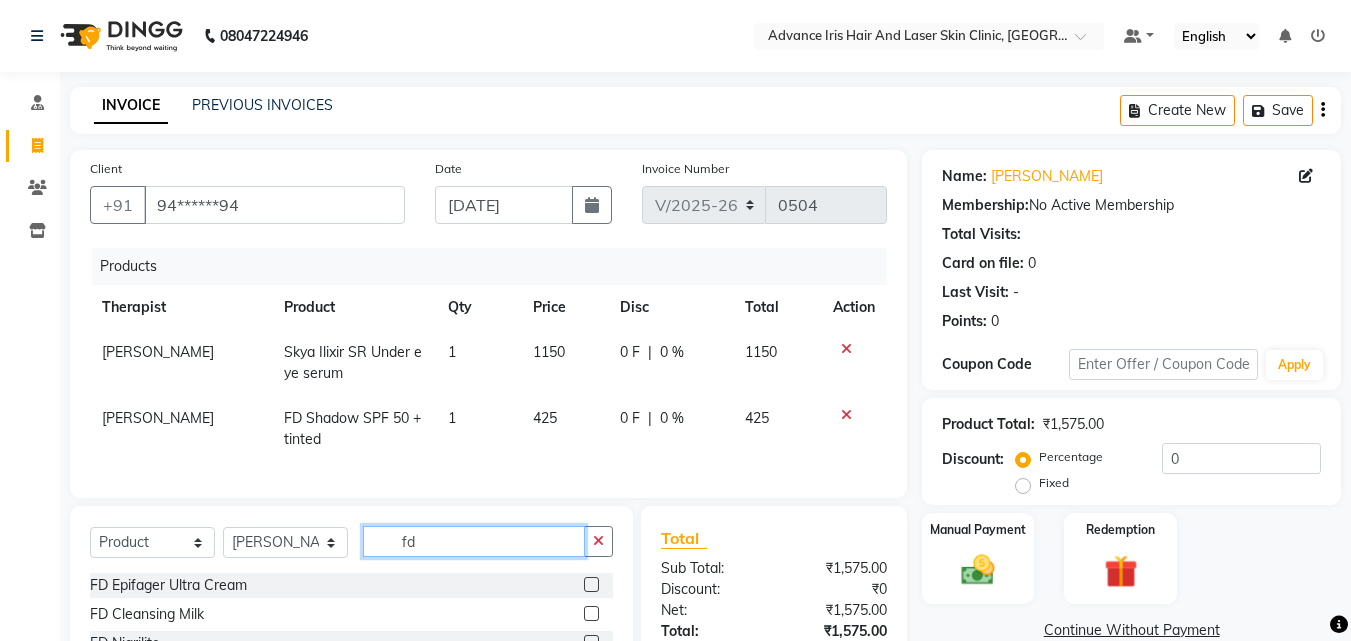 type on "f" 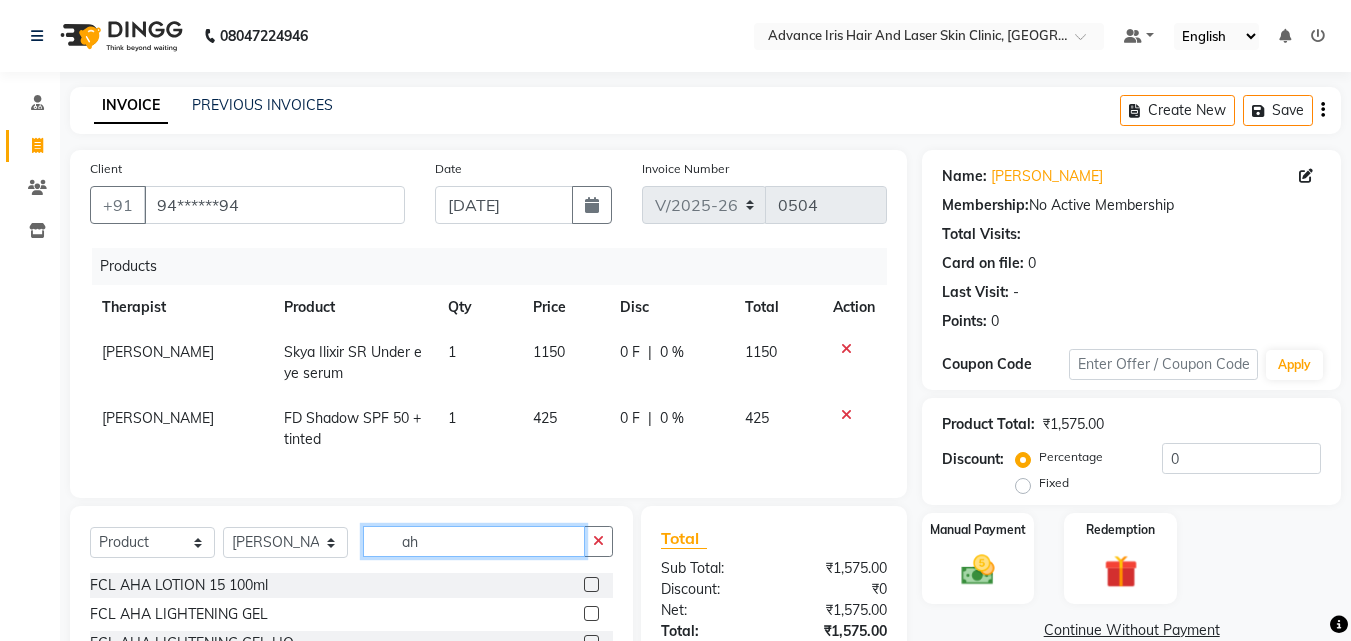 type on "a" 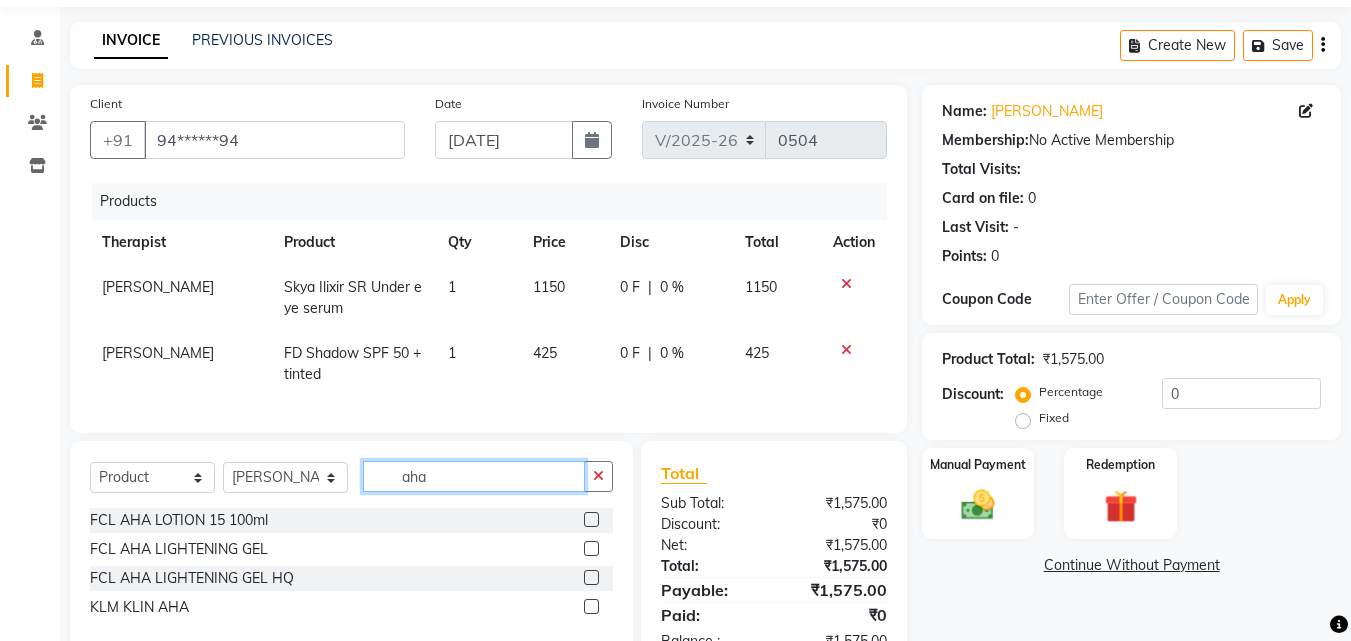 scroll, scrollTop: 100, scrollLeft: 0, axis: vertical 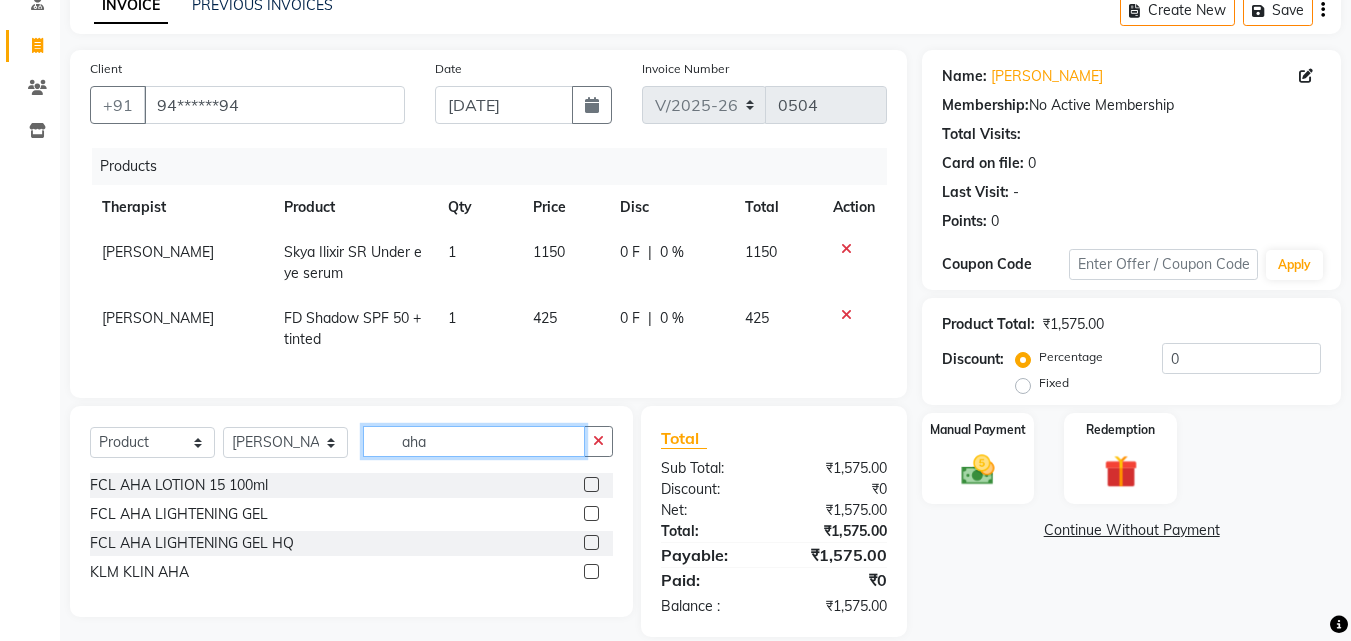 type on "aha" 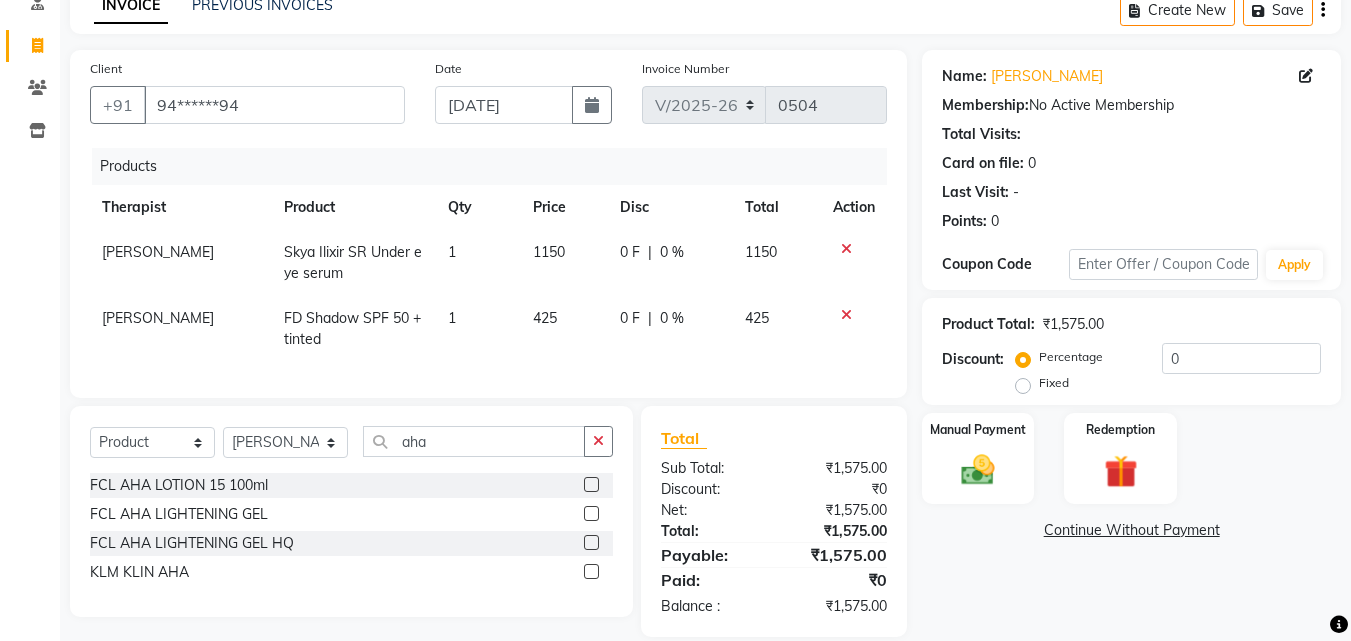 click 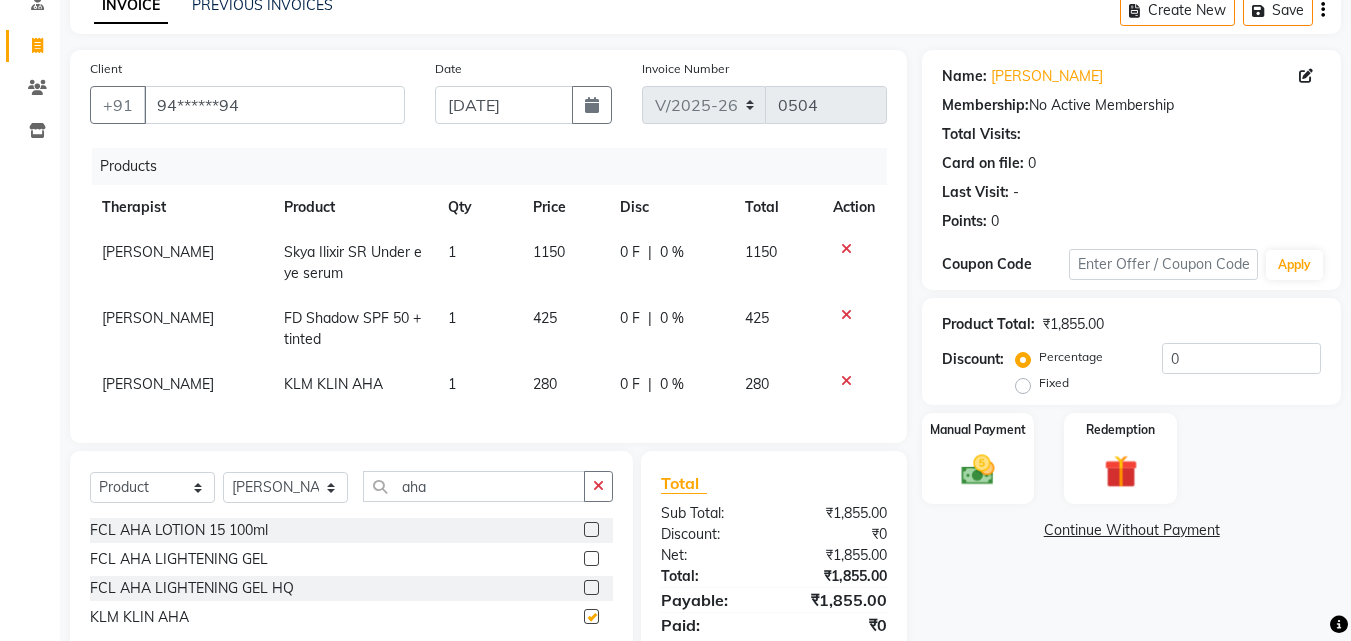 checkbox on "false" 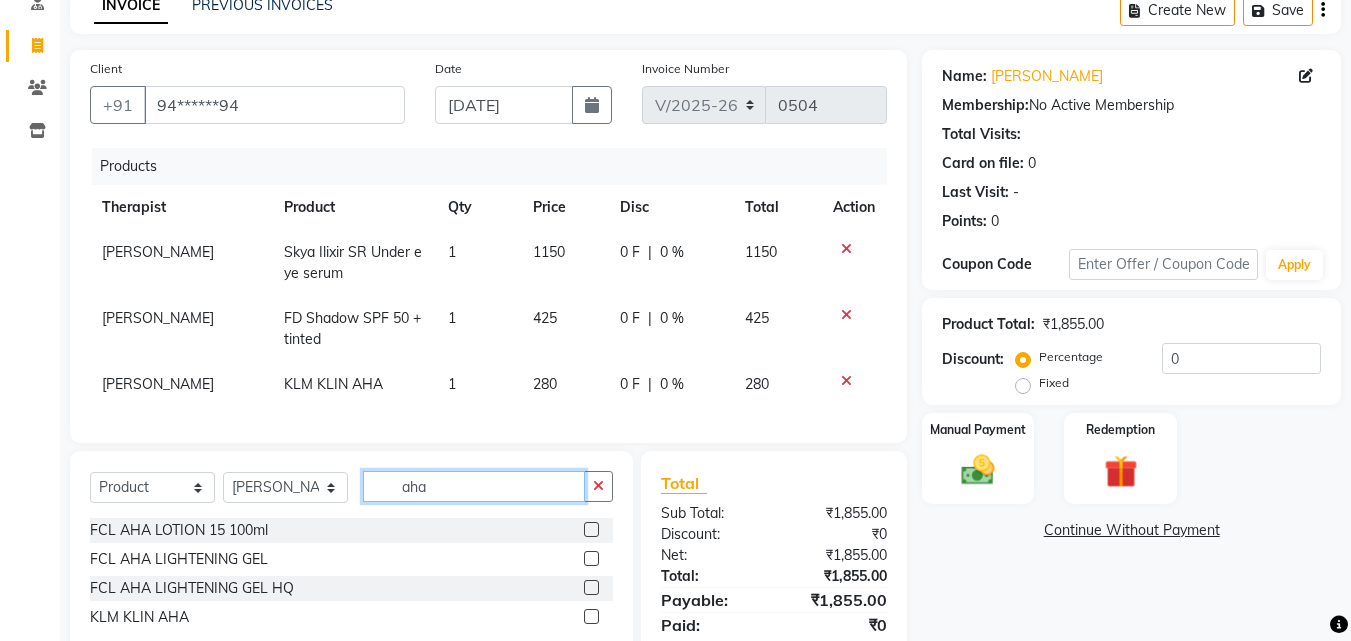 click on "aha" 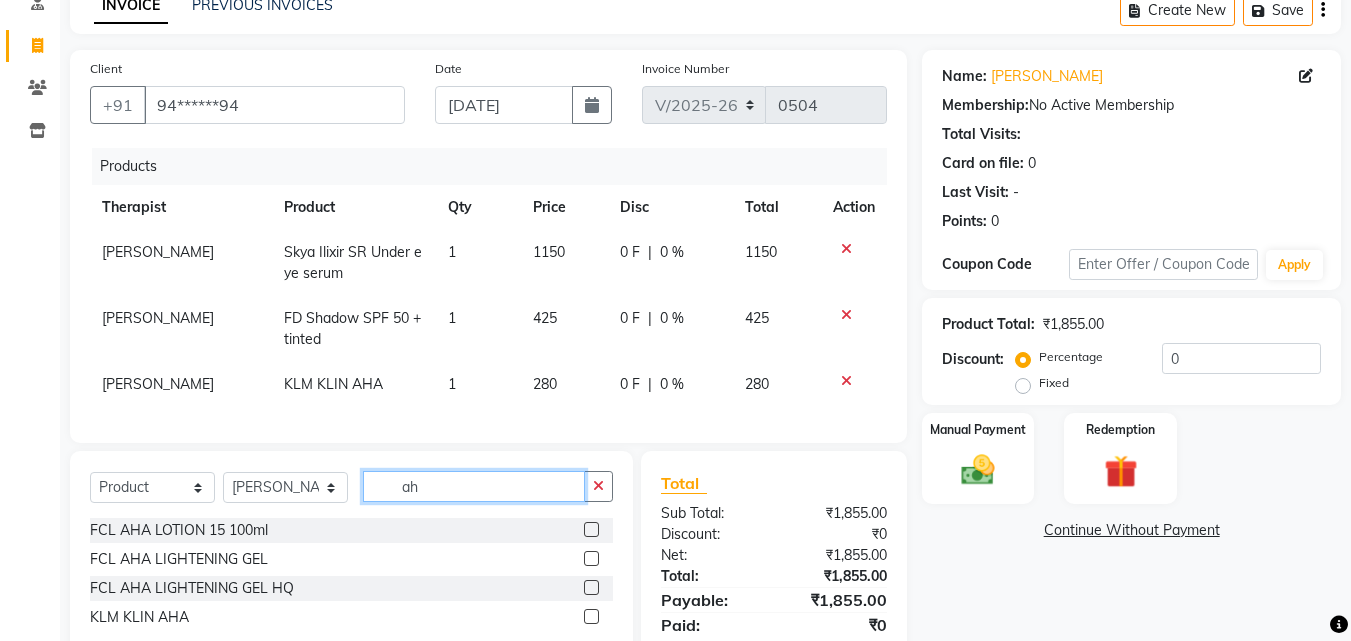 type on "a" 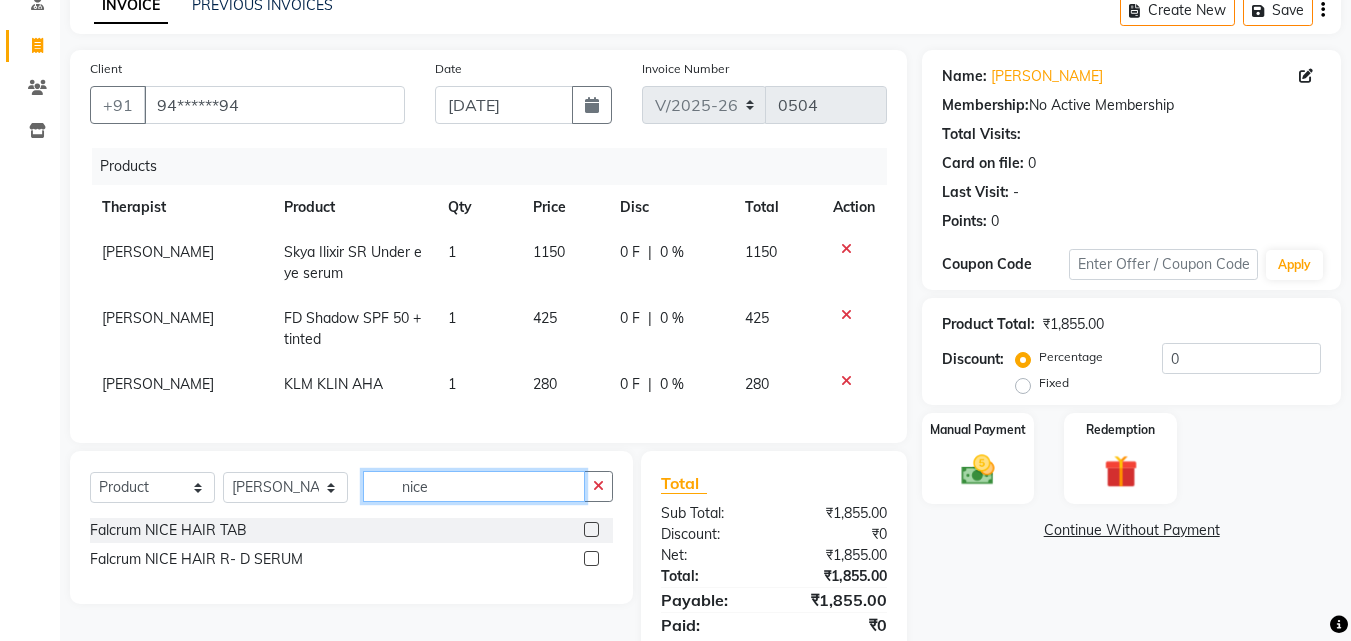 type on "nice" 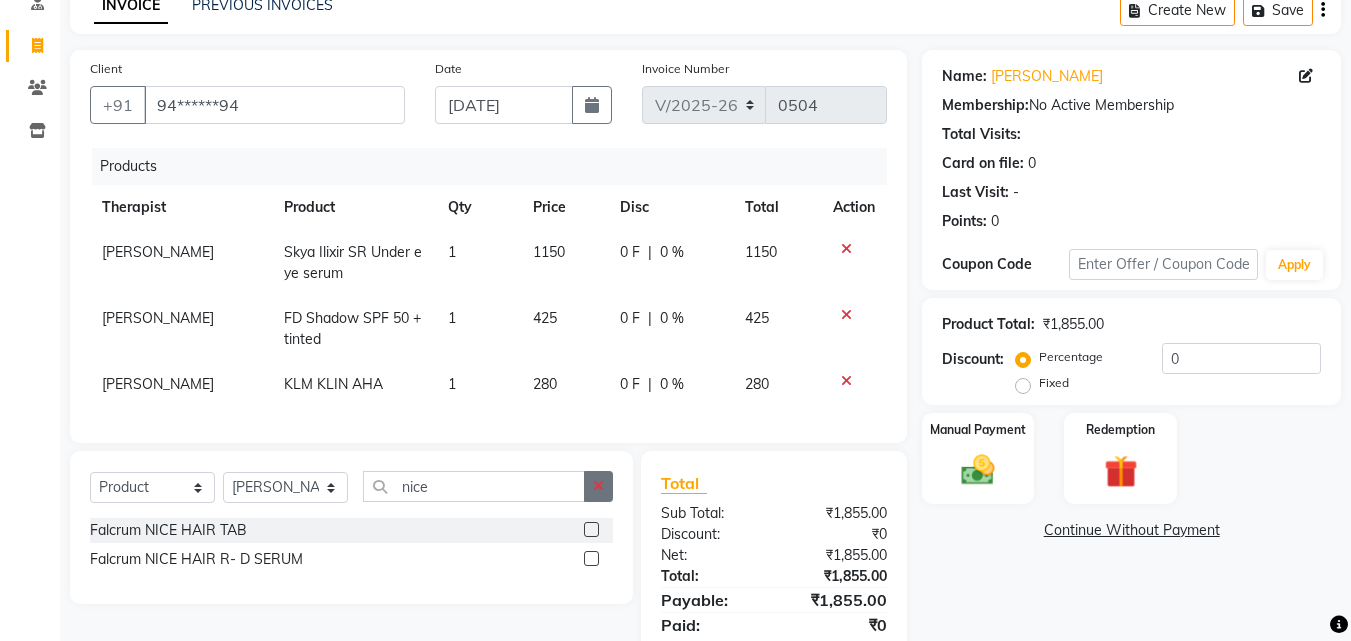 click 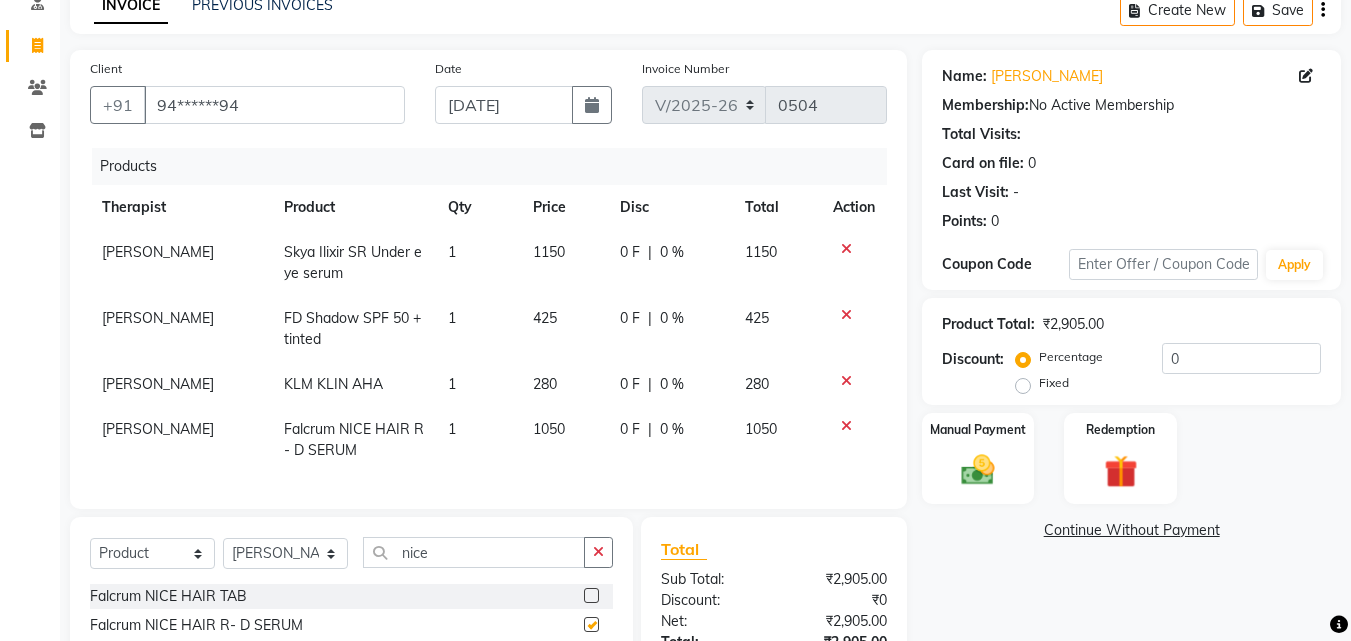 checkbox on "false" 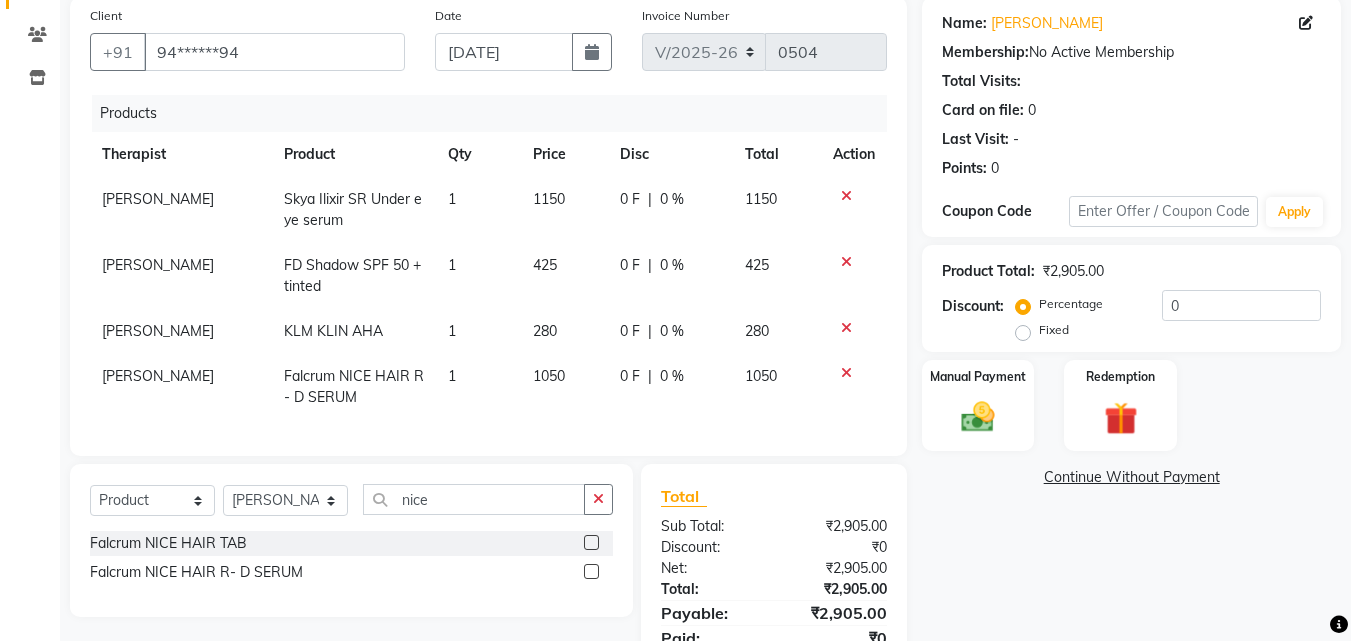 scroll, scrollTop: 252, scrollLeft: 0, axis: vertical 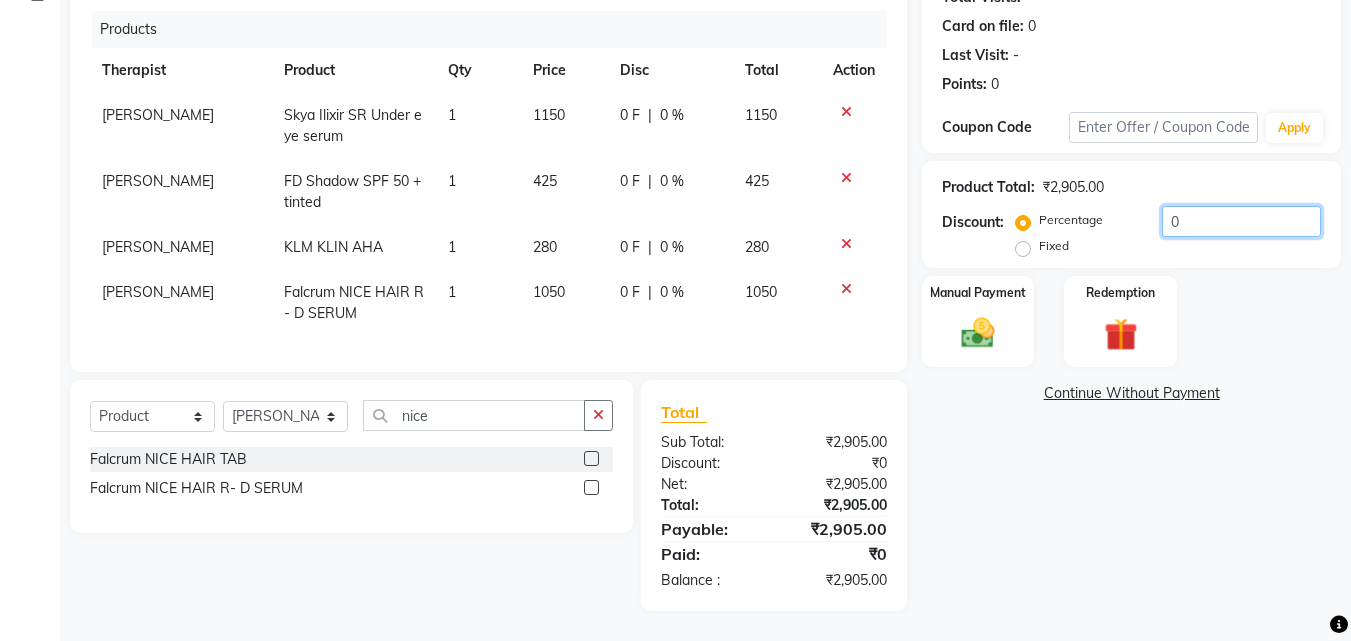 click on "0" 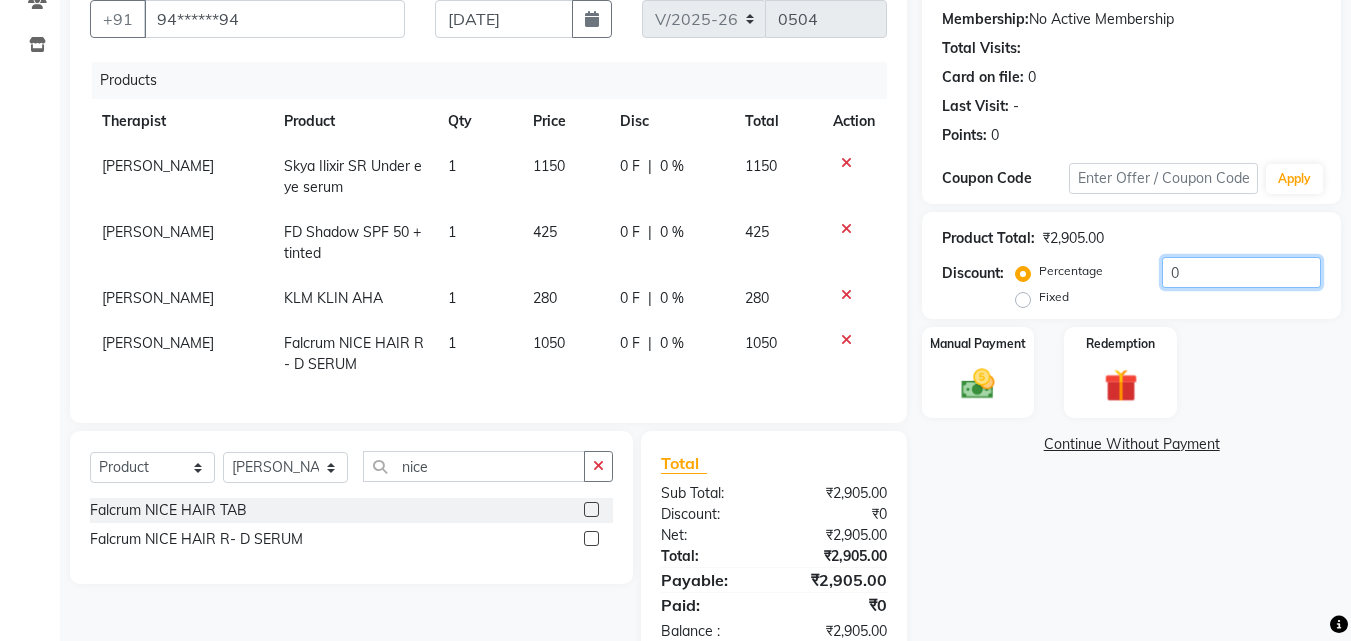 scroll, scrollTop: 152, scrollLeft: 0, axis: vertical 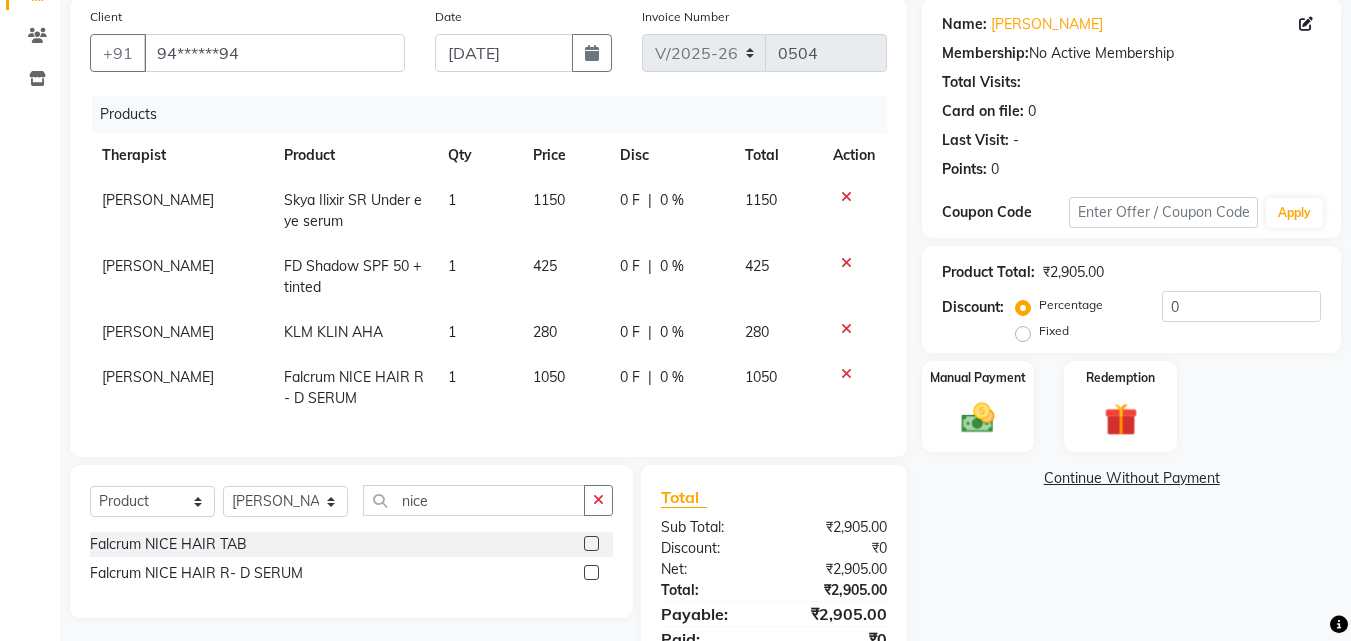 click on "280" 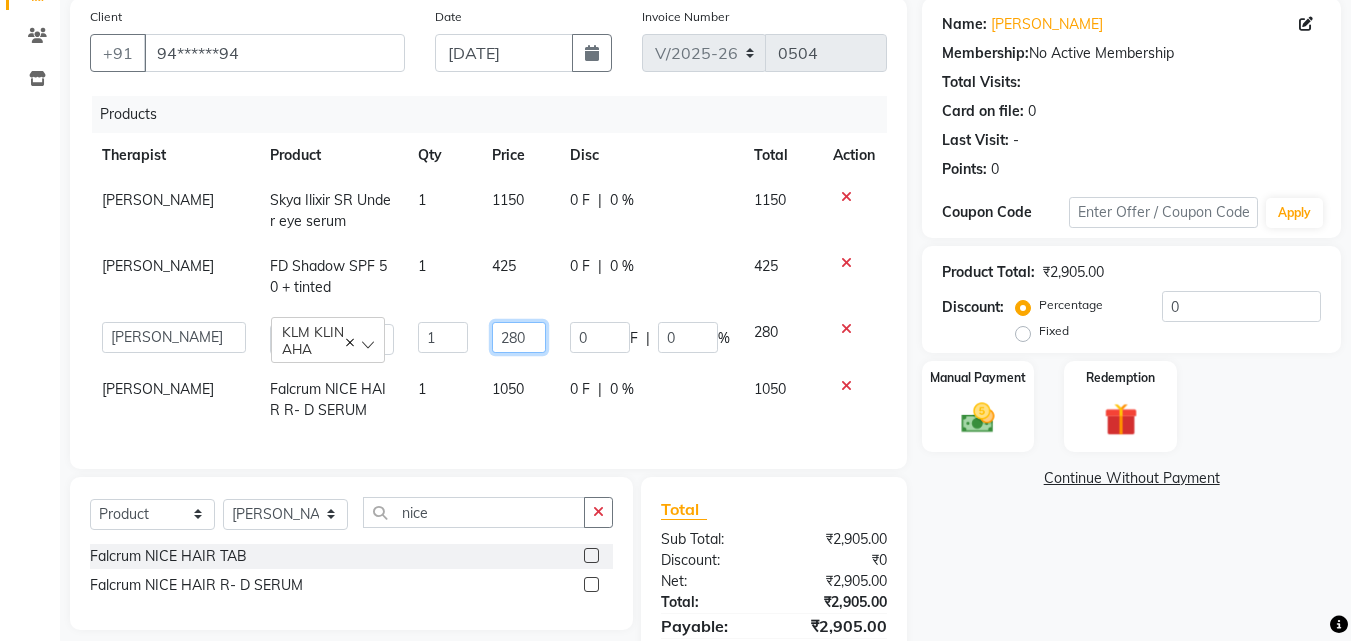 click on "280" 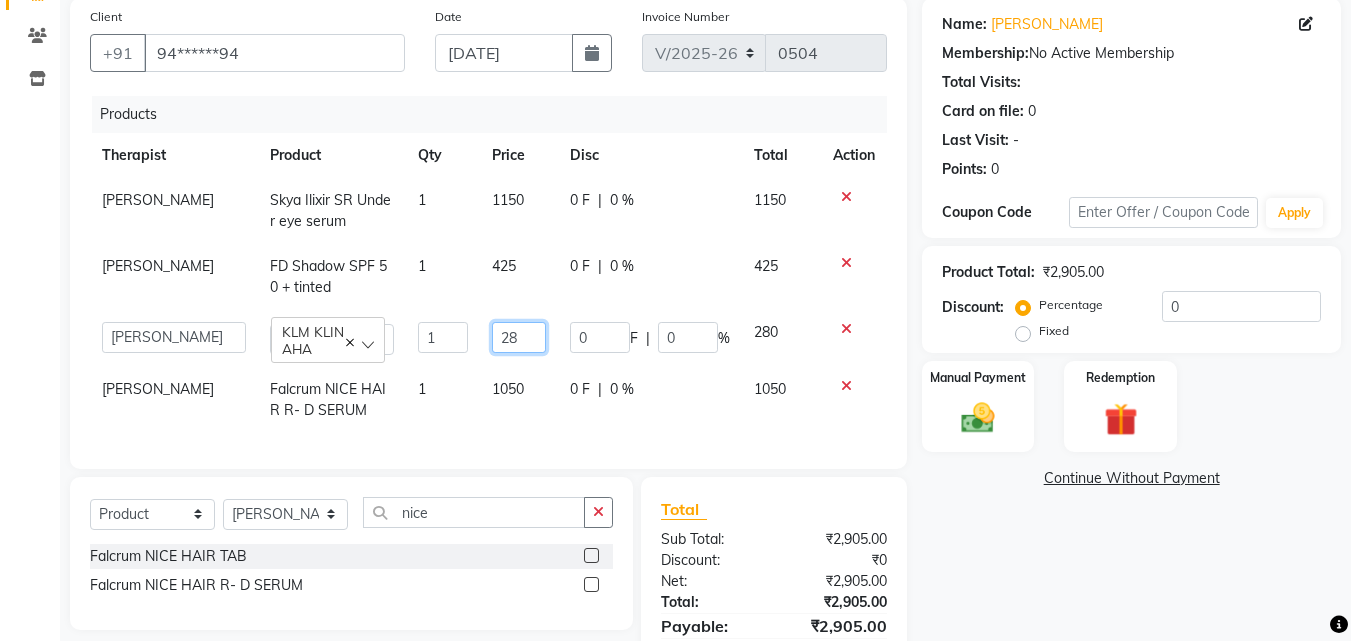 type on "2" 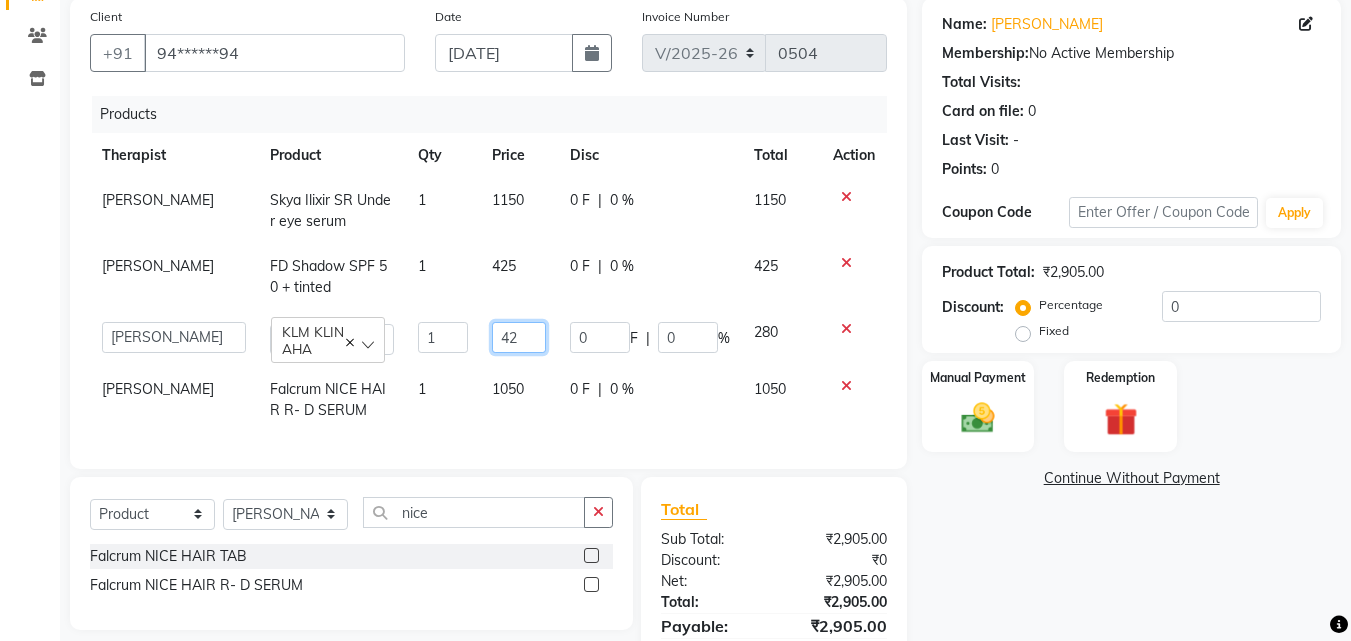 type on "425" 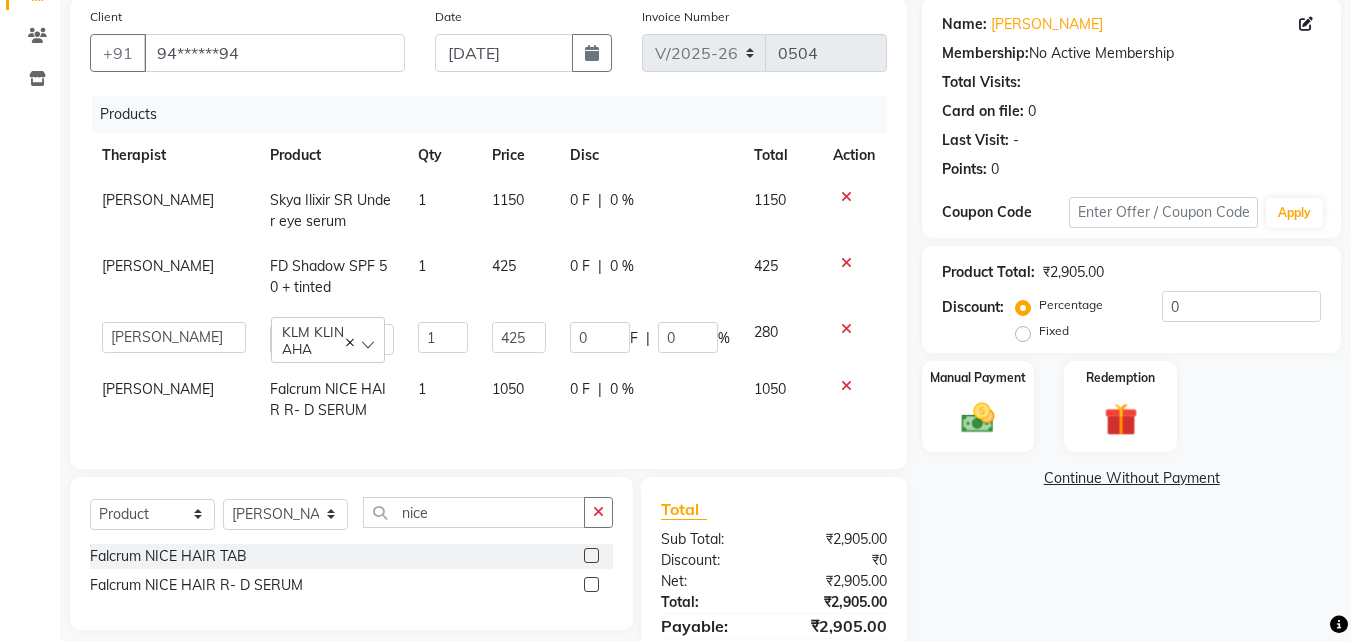 click on "0 F | 0 %" 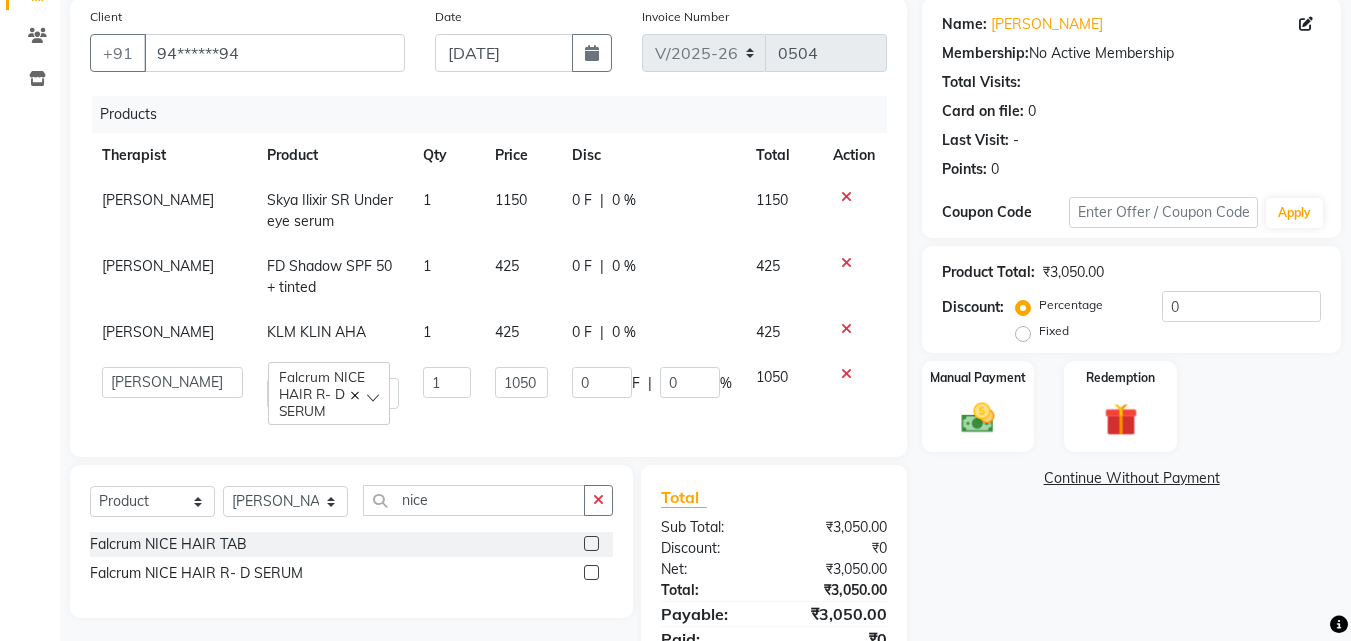 click on "425" 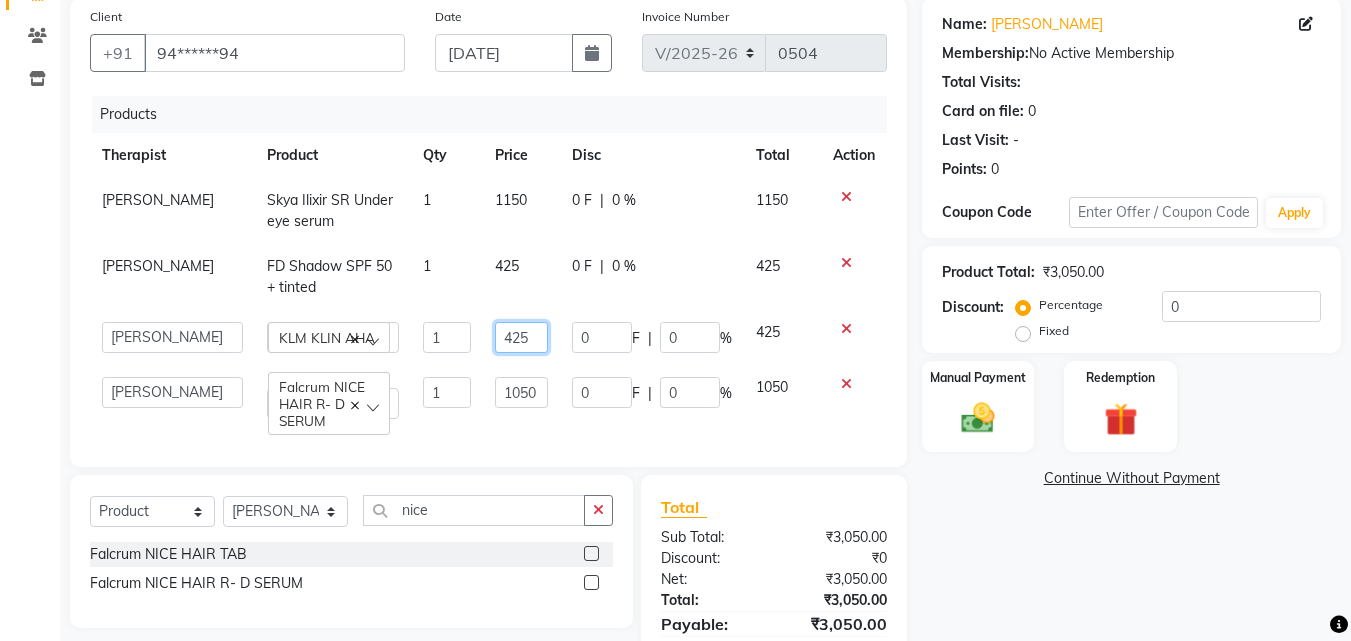 click on "425" 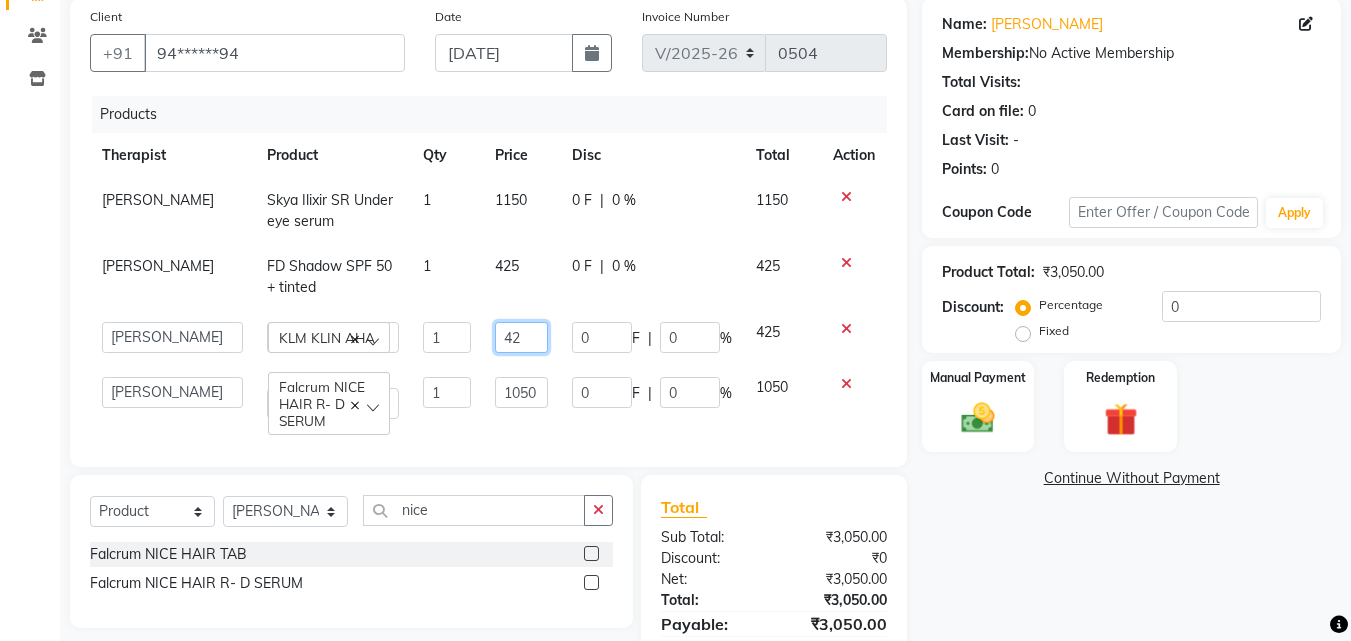 type on "4" 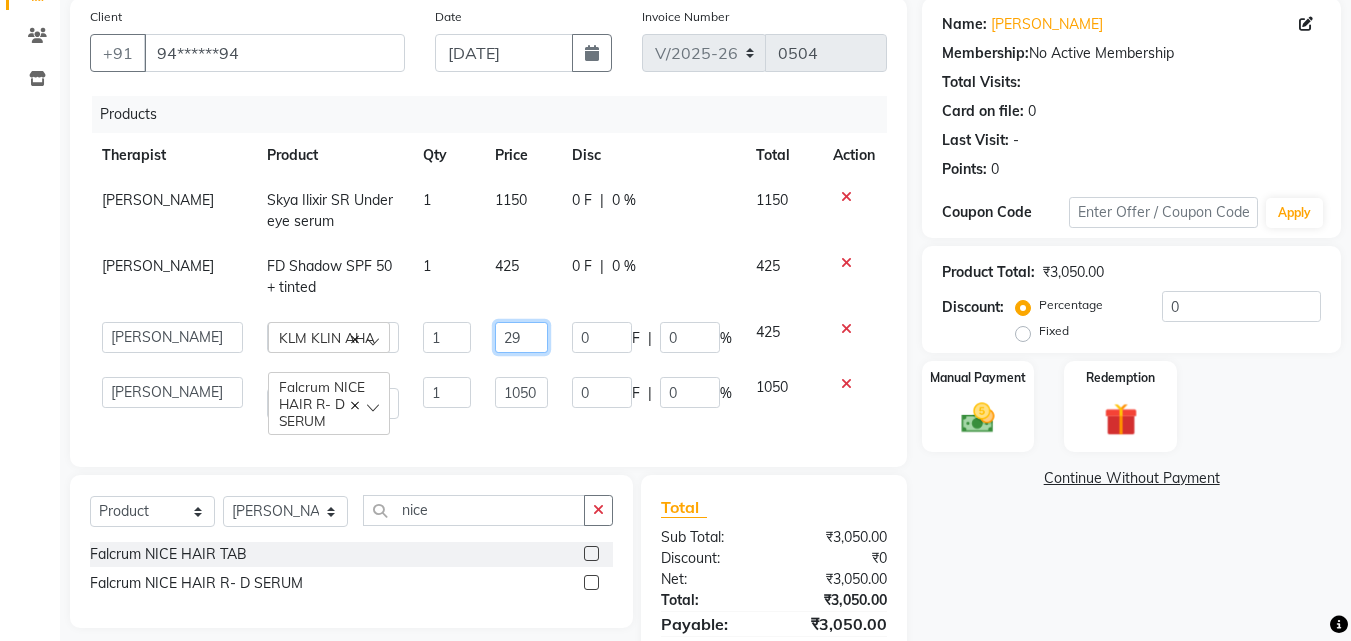 type on "299" 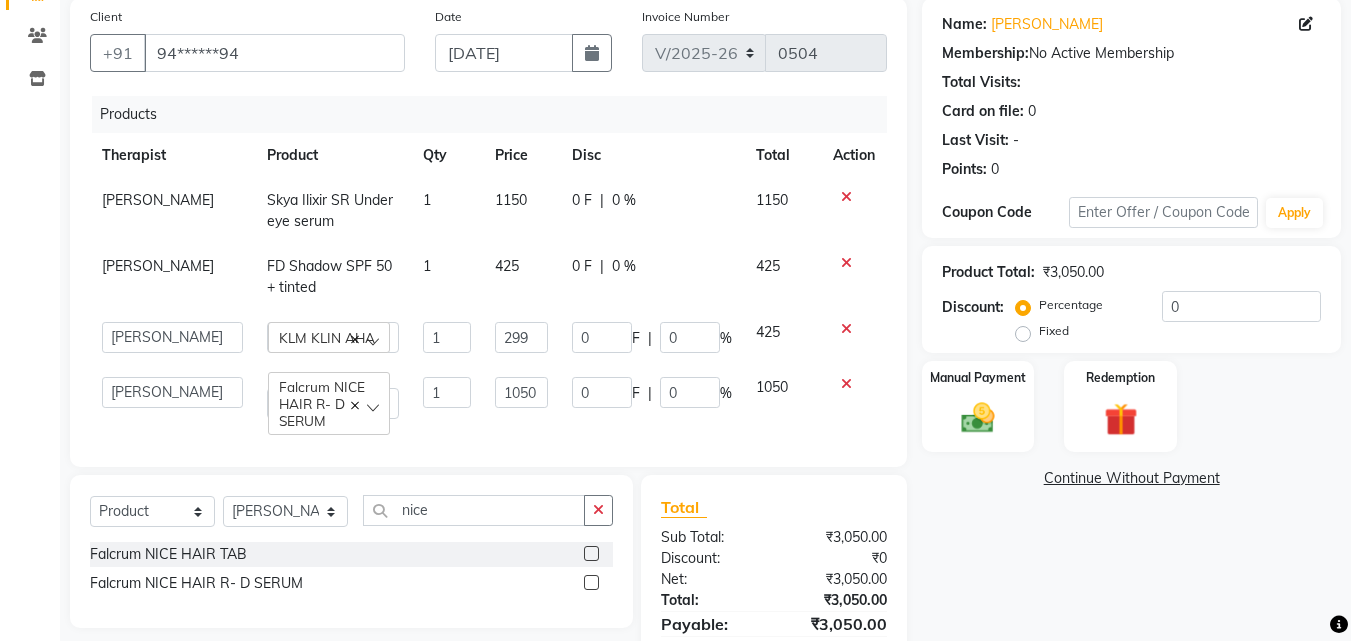 click on "Total Sub Total: ₹3,050.00 Discount: ₹0 Net: ₹3,050.00 Total: ₹3,050.00 Payable: ₹3,050.00 Paid: ₹0 Balance   : ₹3,050.00" 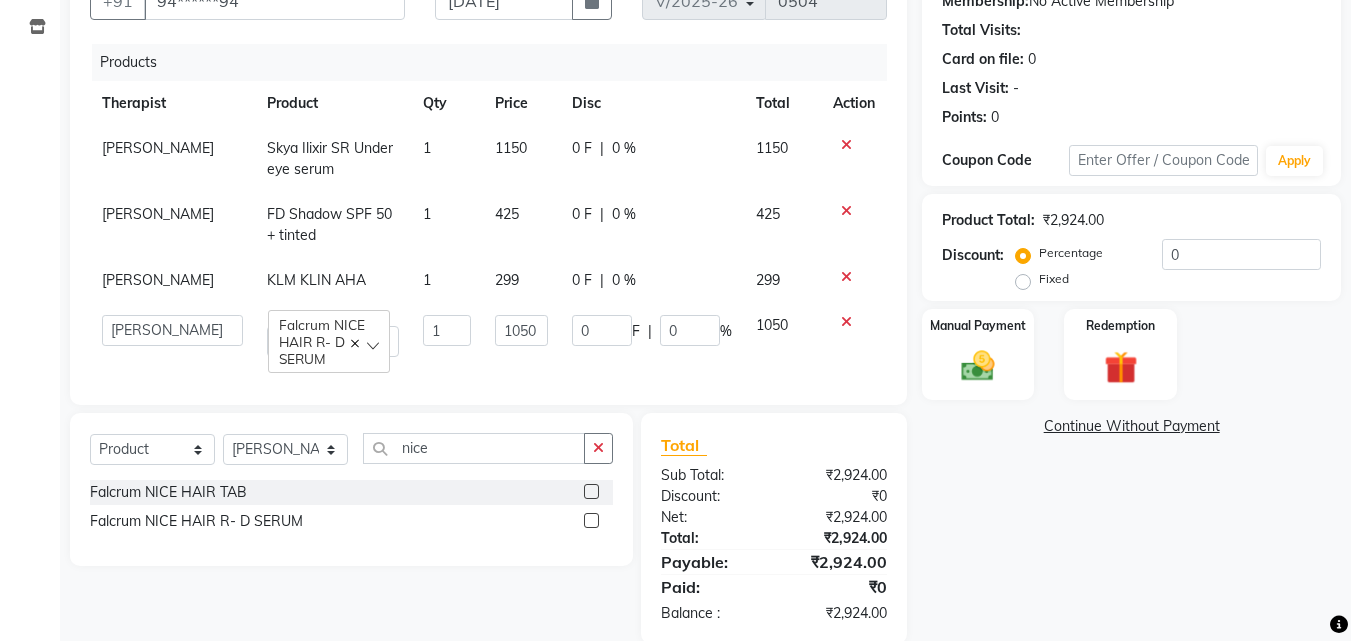 scroll, scrollTop: 252, scrollLeft: 0, axis: vertical 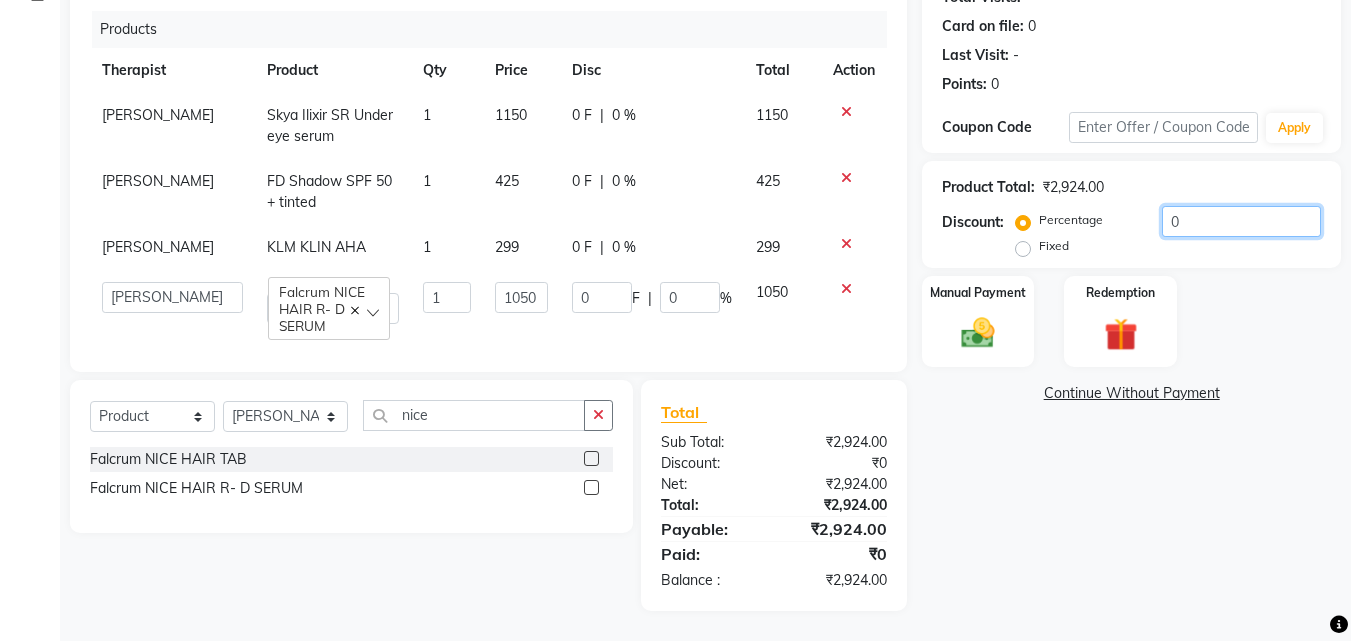 click on "0" 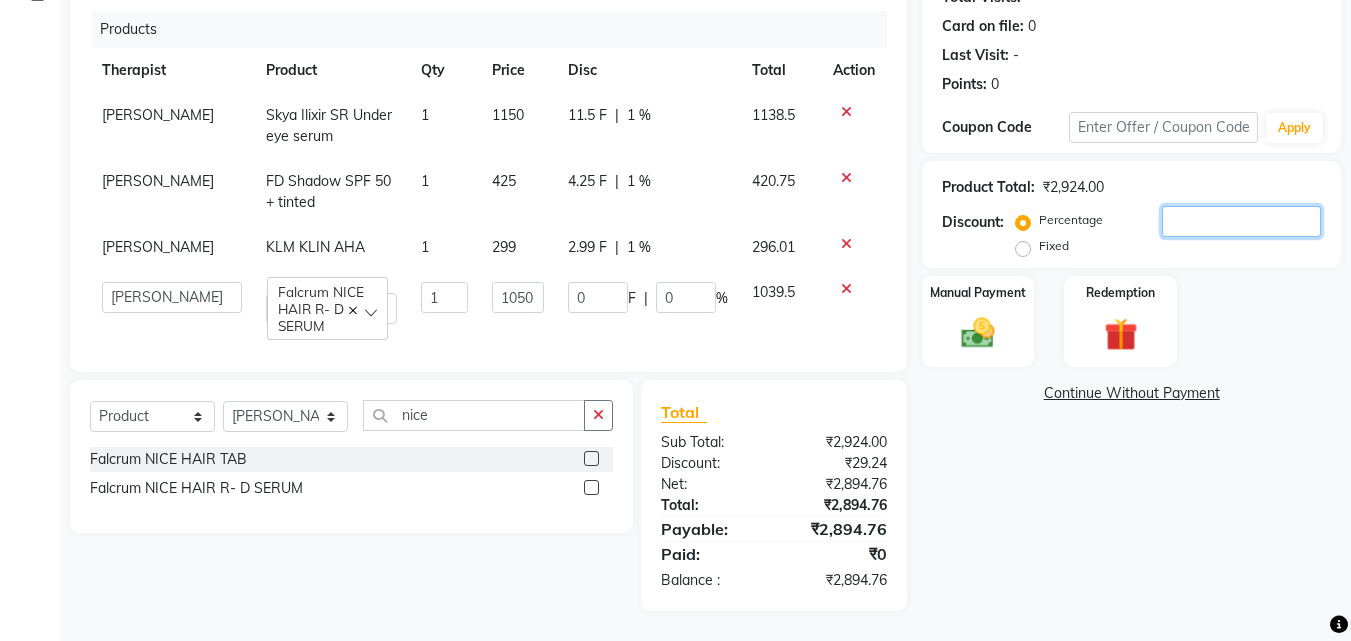 type on "1" 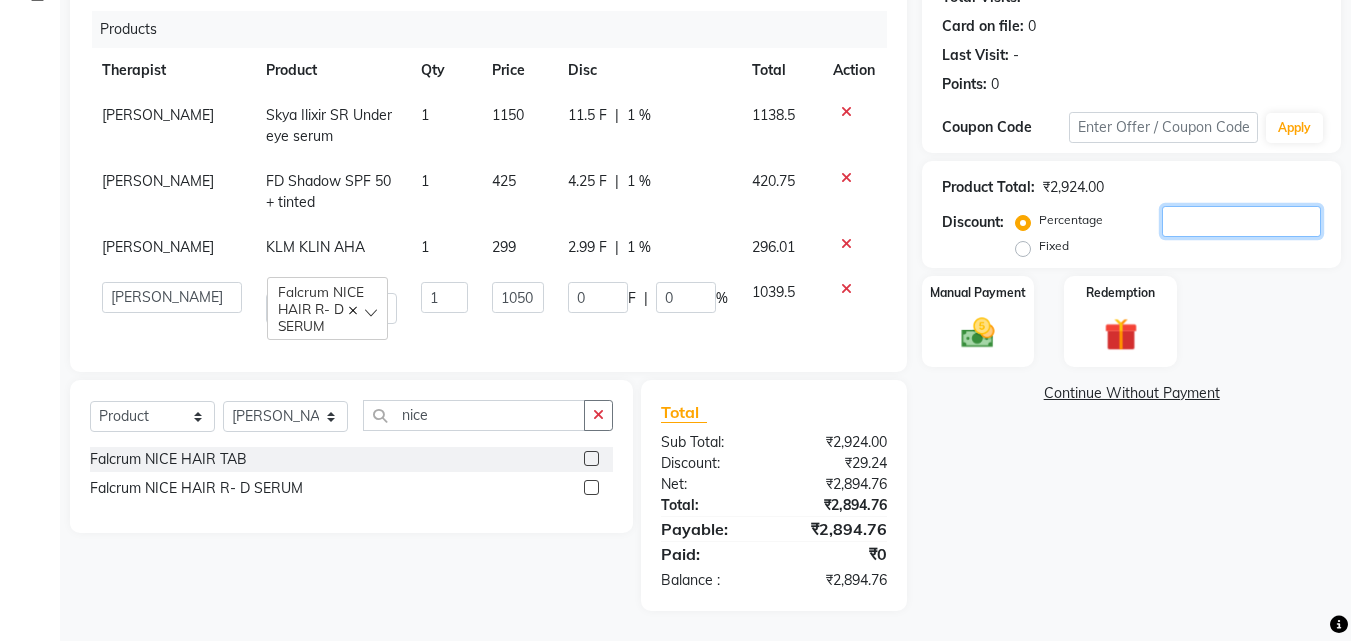 type on "10.5" 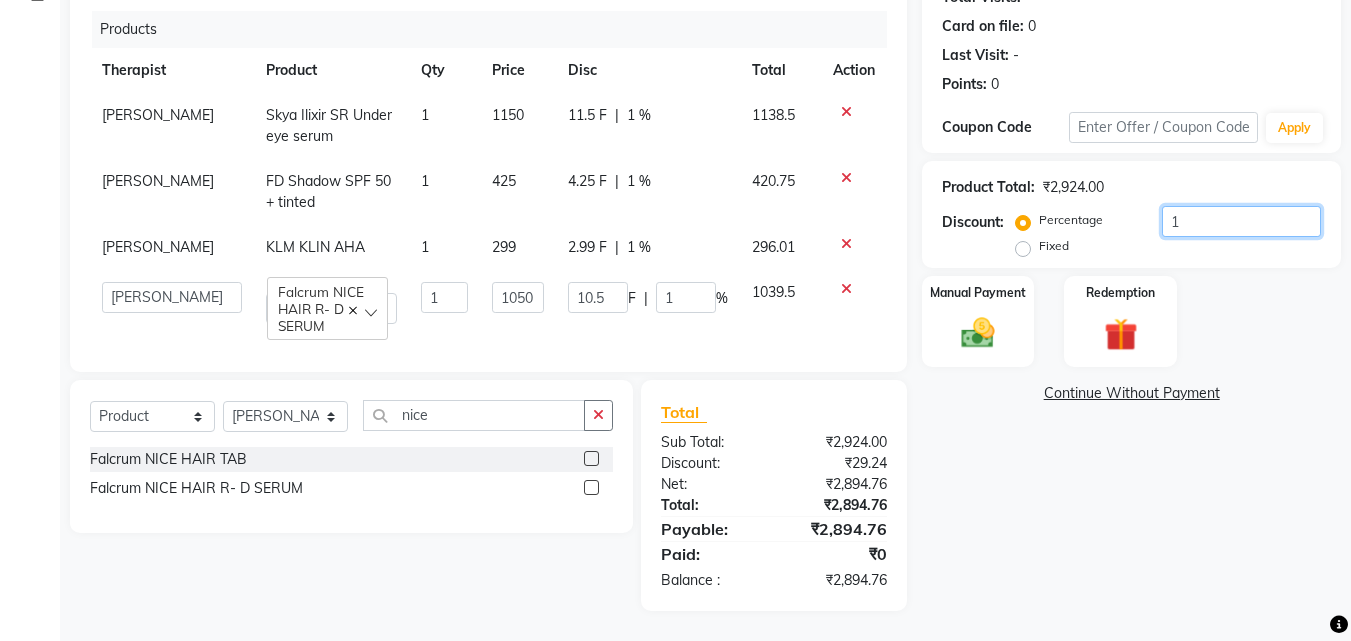 type on "10" 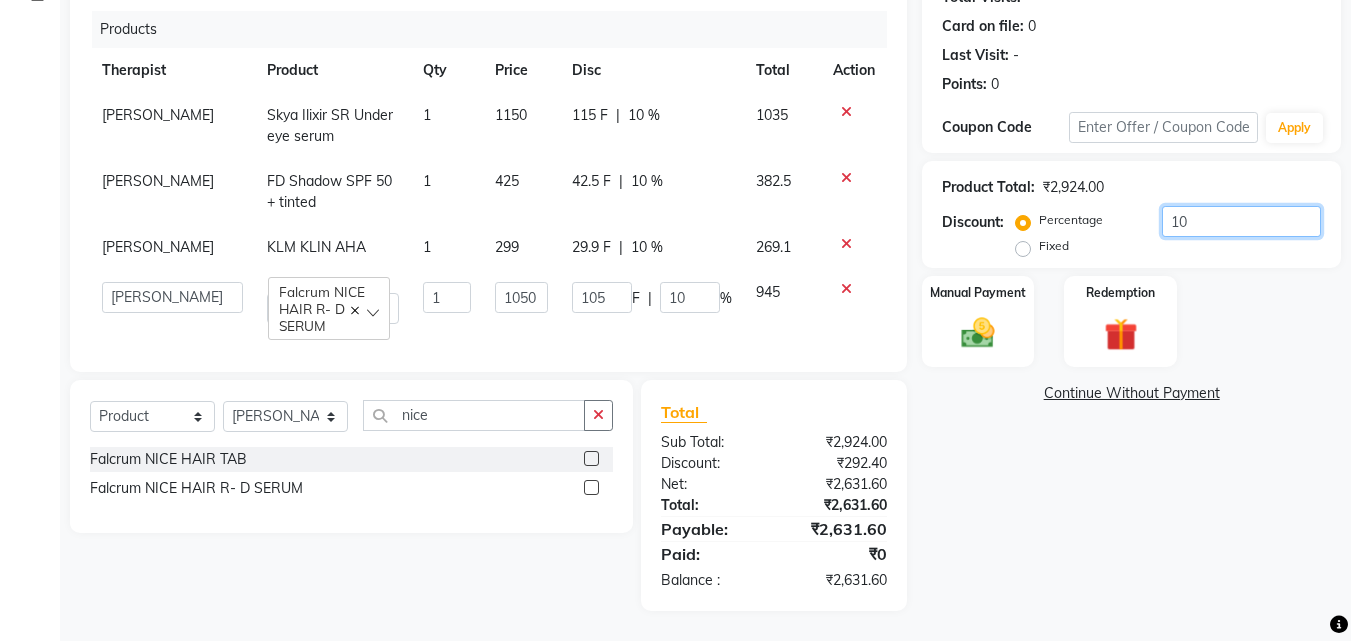 type on "10" 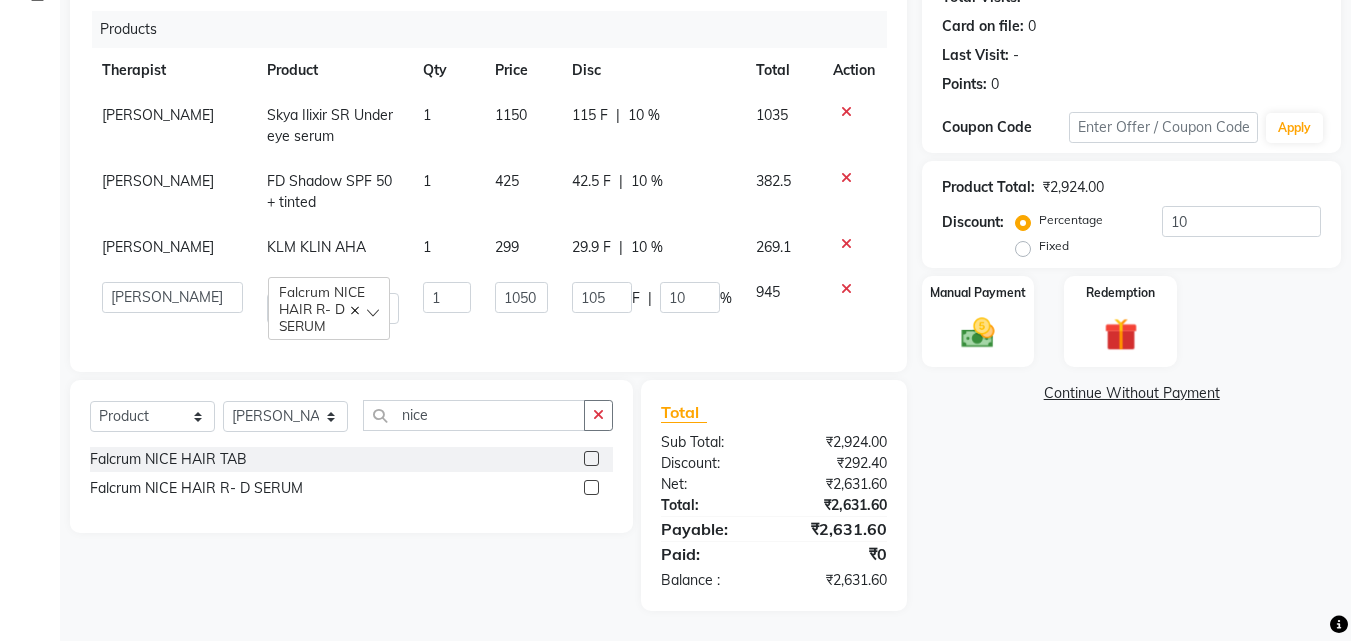 click on "Total Sub Total: ₹2,924.00 Discount: ₹292.40 Net: ₹2,631.60 Total: ₹2,631.60 Payable: ₹2,631.60 Paid: ₹0 Balance   : ₹2,631.60" 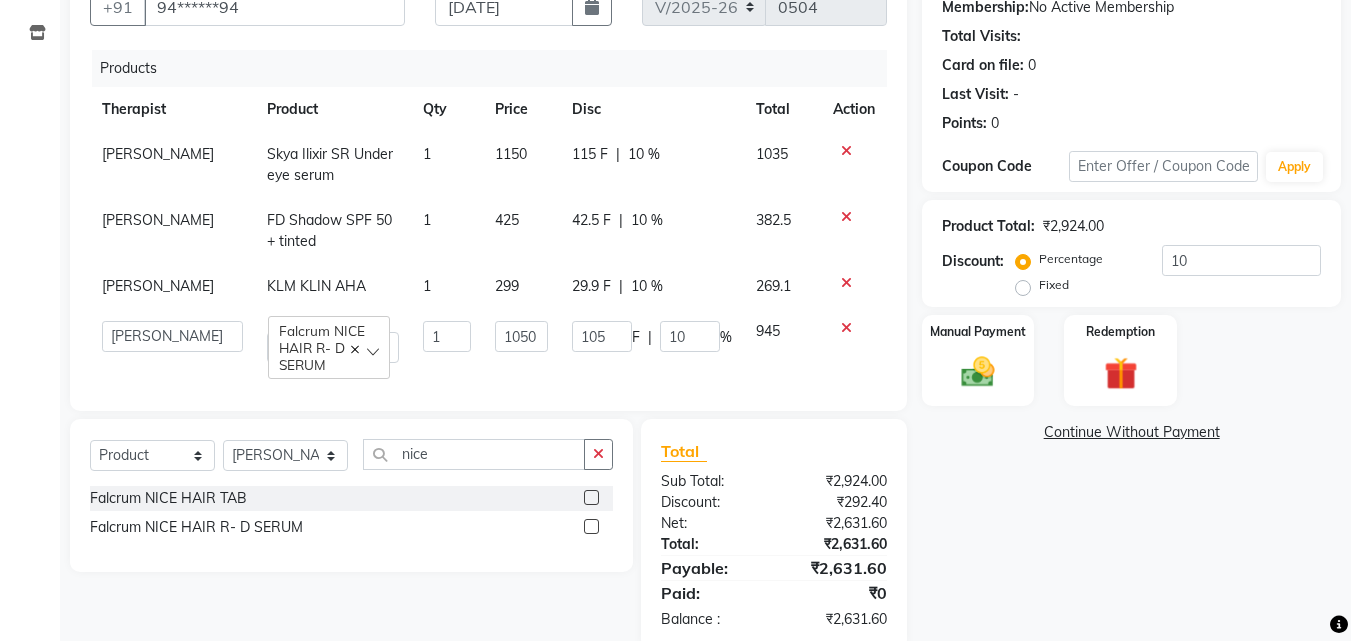 scroll, scrollTop: 252, scrollLeft: 0, axis: vertical 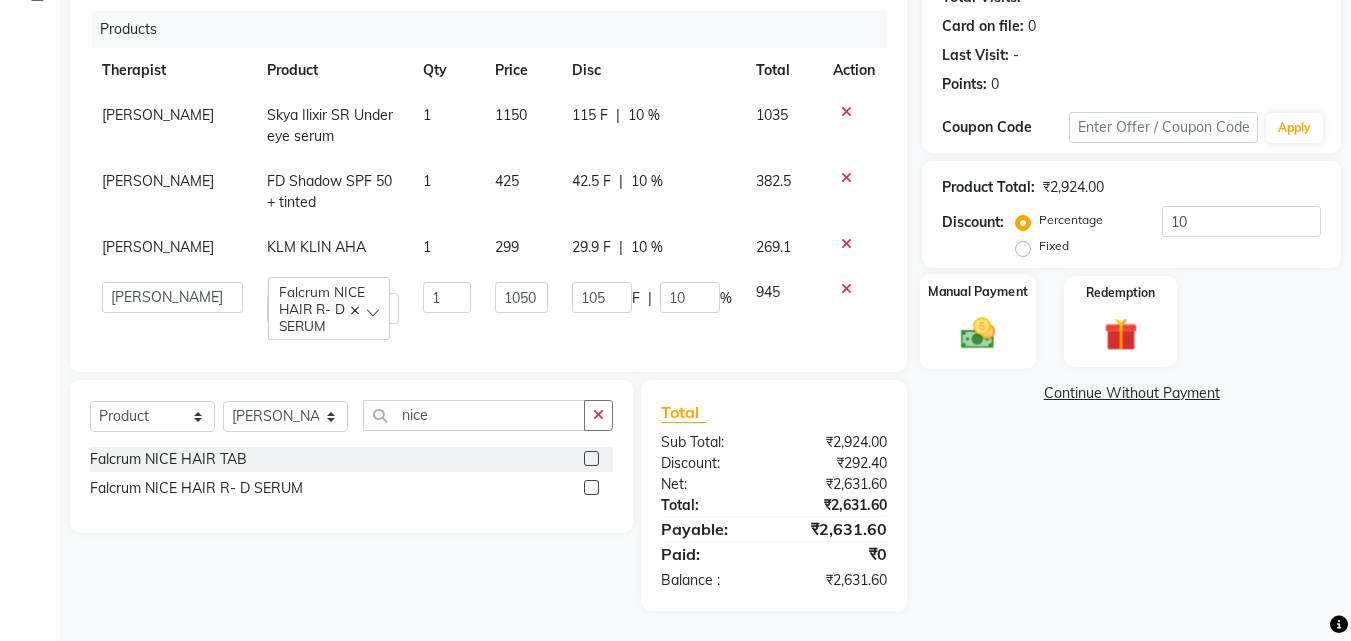 click on "Manual Payment" 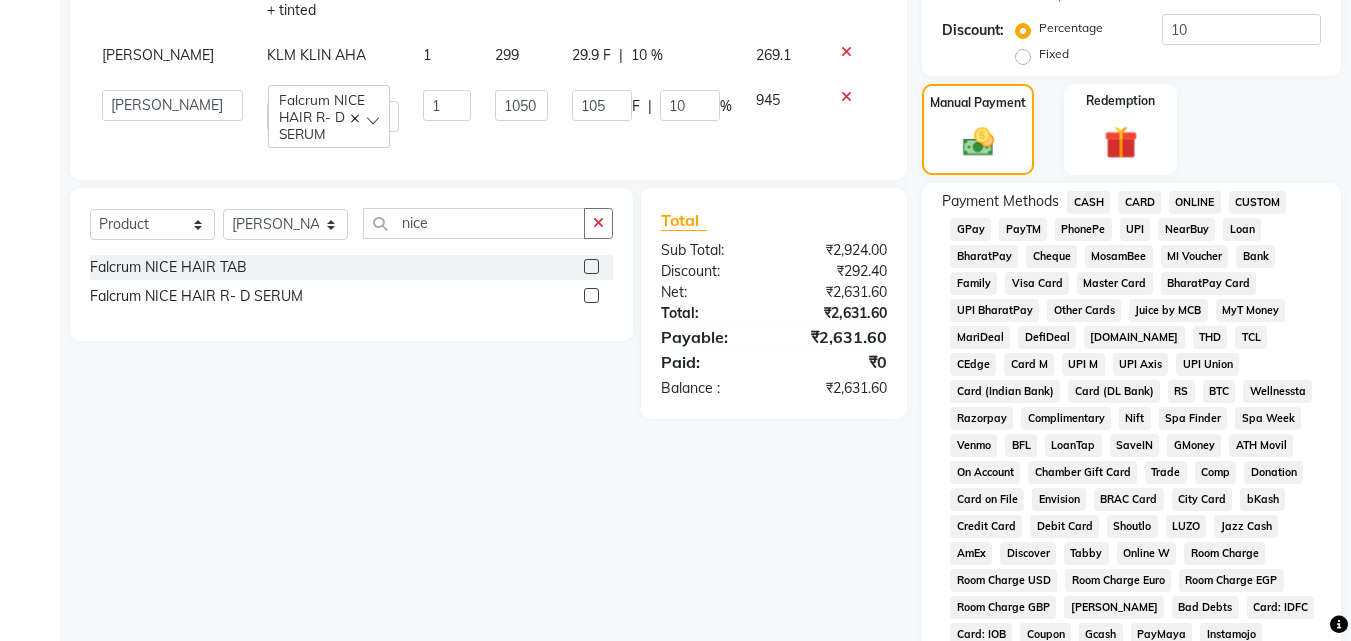 scroll, scrollTop: 452, scrollLeft: 0, axis: vertical 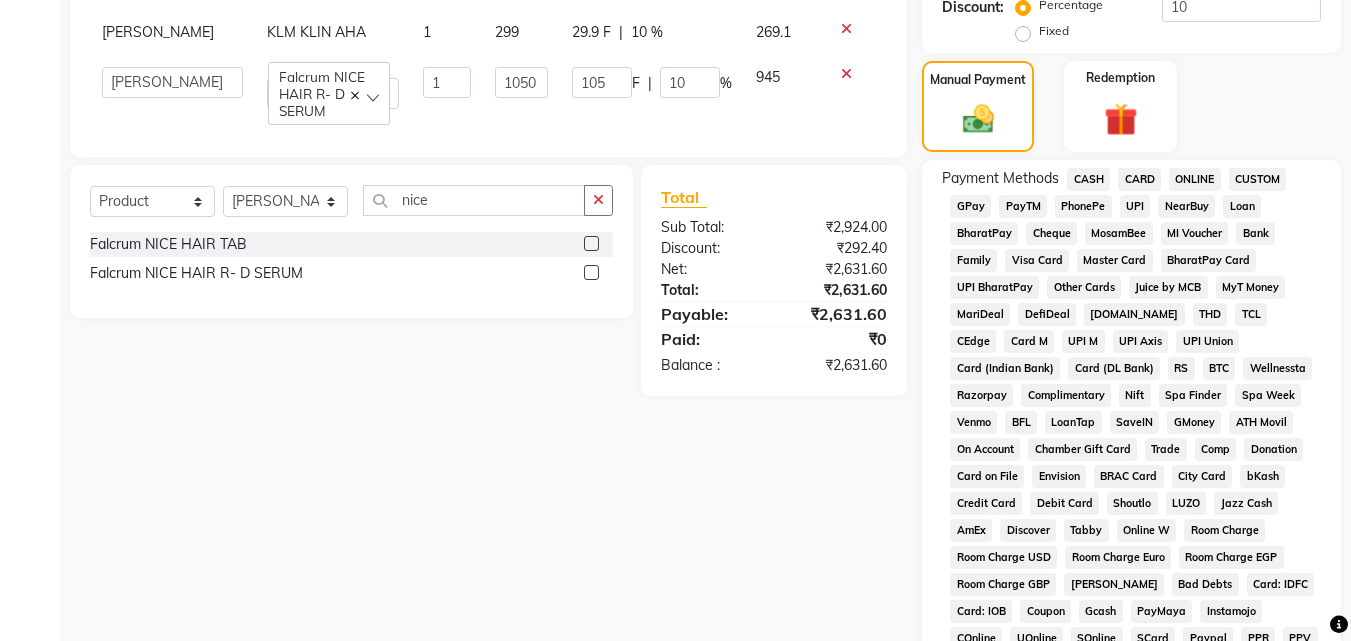 click on "GPay" 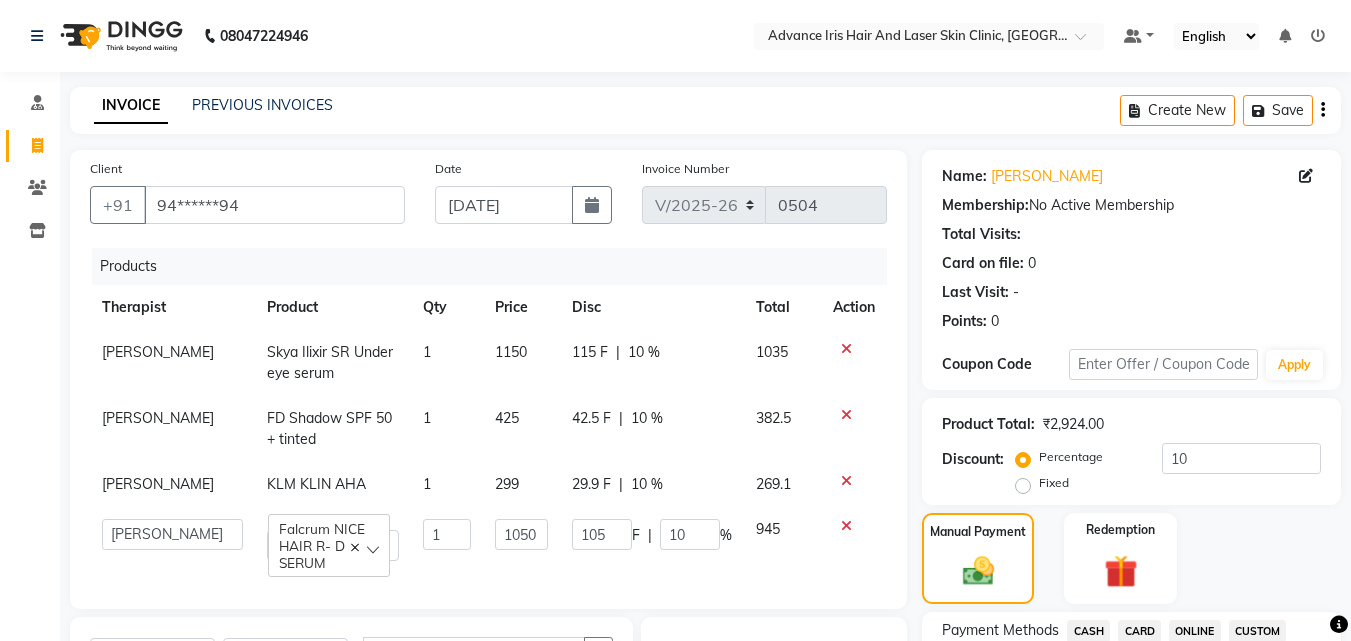 scroll, scrollTop: 100, scrollLeft: 0, axis: vertical 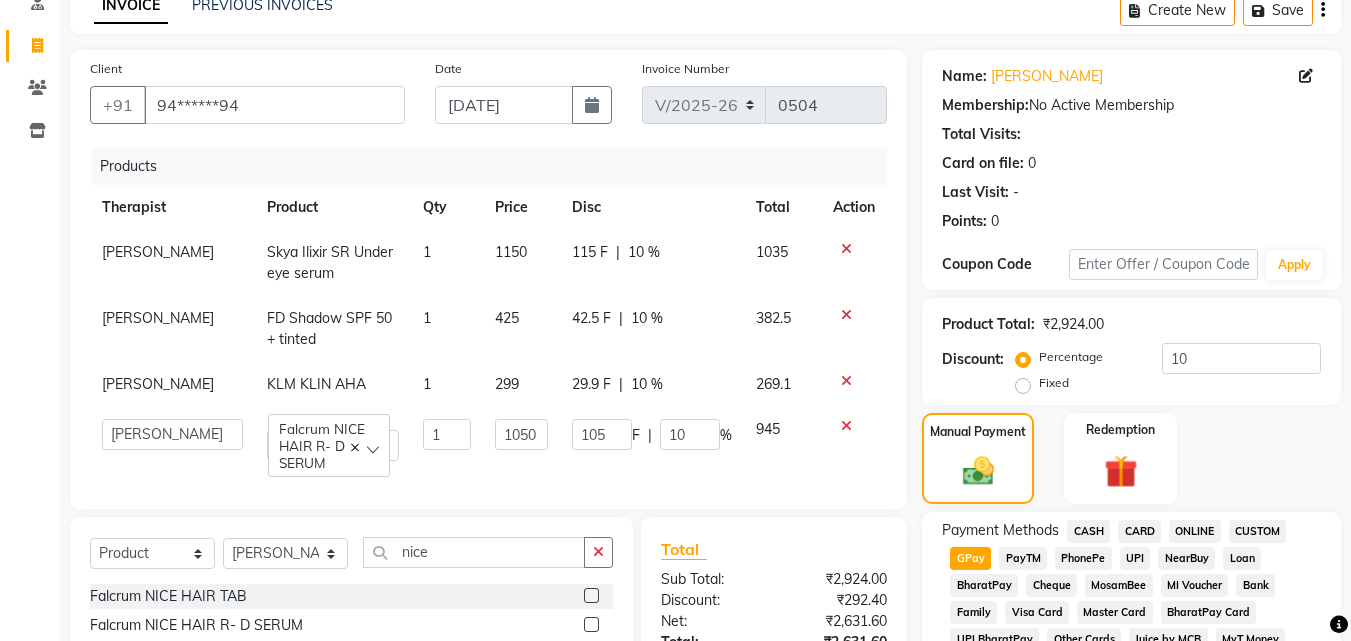 click on "425" 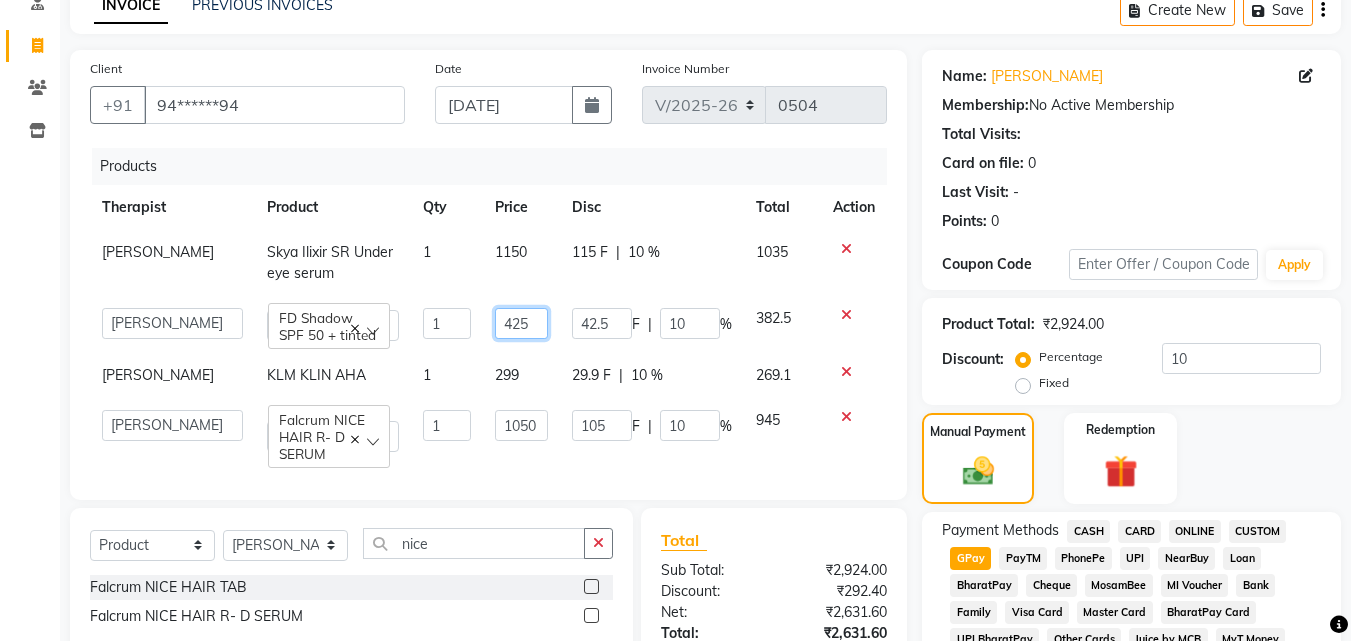 click on "425" 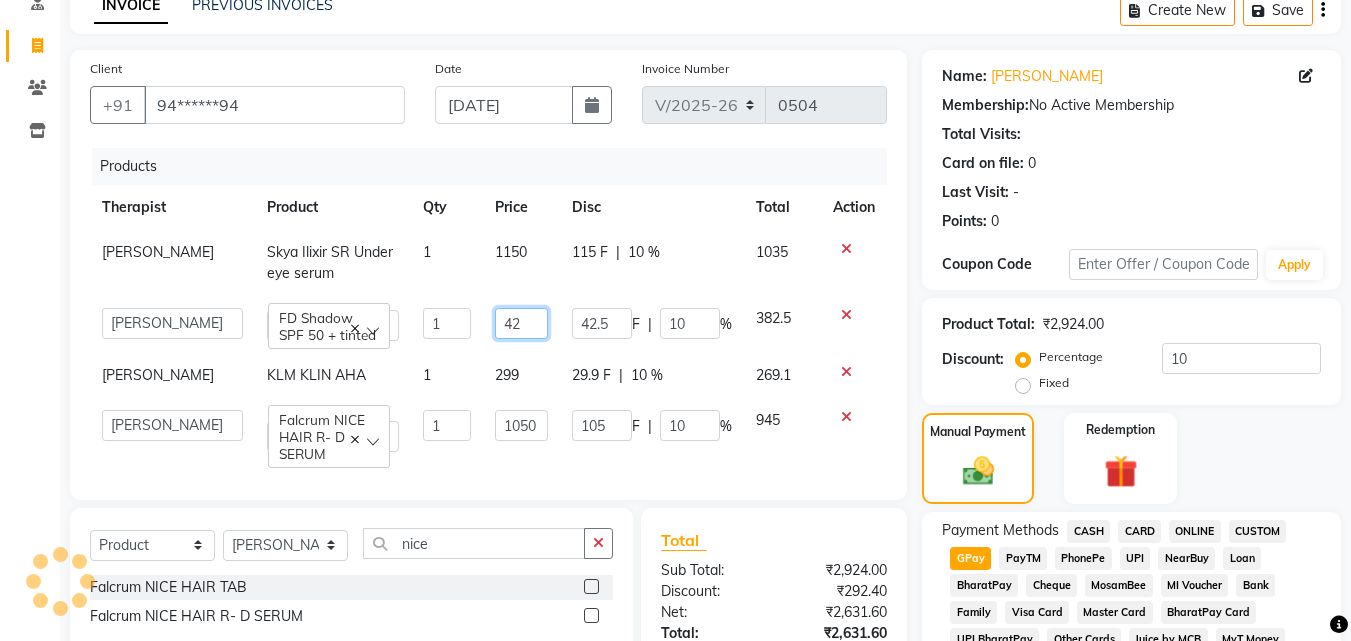type on "4" 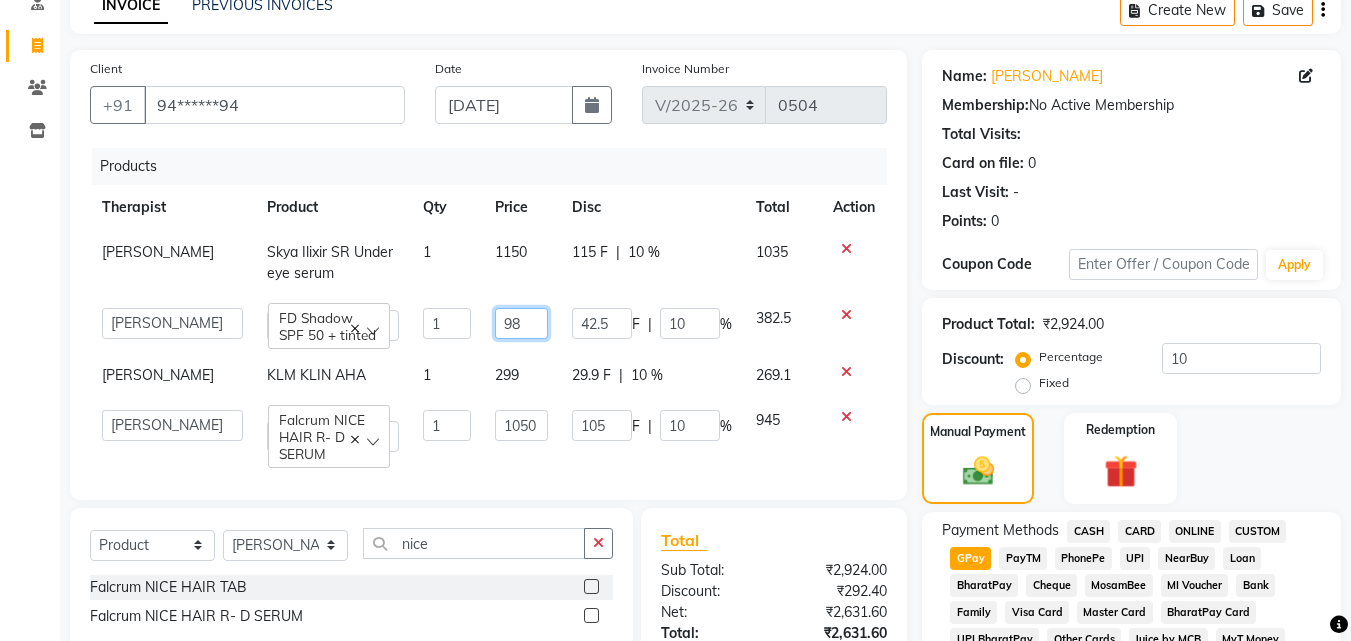 type on "987" 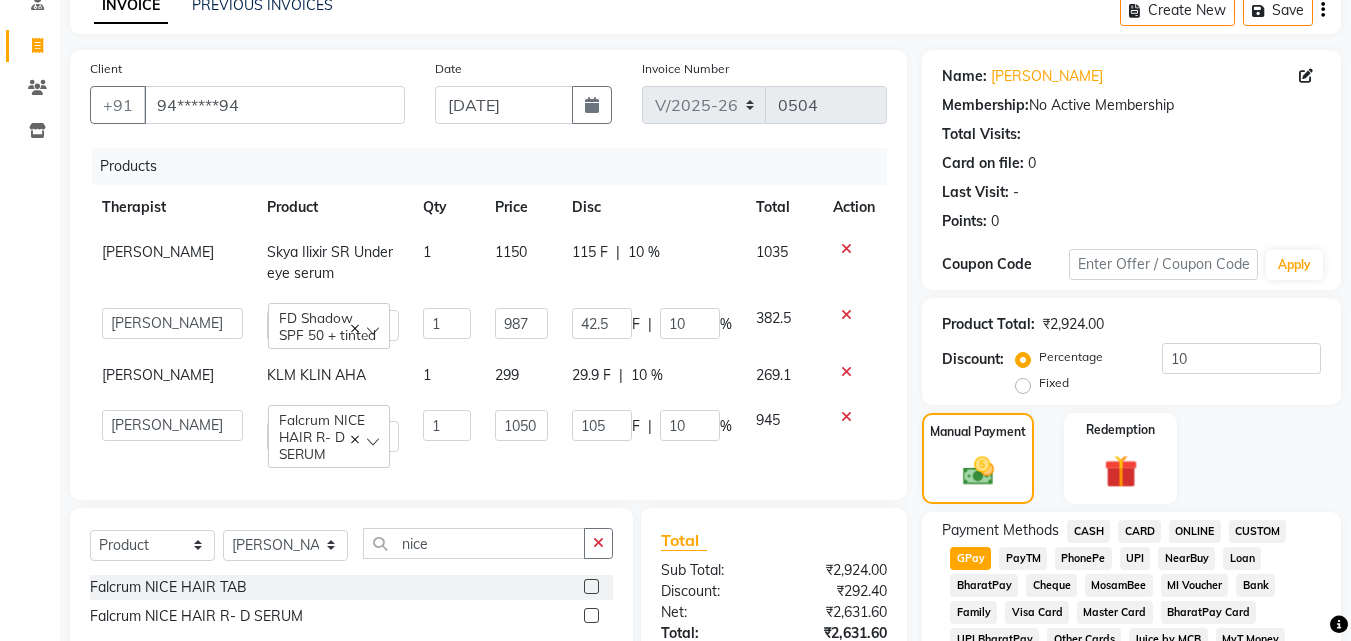 drag, startPoint x: 774, startPoint y: 542, endPoint x: 750, endPoint y: 486, distance: 60.926186 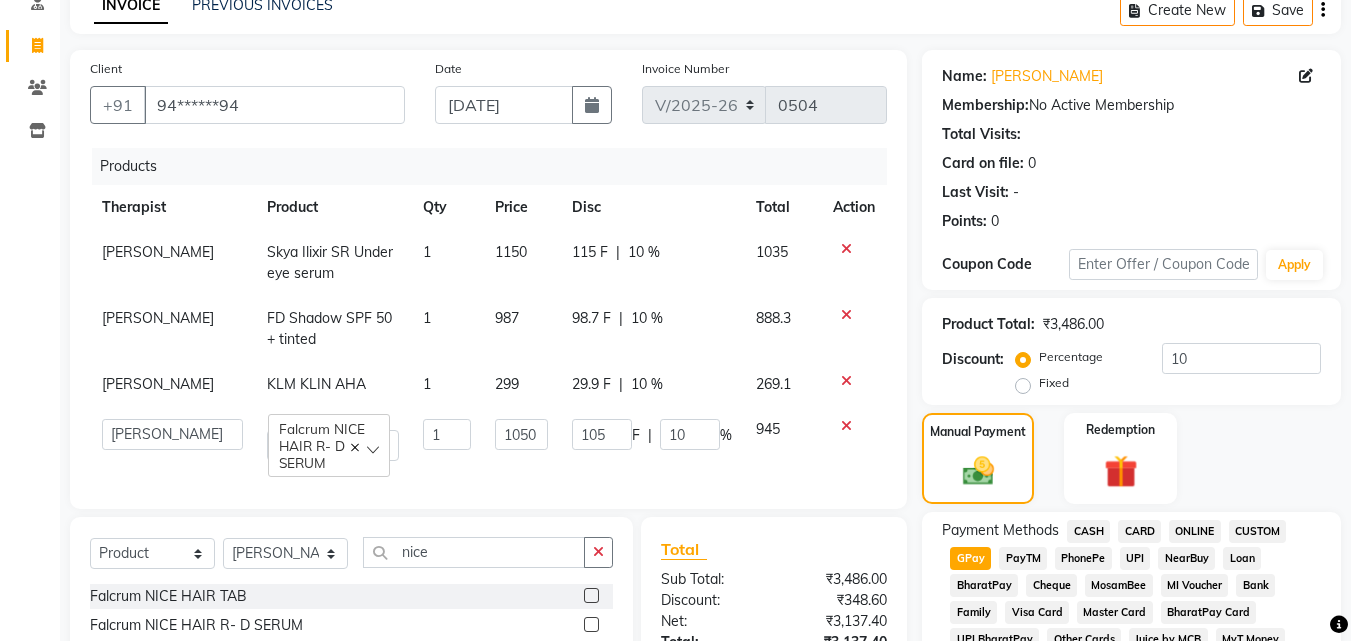 click on "987" 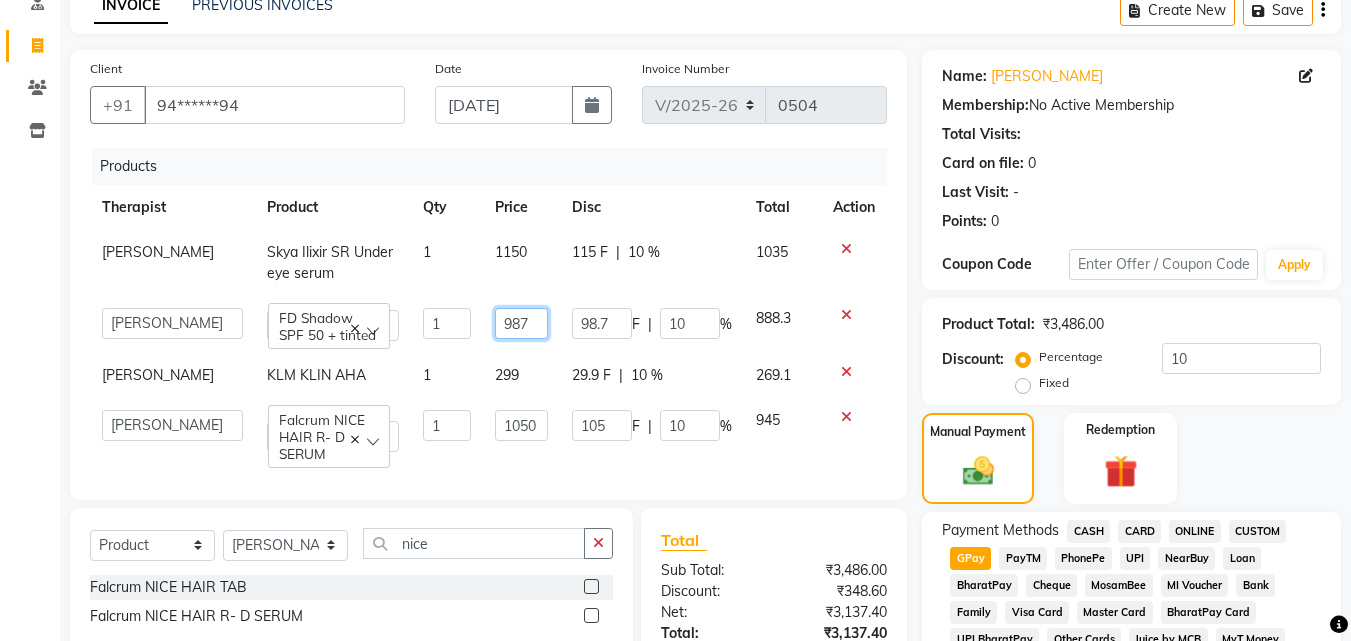 drag, startPoint x: 506, startPoint y: 321, endPoint x: 530, endPoint y: 320, distance: 24.020824 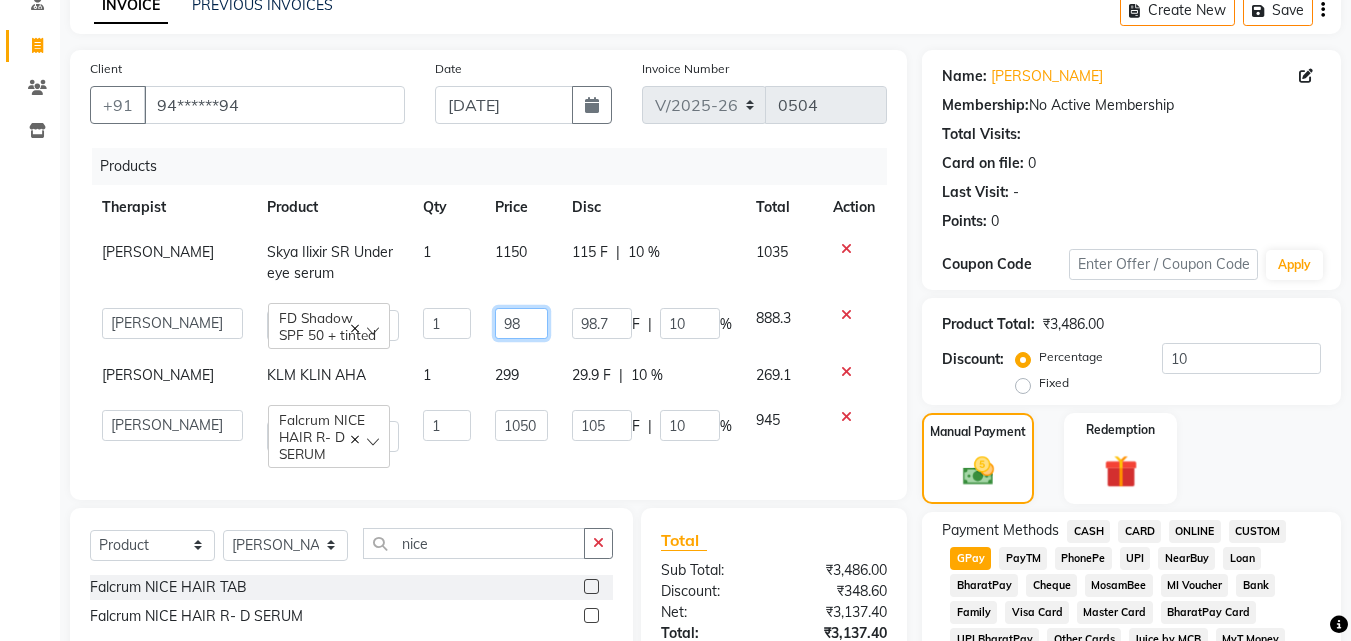 type on "9" 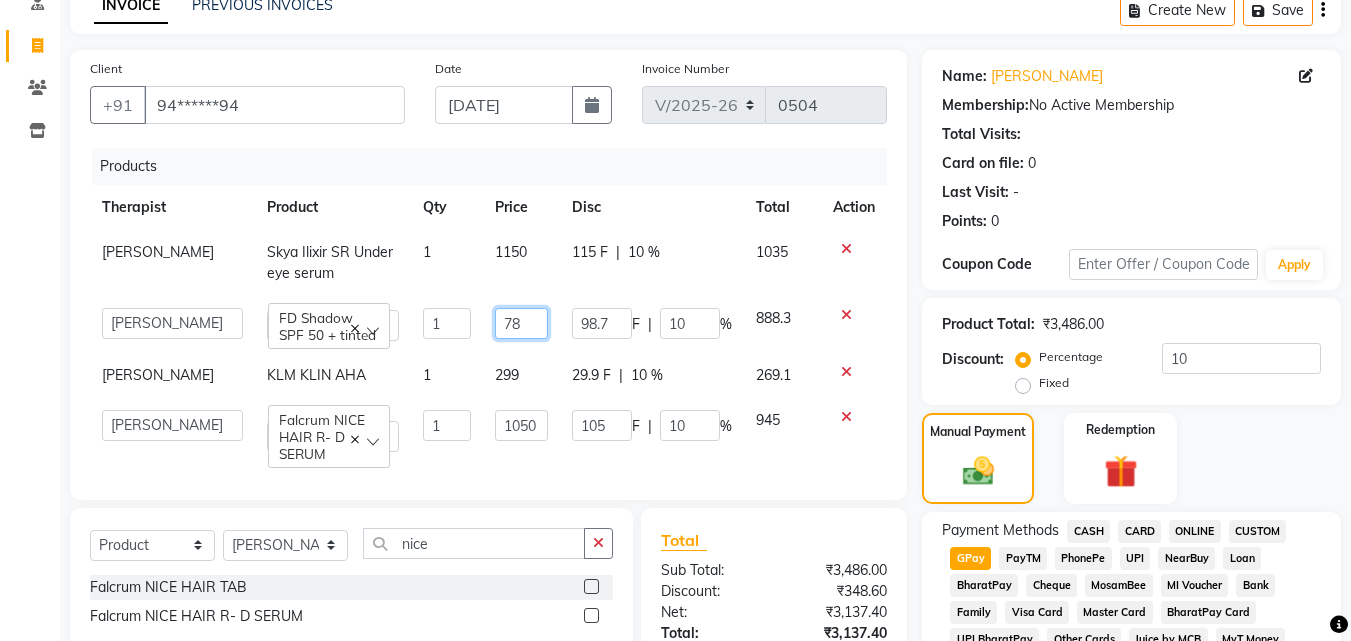 type on "7" 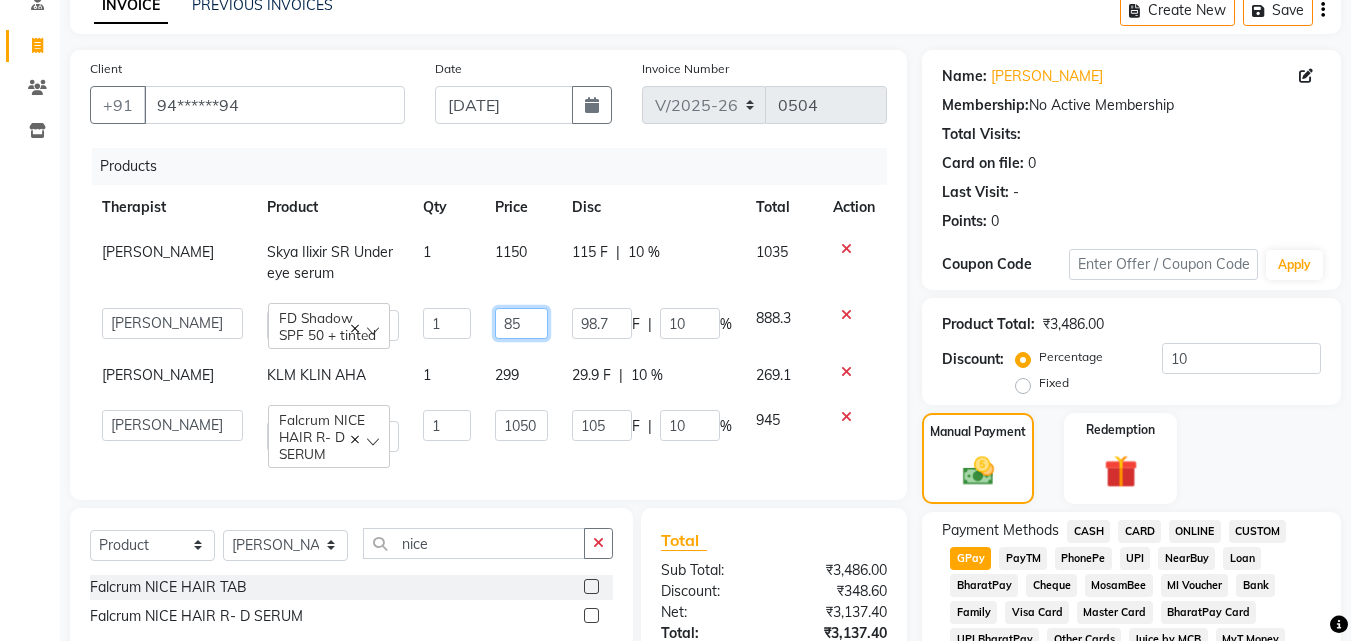 type on "8" 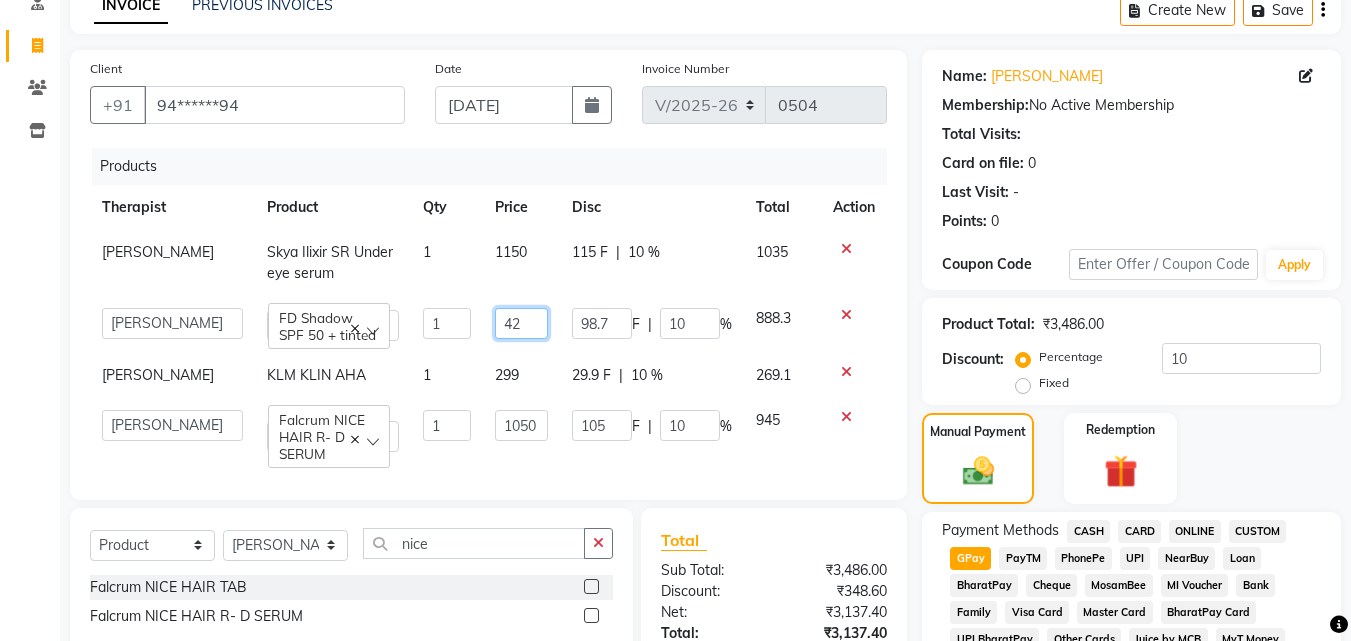 type on "425" 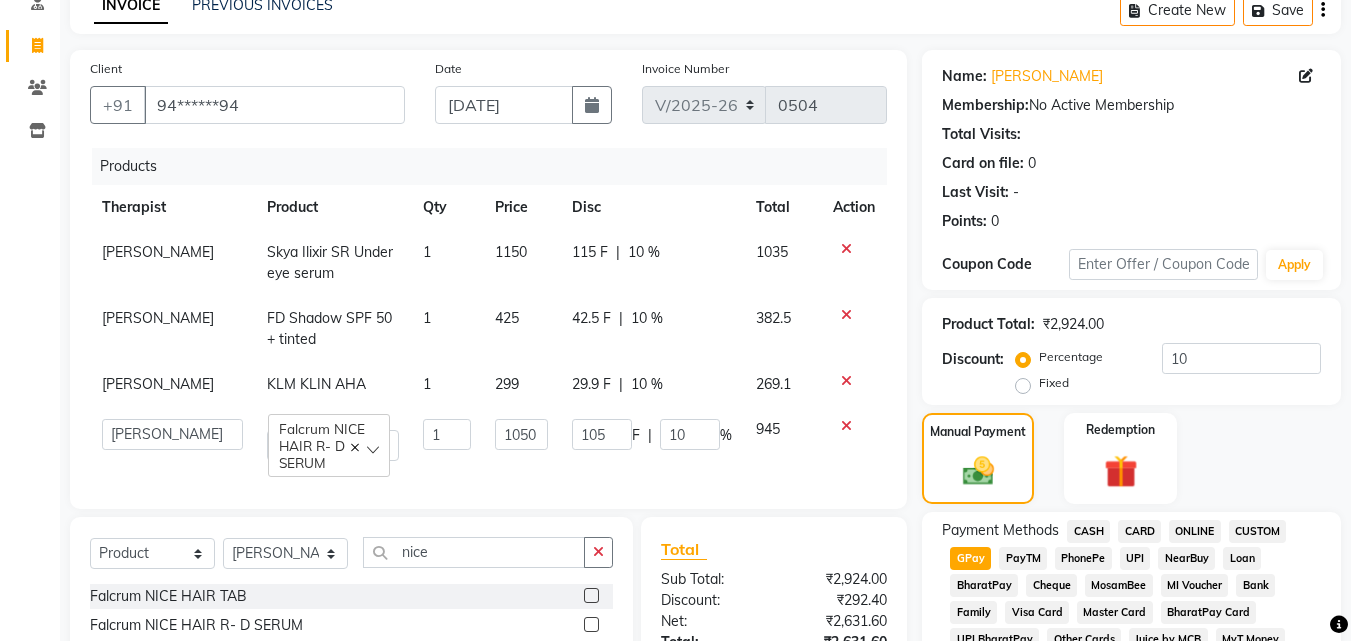 click on "Total Sub Total: ₹2,924.00 Discount: ₹292.40 Net: ₹2,631.60 Total: ₹2,631.60 Payable: ₹2,631.60 Paid: ₹0 Balance   : ₹2,631.60" 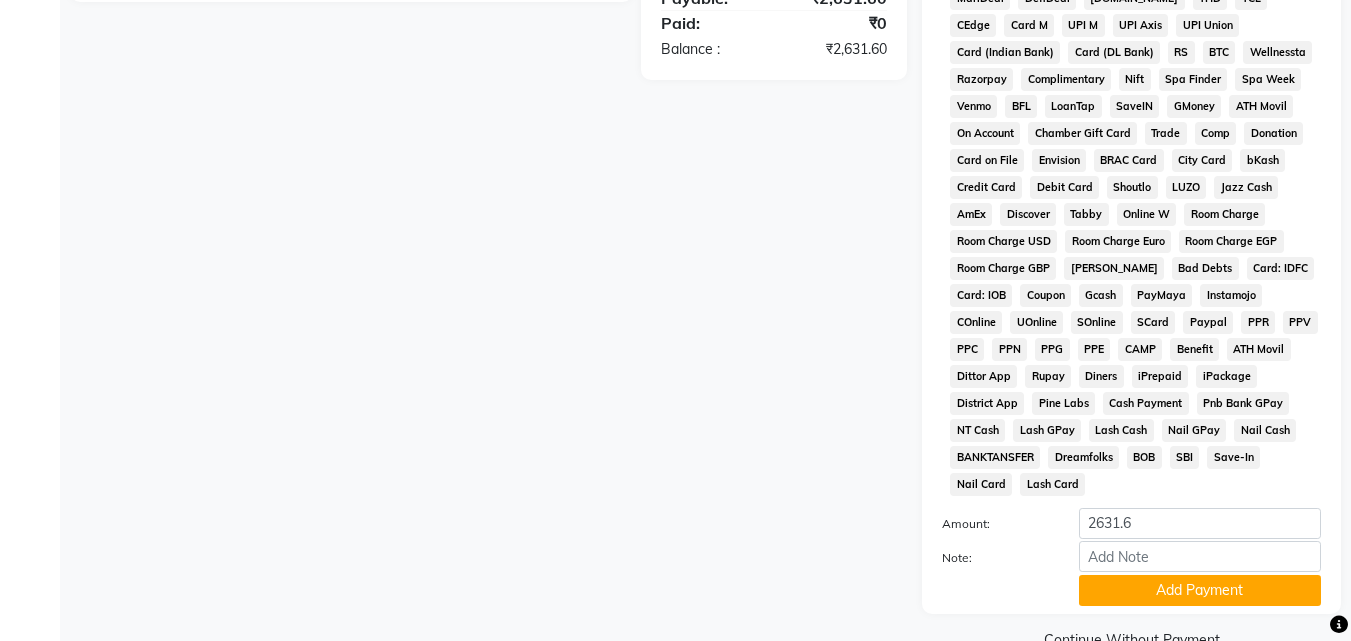 scroll, scrollTop: 785, scrollLeft: 0, axis: vertical 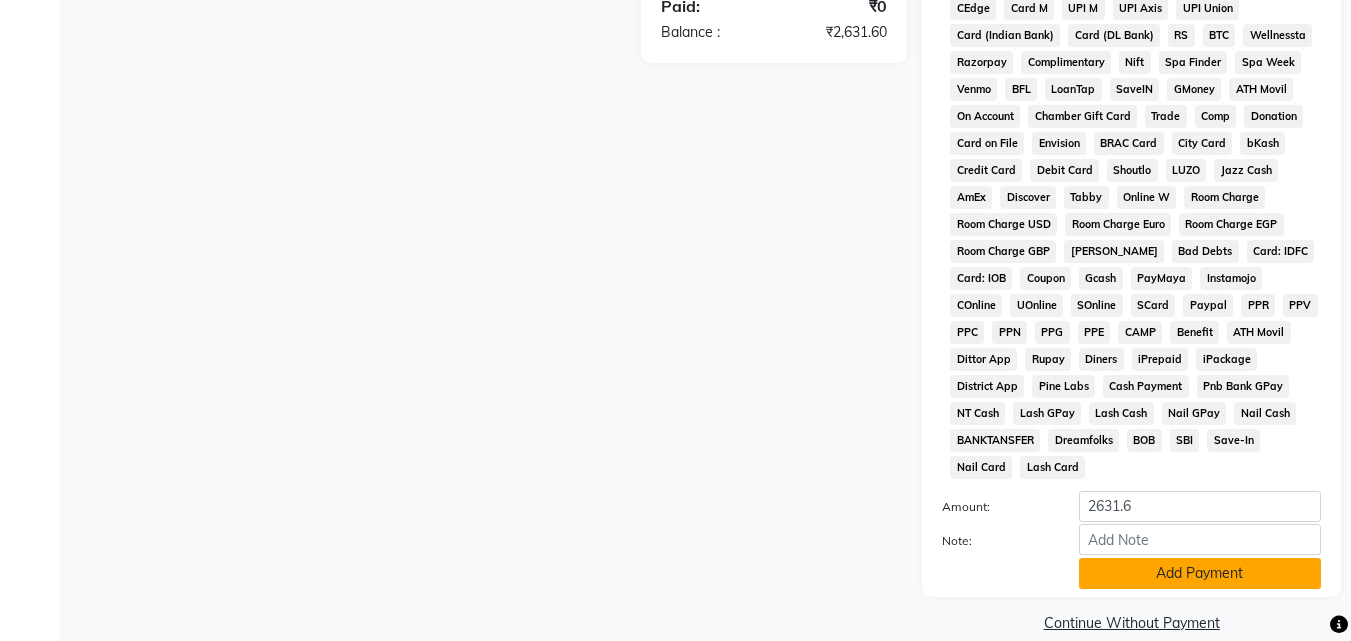 click on "Add Payment" 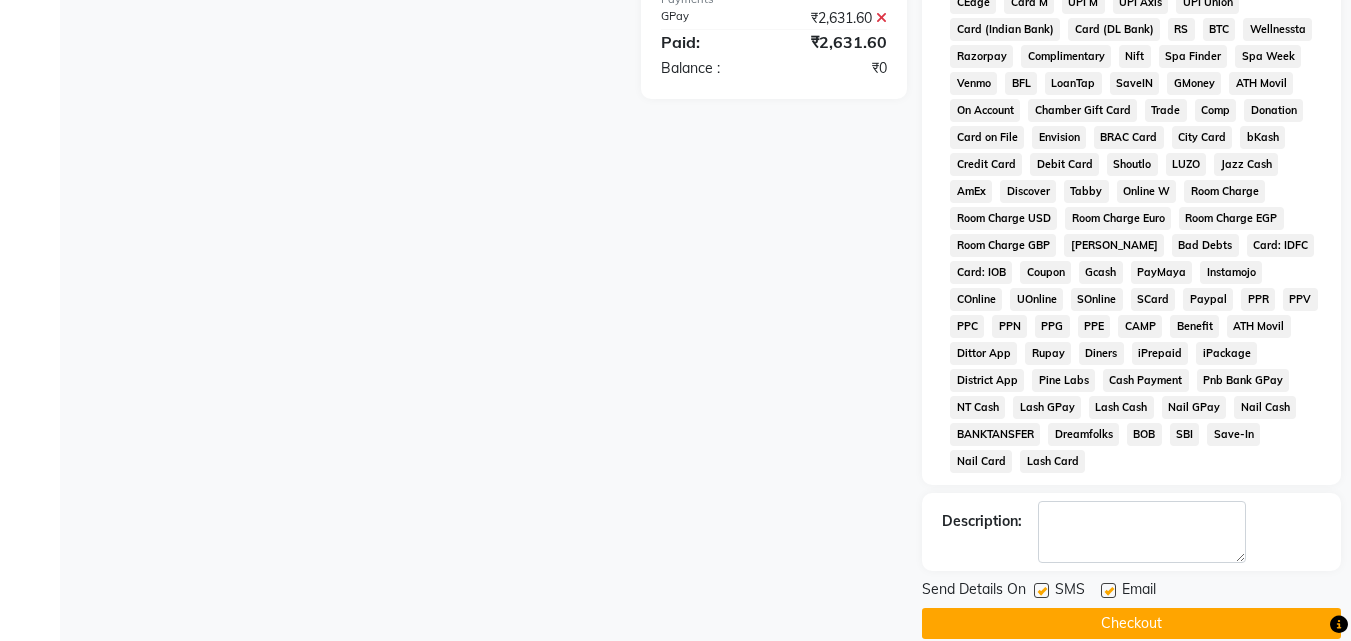 scroll, scrollTop: 792, scrollLeft: 0, axis: vertical 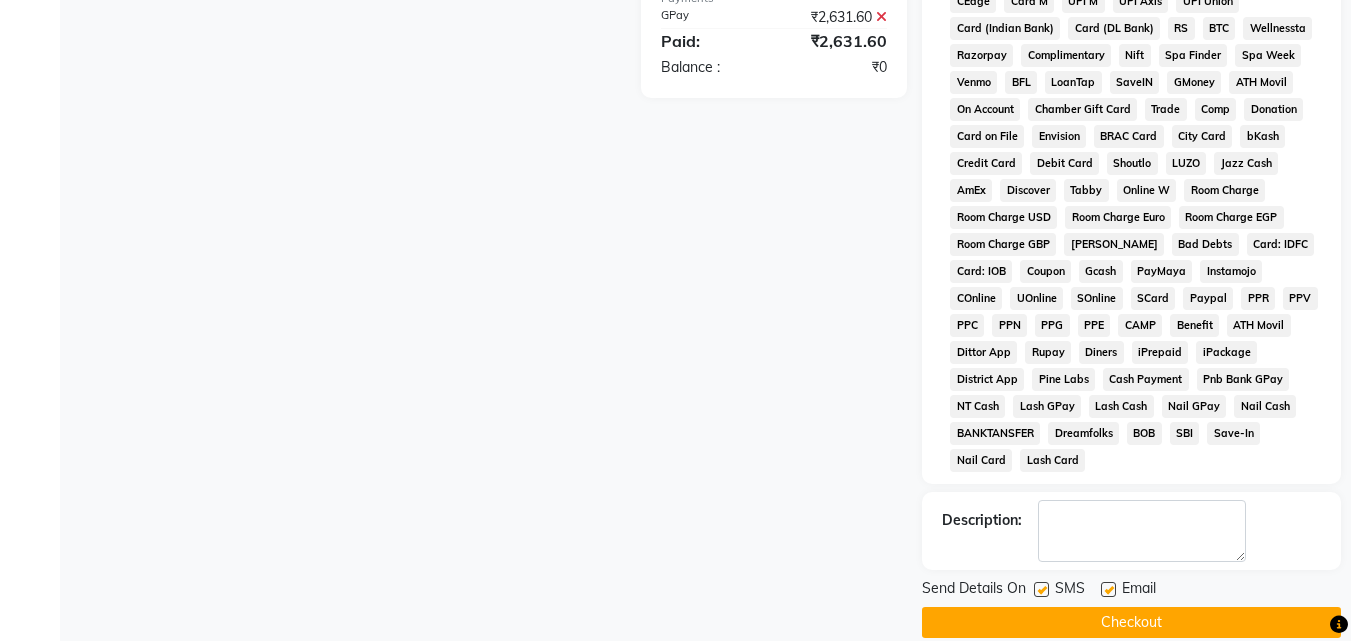 click on "Checkout" 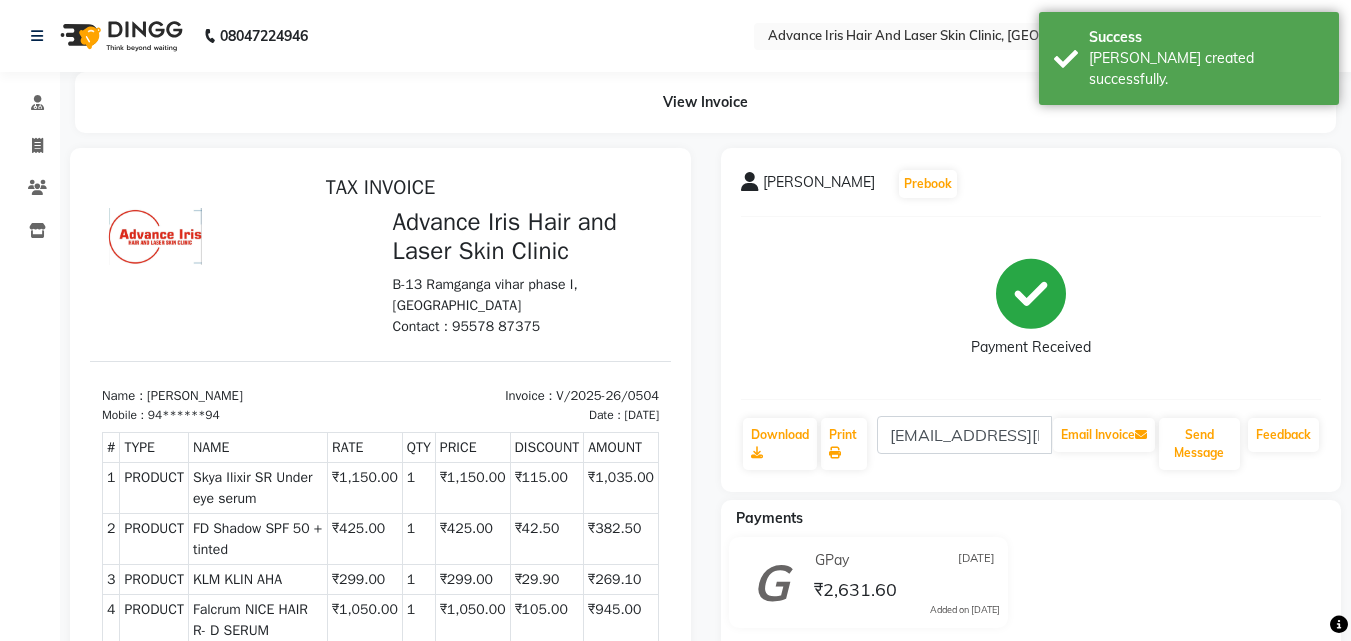 scroll, scrollTop: 0, scrollLeft: 0, axis: both 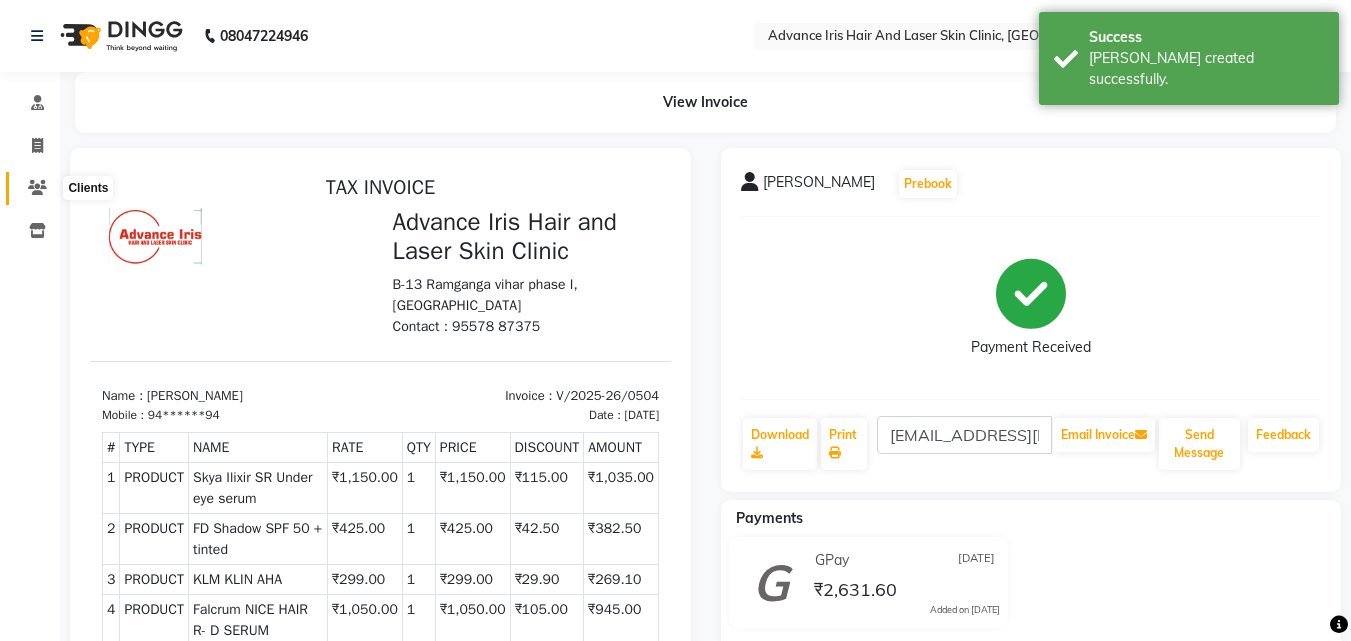 click 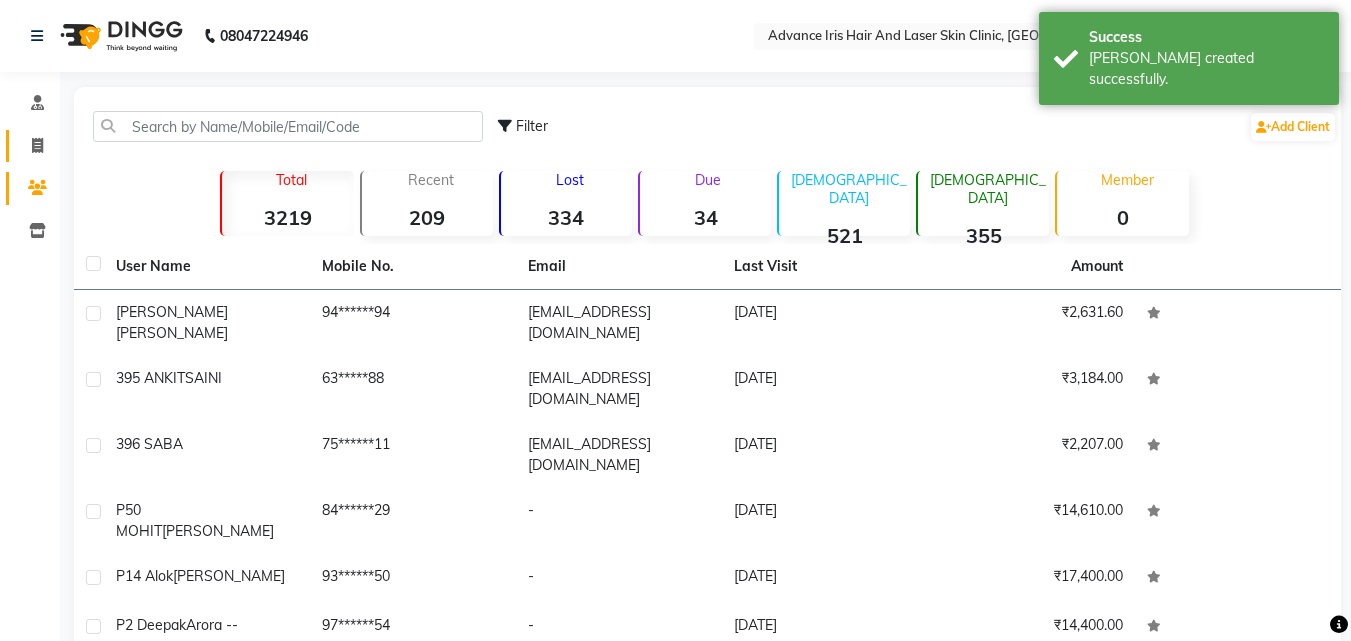 click on "Invoice" 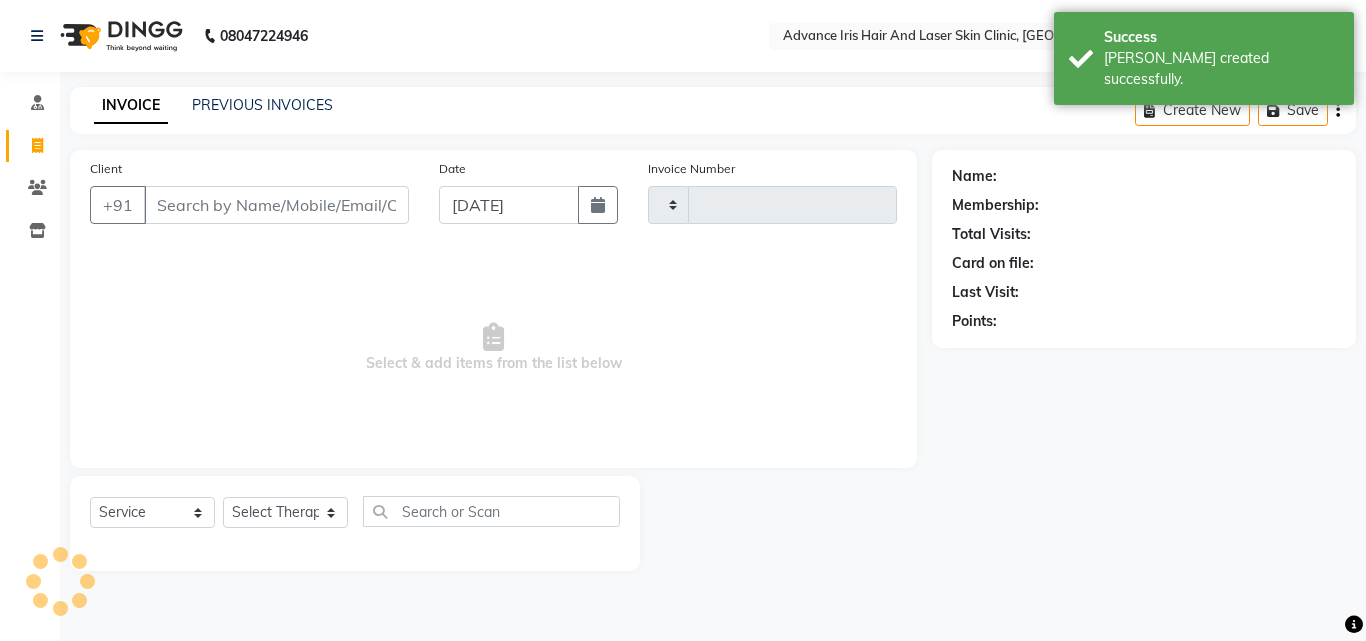 type on "0505" 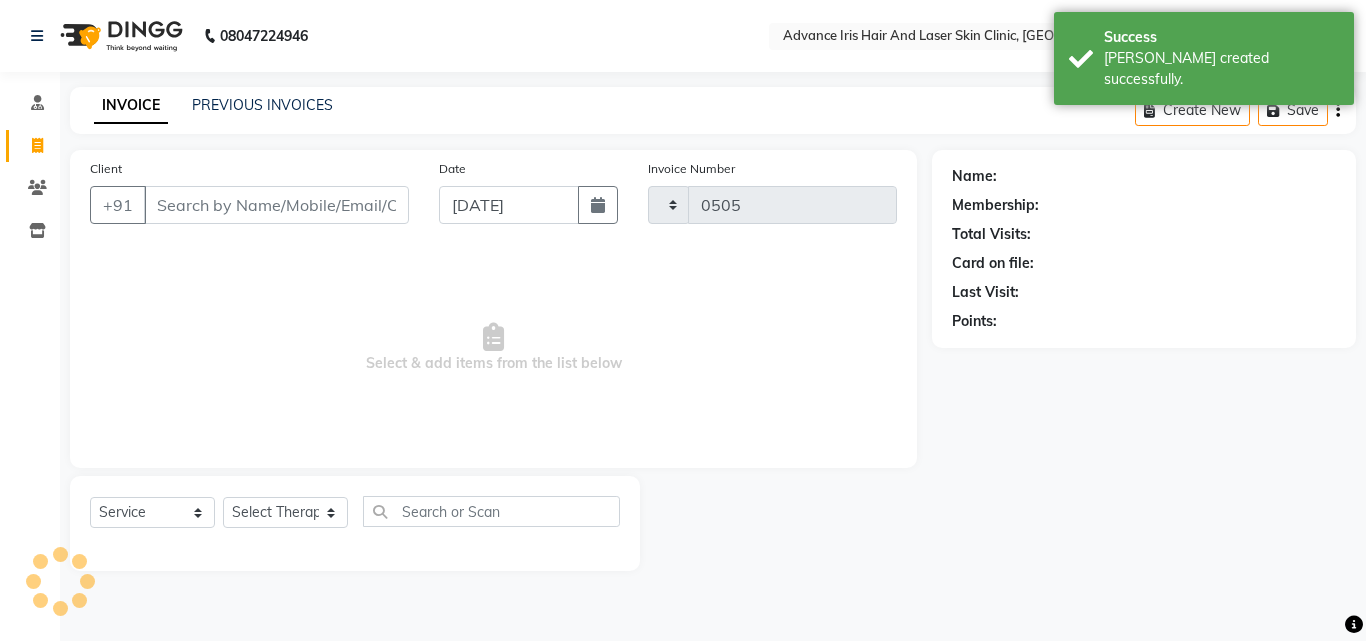 select on "5825" 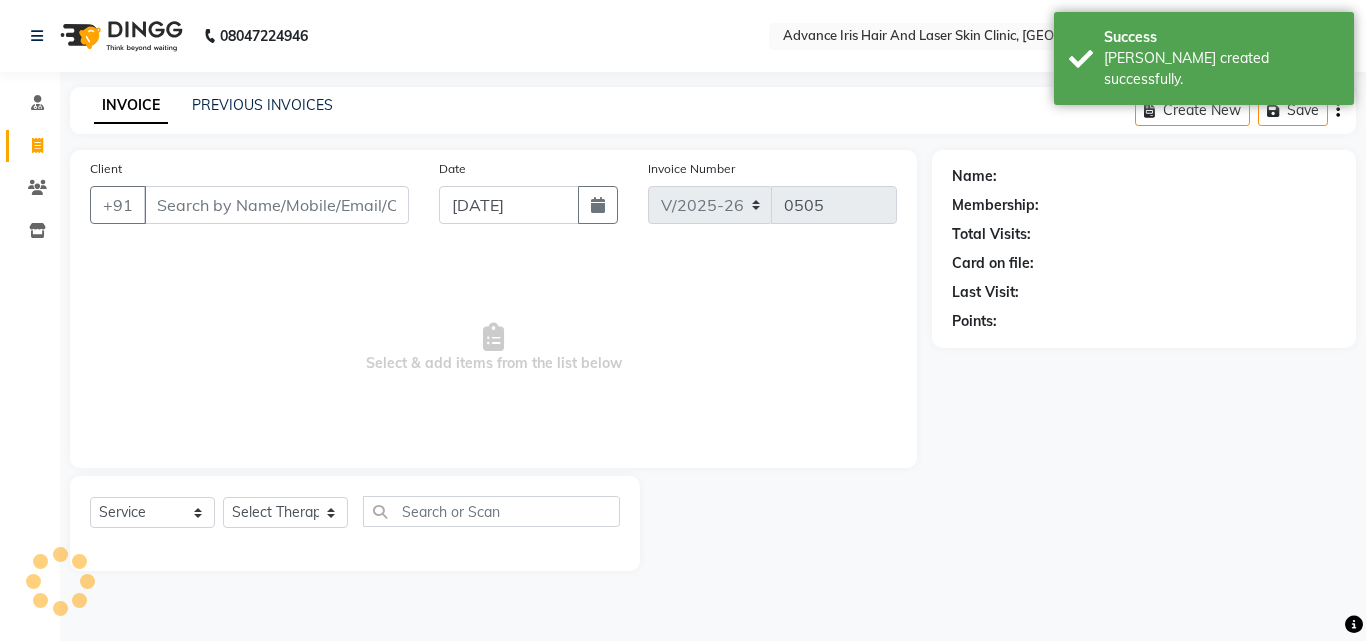 click on "Client" at bounding box center (276, 205) 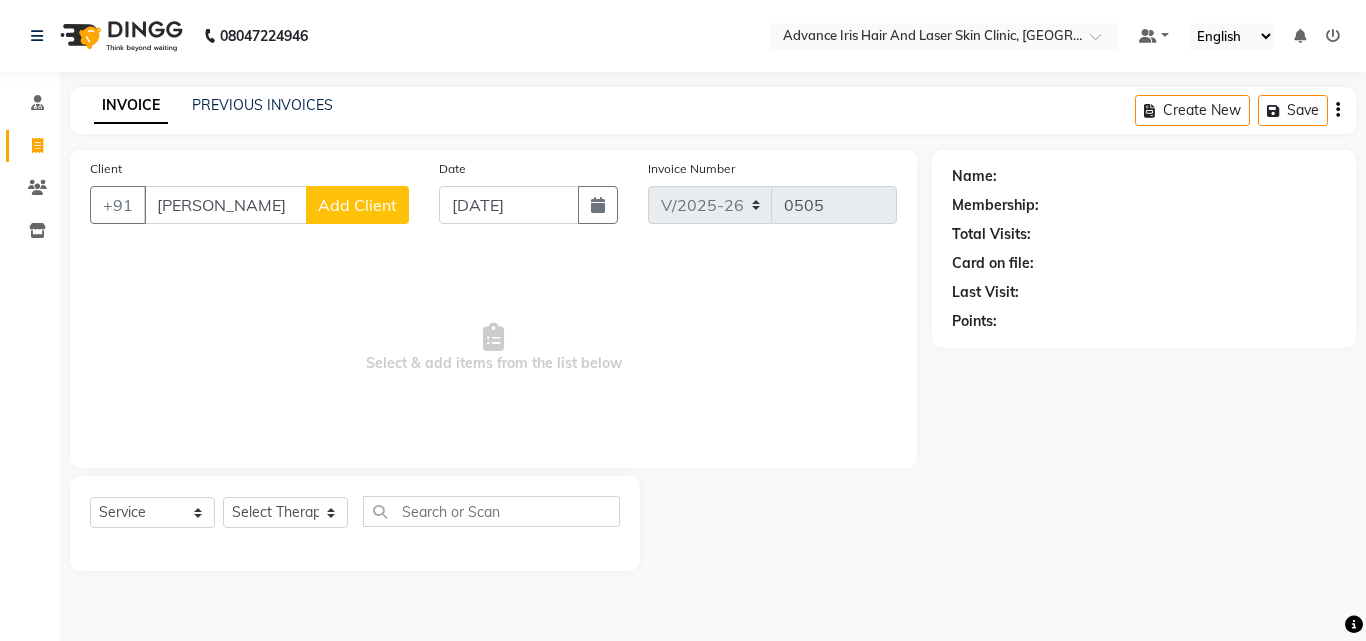 click on "tridev kiumar" at bounding box center (225, 205) 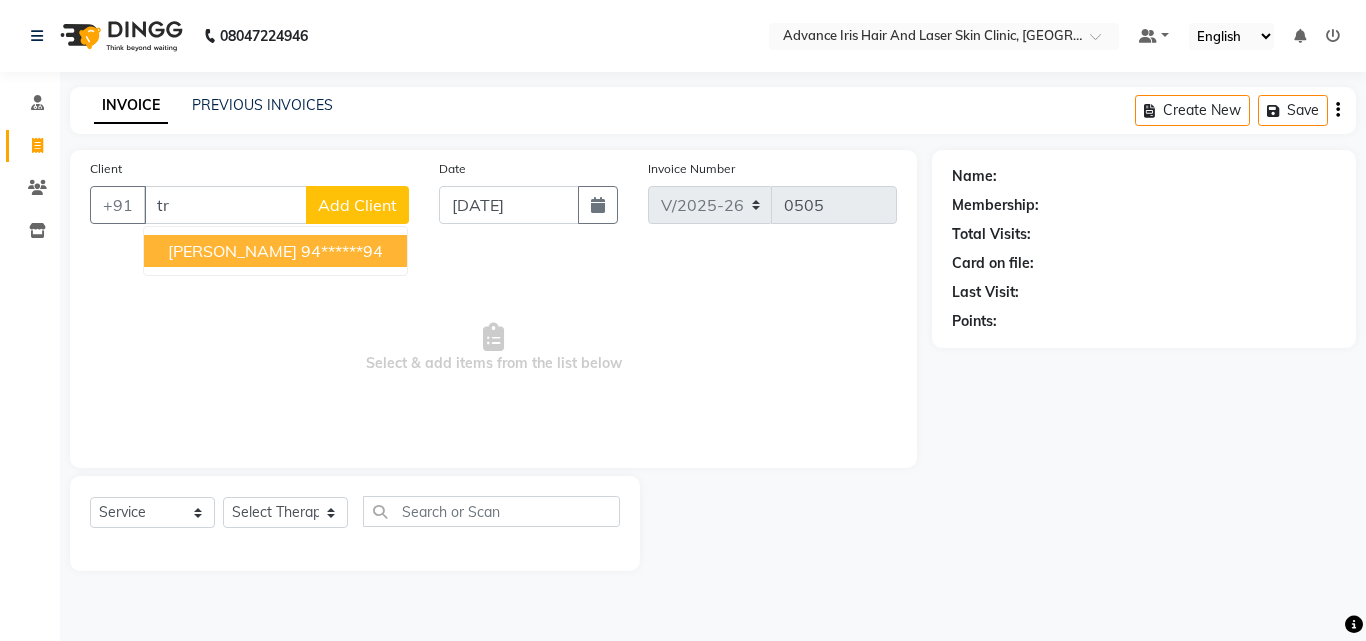 type on "t" 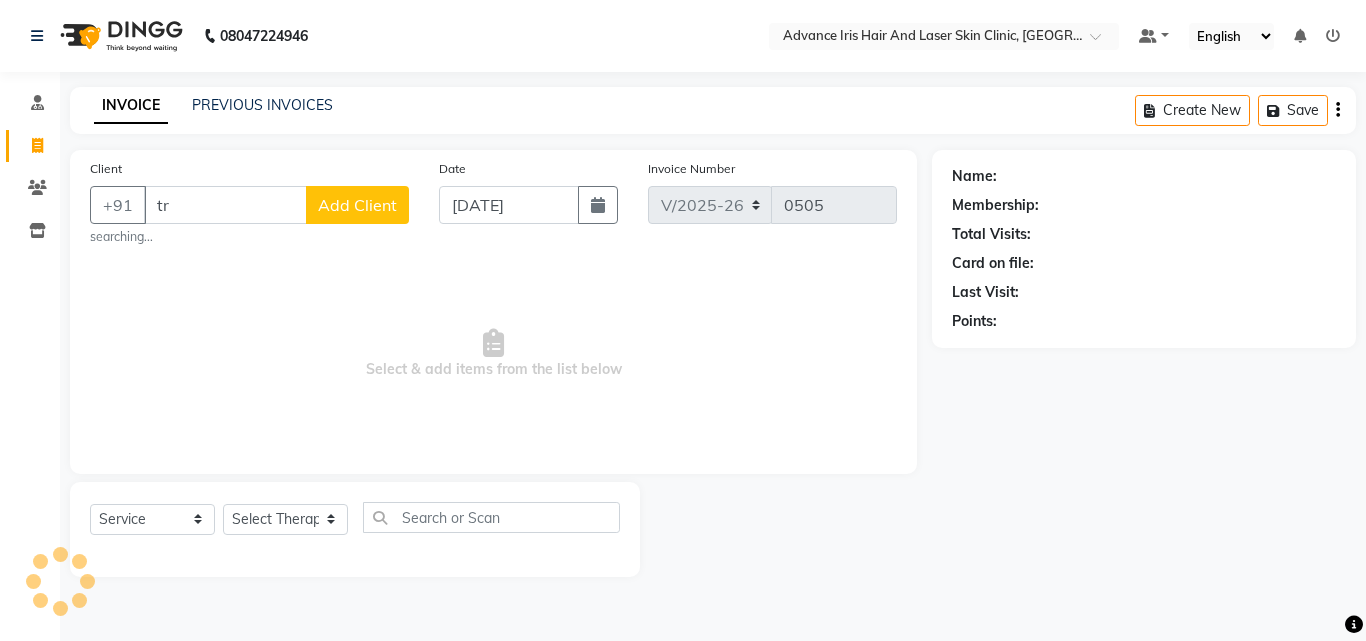 type on "t" 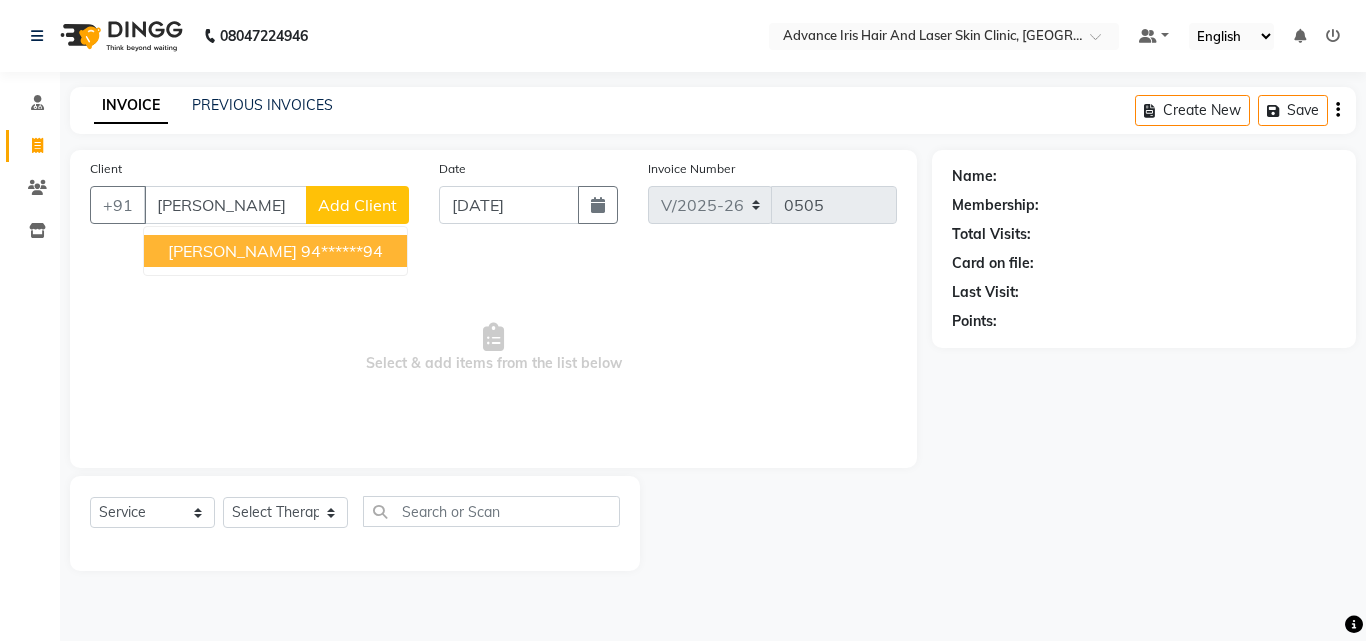 click on "TRIDEV KUMAR" at bounding box center (232, 251) 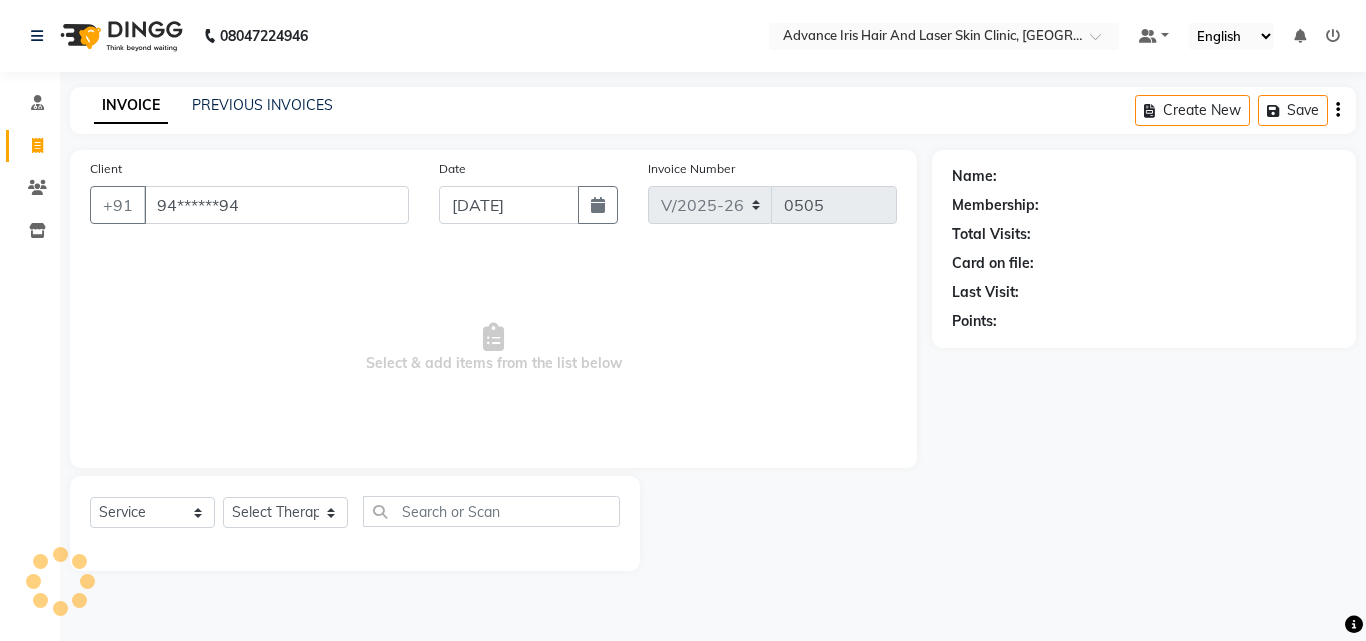 type on "94******94" 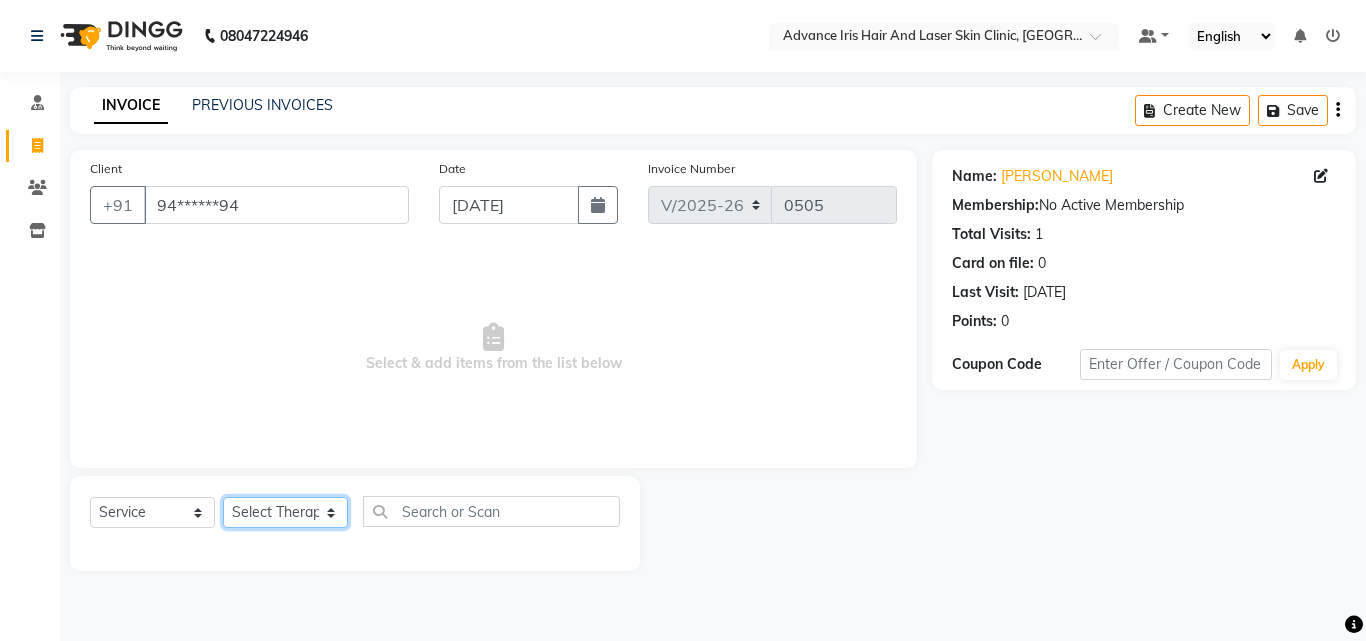 click on "Select Therapist Advance Iris Reception  Anchal Chandani Dr Pratiksha Dwivedi(Cosmetologist) Imran Isra Somya Agarwal" 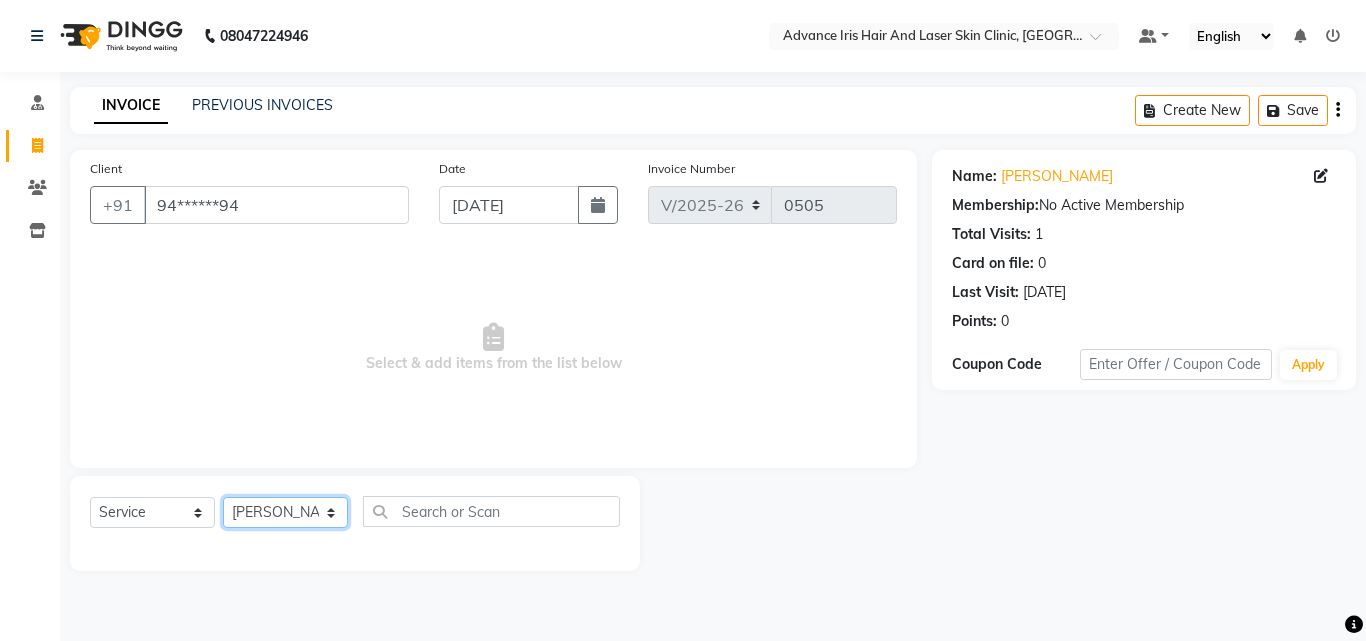 click on "Select Therapist Advance Iris Reception  Anchal Chandani Dr Pratiksha Dwivedi(Cosmetologist) Imran Isra Somya Agarwal" 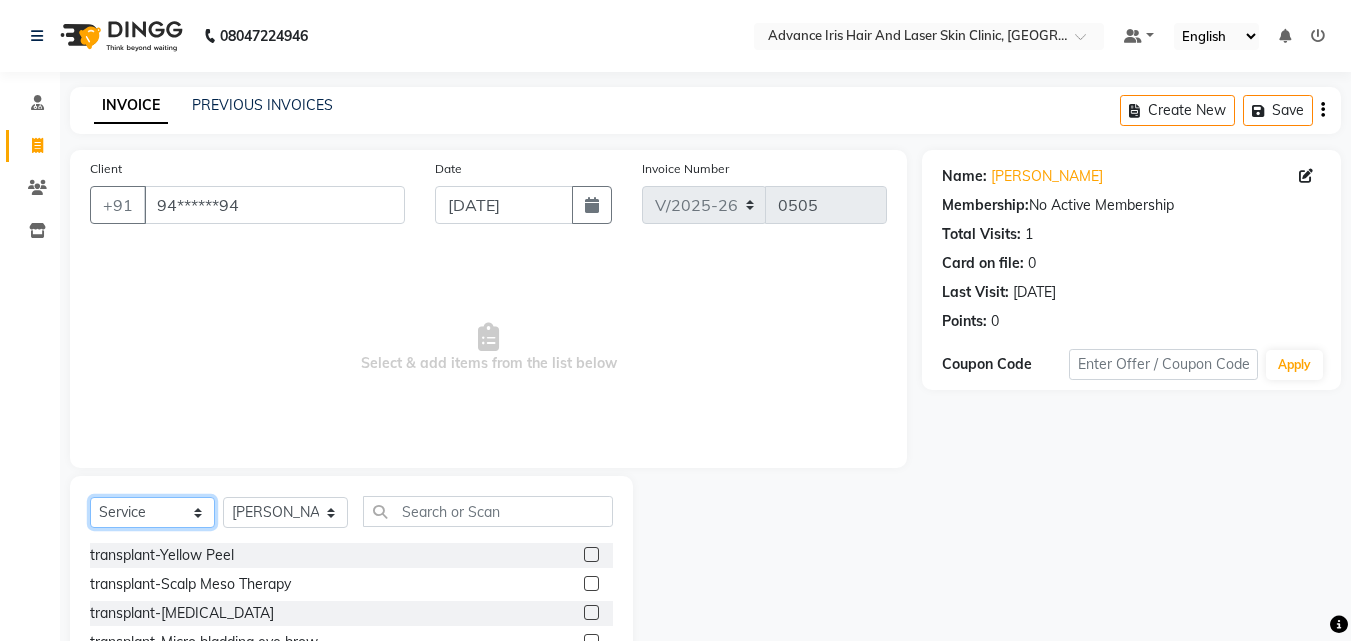 click on "Select  Service  Product  Membership  Package Voucher Prepaid Gift Card" 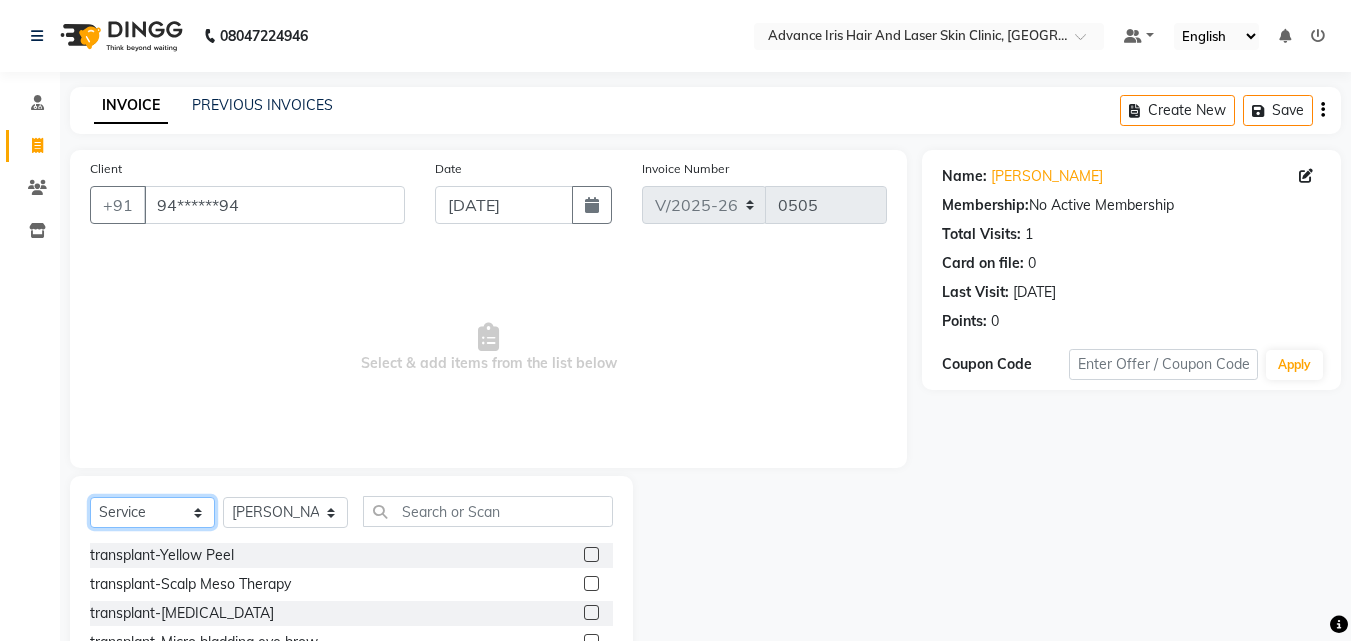 select on "product" 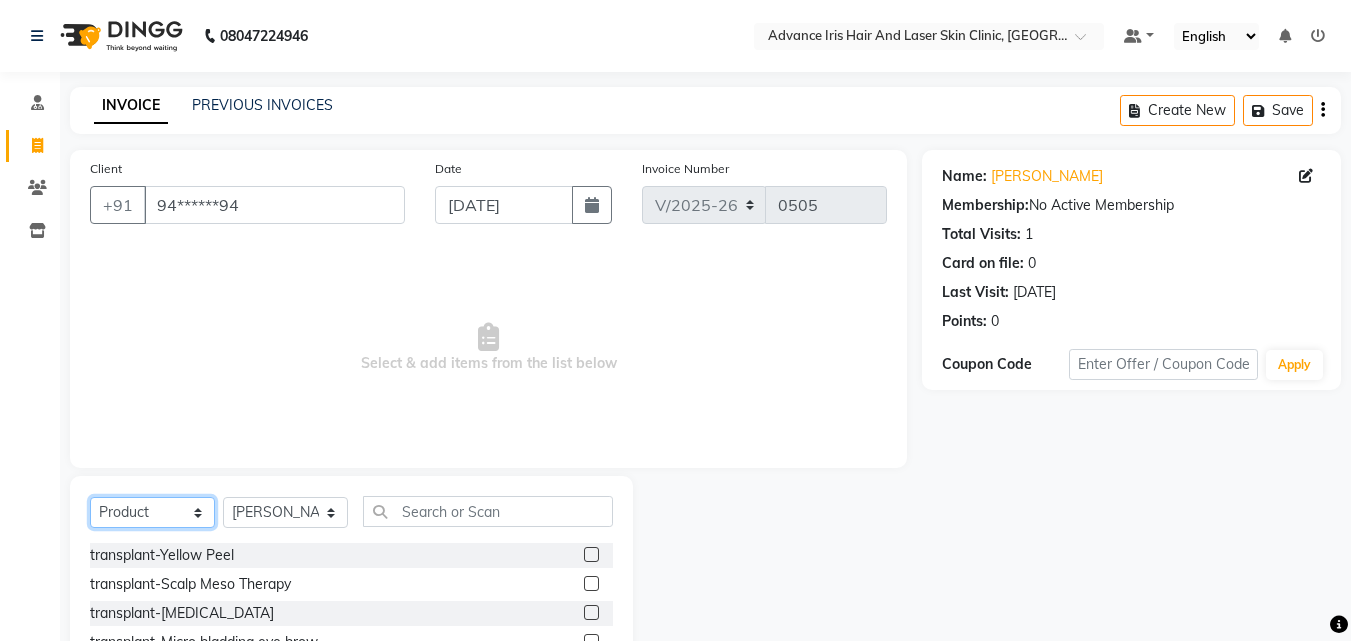 click on "Select  Service  Product  Membership  Package Voucher Prepaid Gift Card" 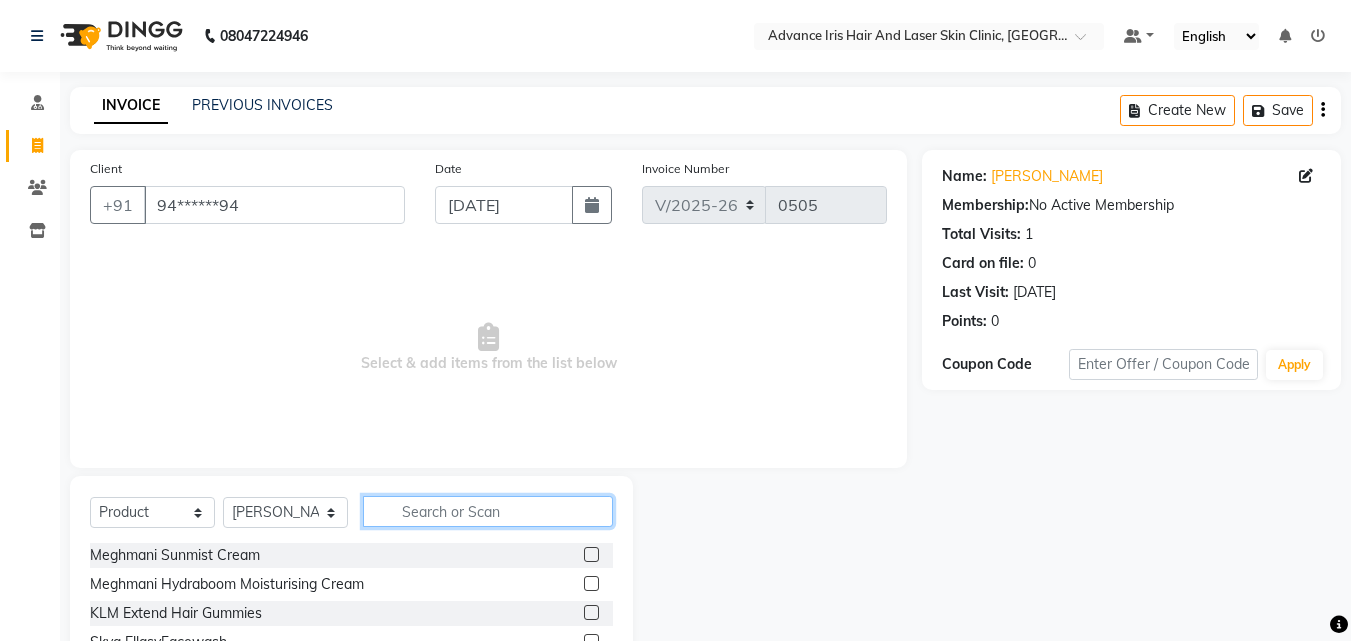 click 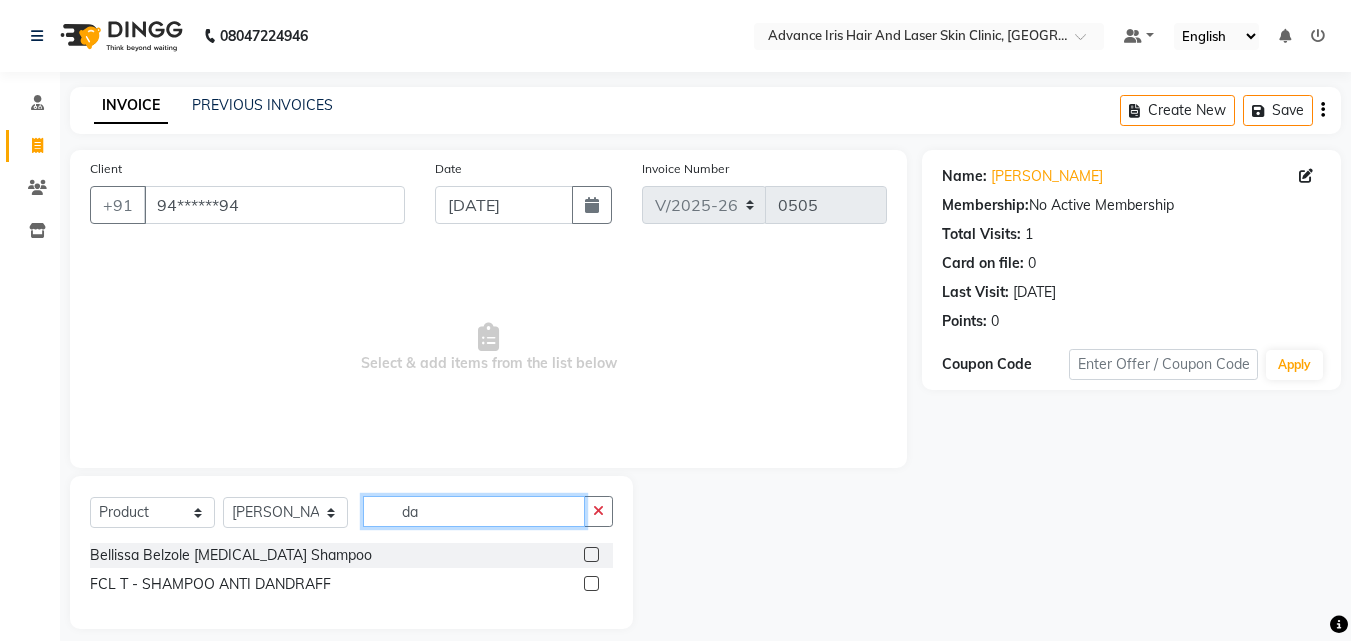 type on "d" 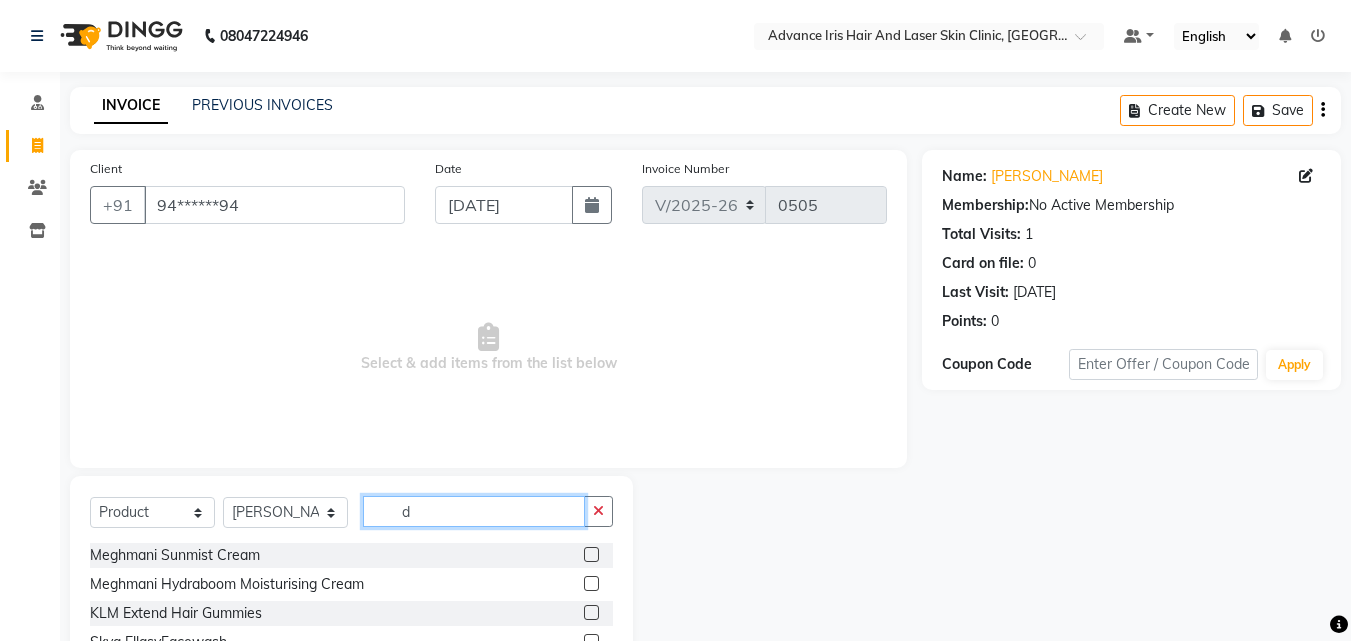 type 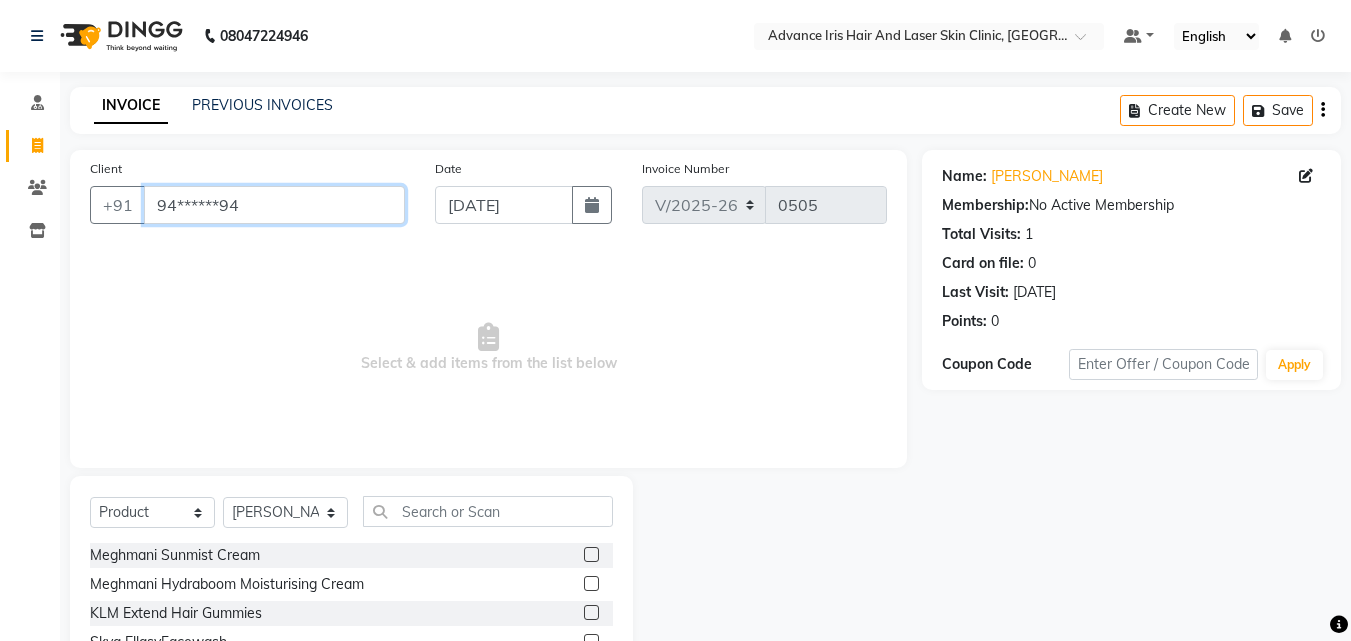 click on "94******94" at bounding box center [274, 205] 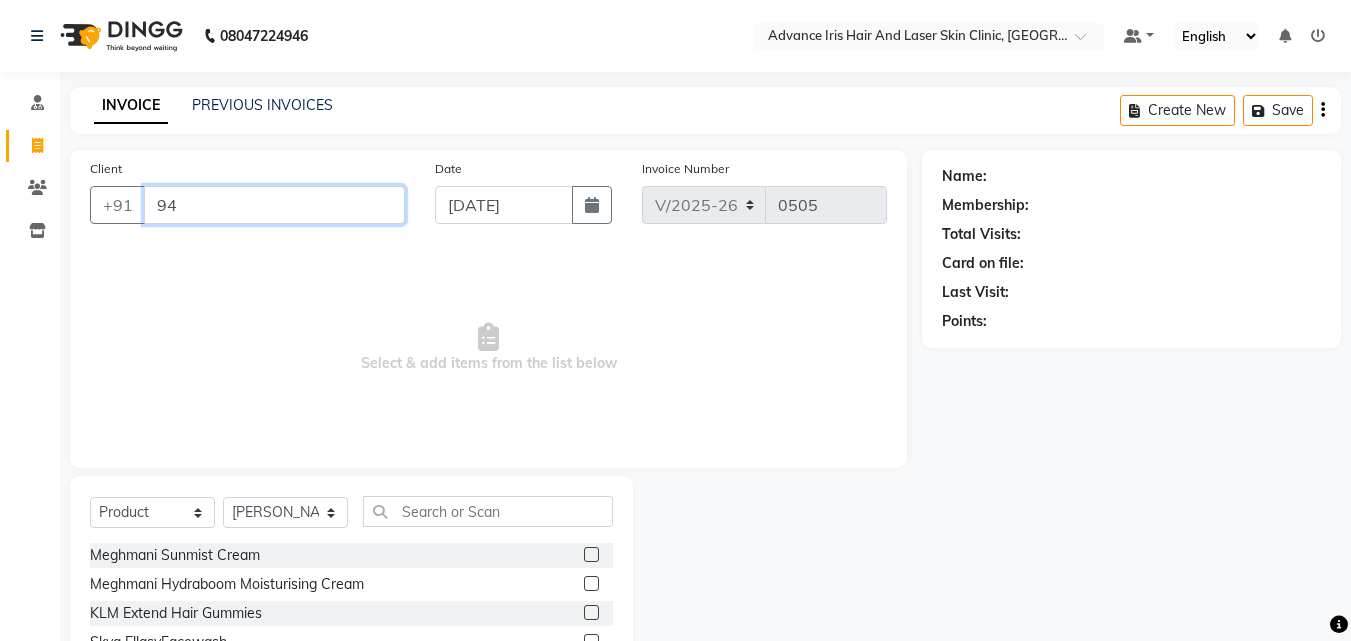 type on "9" 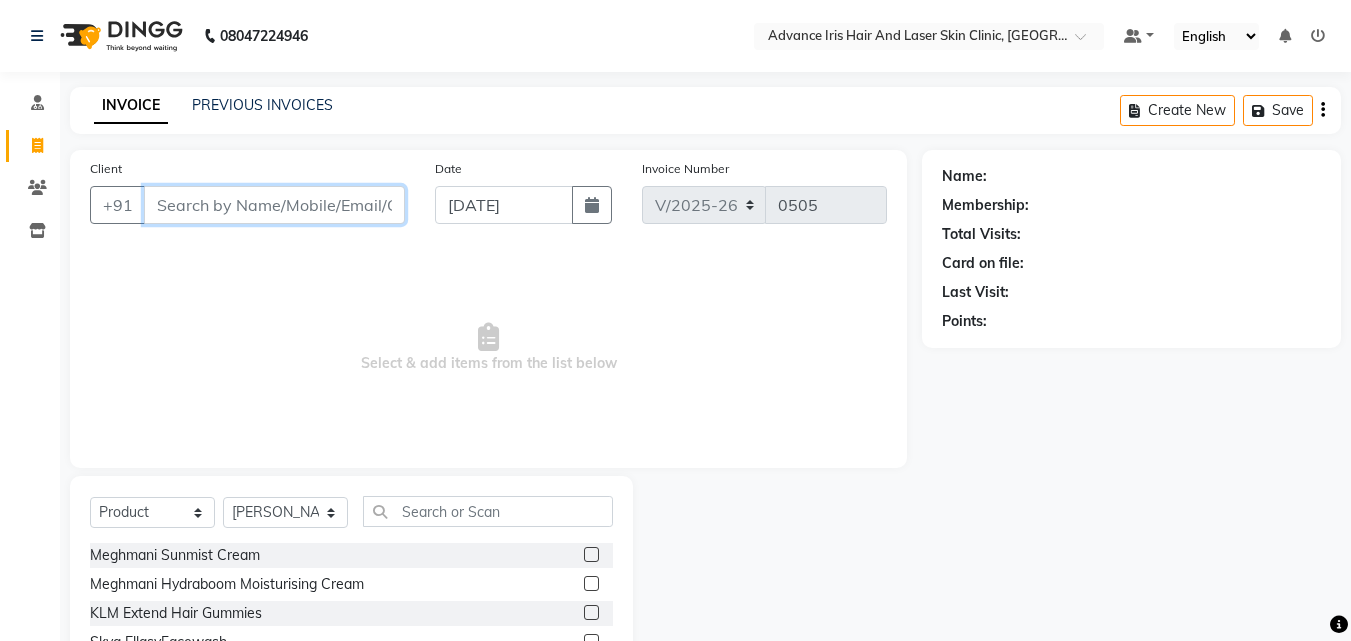 type 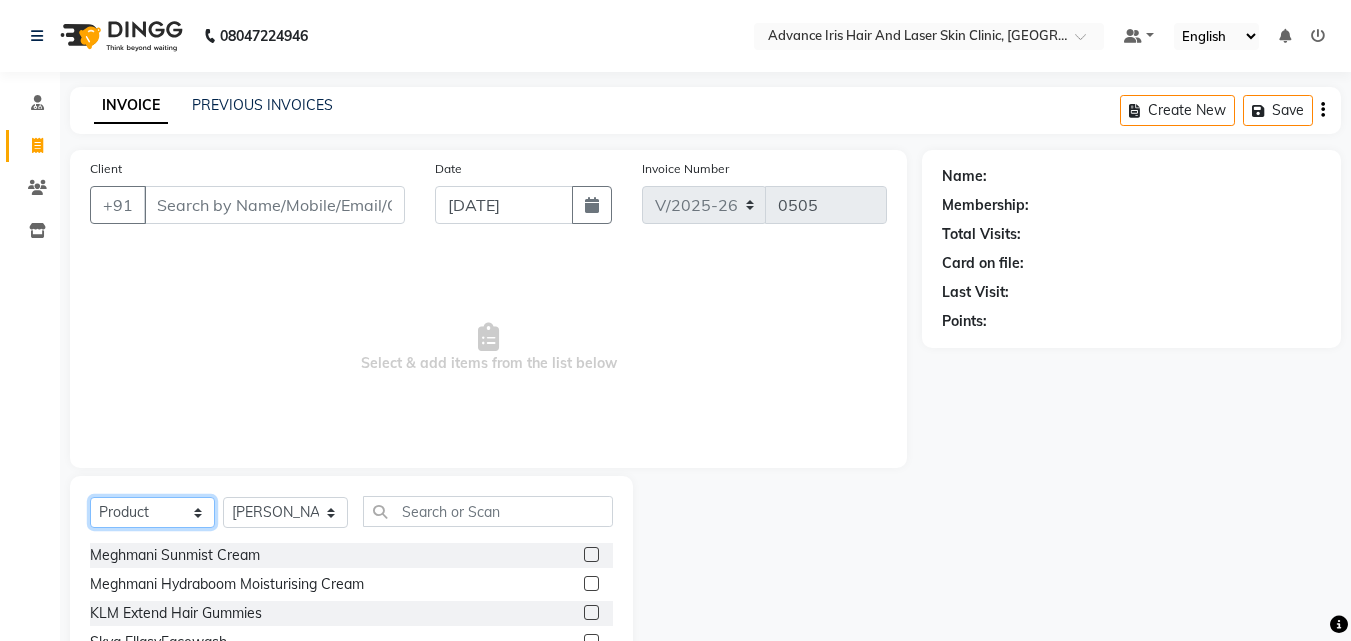 click on "Select  Service  Product  Membership  Package Voucher Prepaid Gift Card" 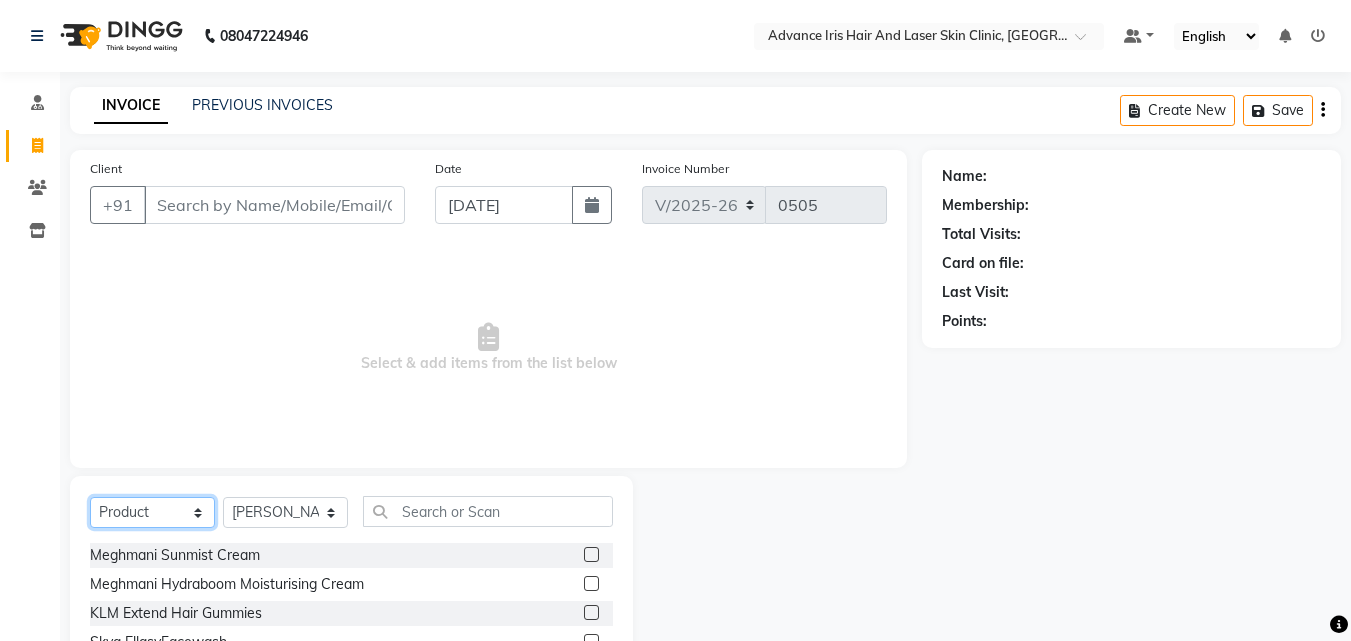 select on "select" 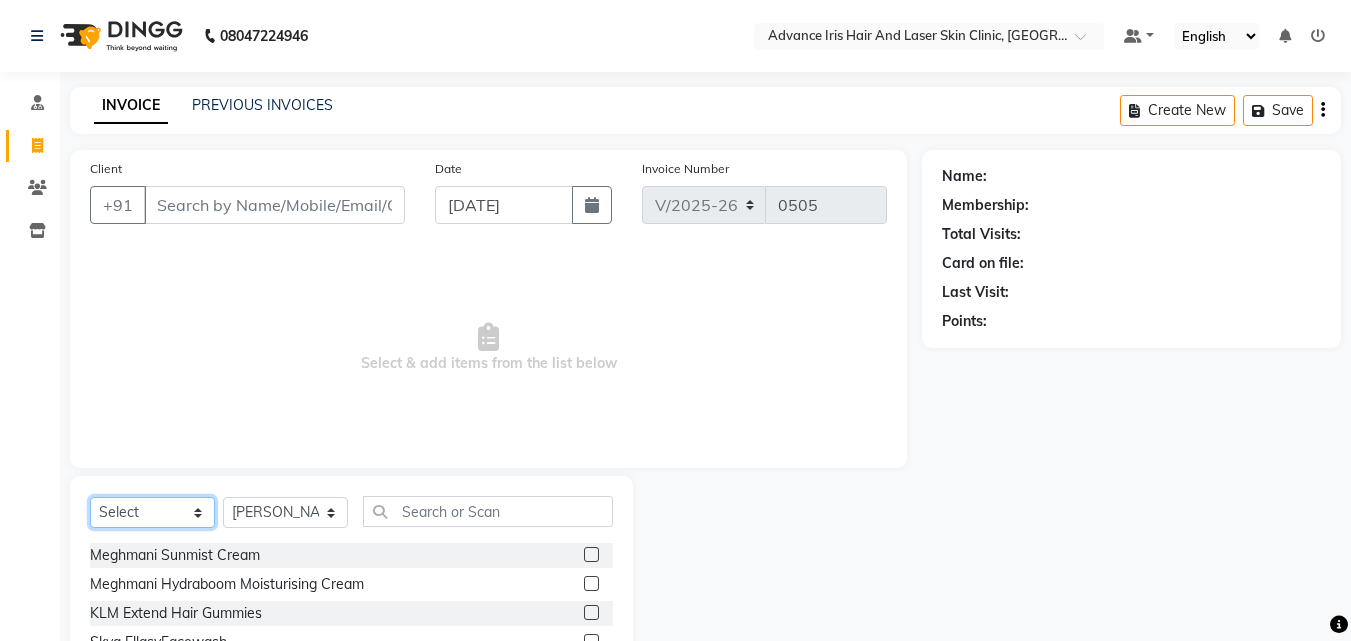 click on "Select  Service  Product  Membership  Package Voucher Prepaid Gift Card" 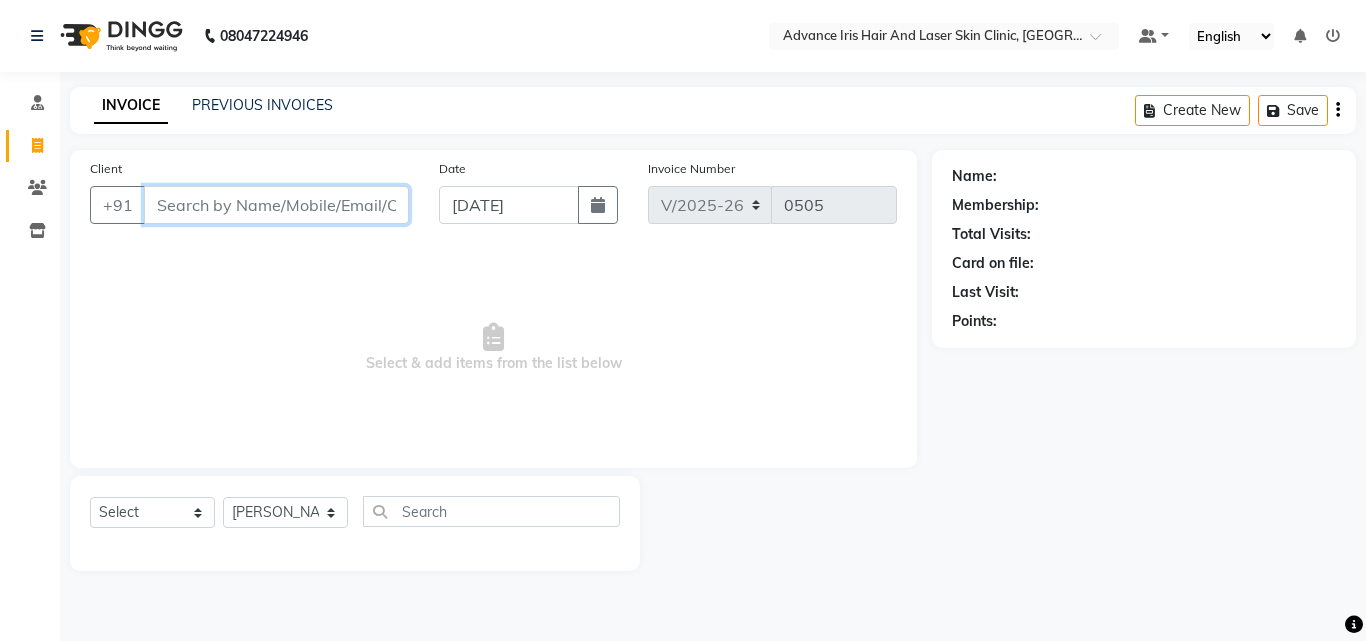 click on "Client" at bounding box center (276, 205) 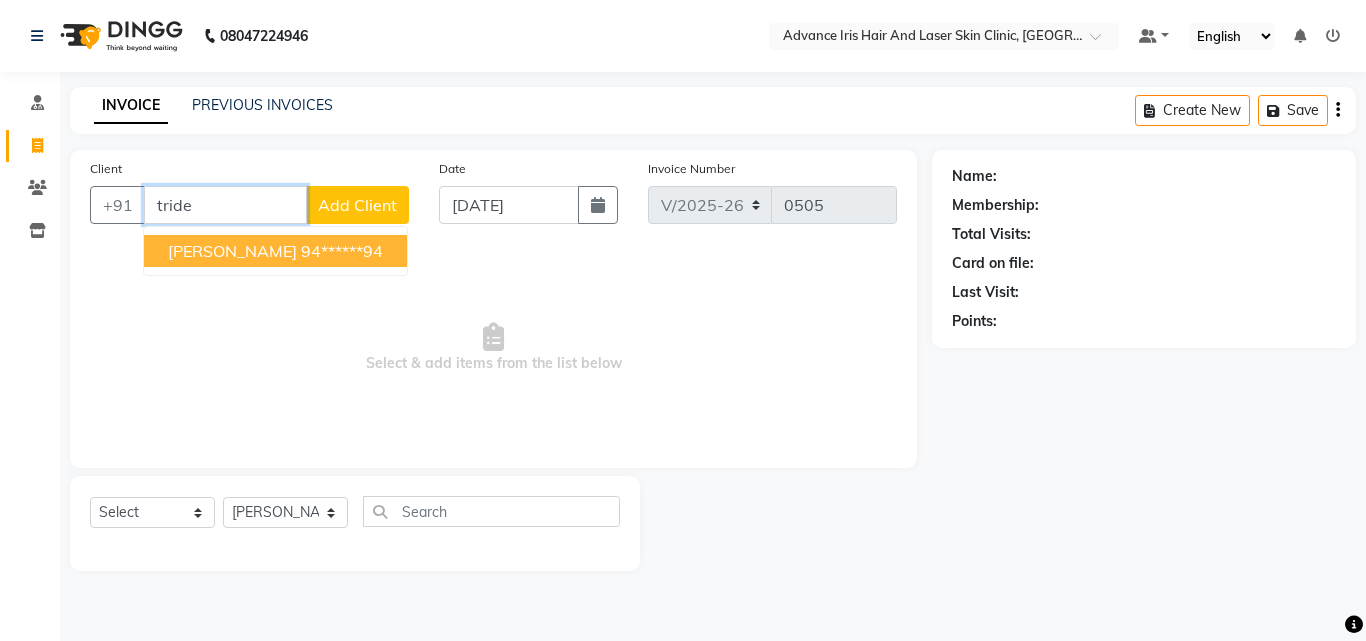 click on "94******94" at bounding box center (342, 251) 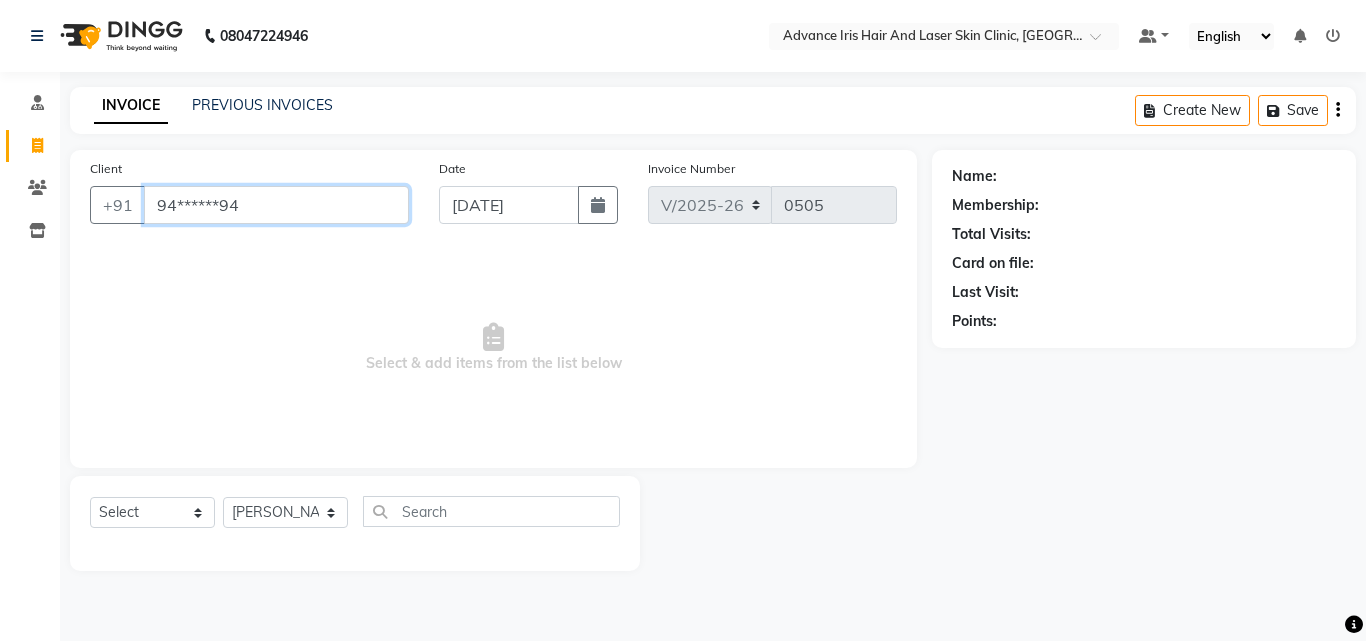 type on "94******94" 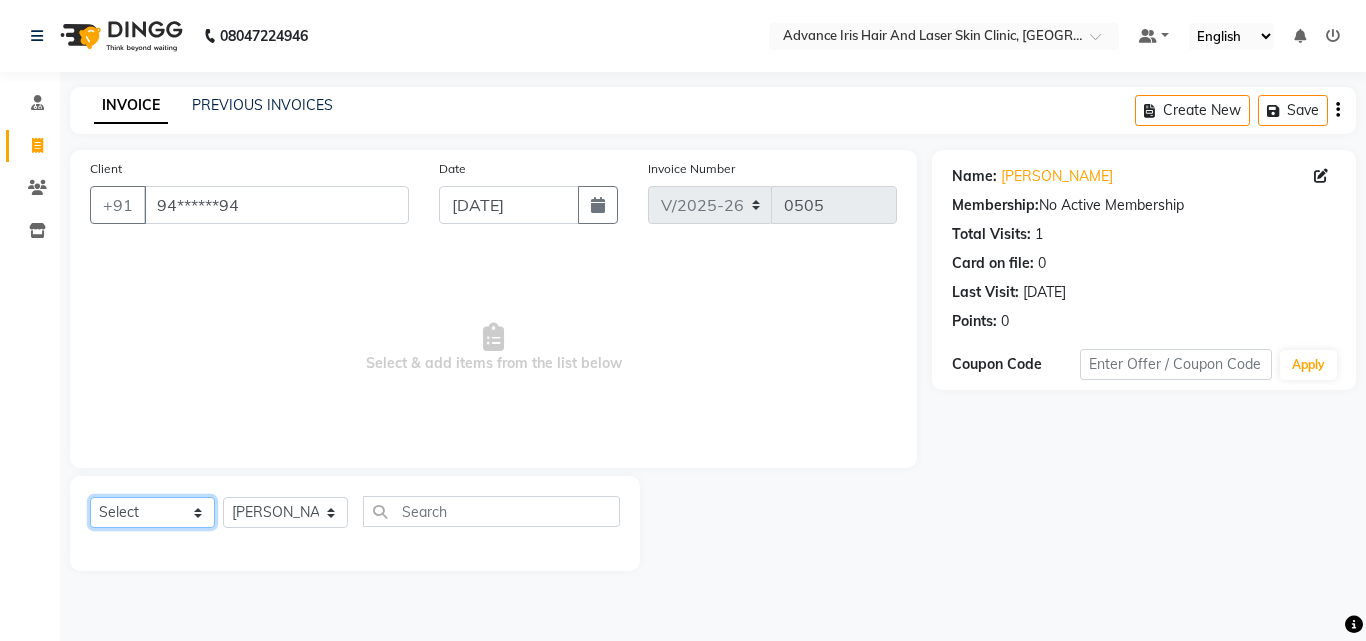 drag, startPoint x: 147, startPoint y: 520, endPoint x: 149, endPoint y: 505, distance: 15.132746 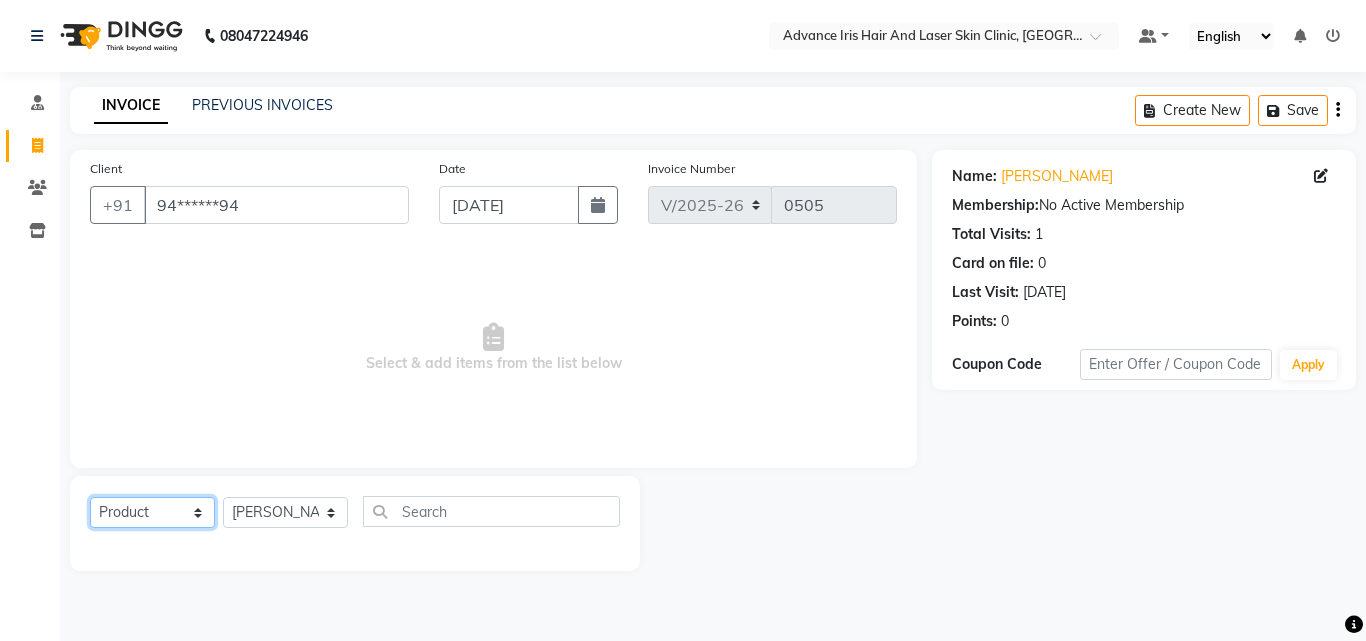 click on "Select  Service  Product  Membership  Package Voucher Prepaid Gift Card" 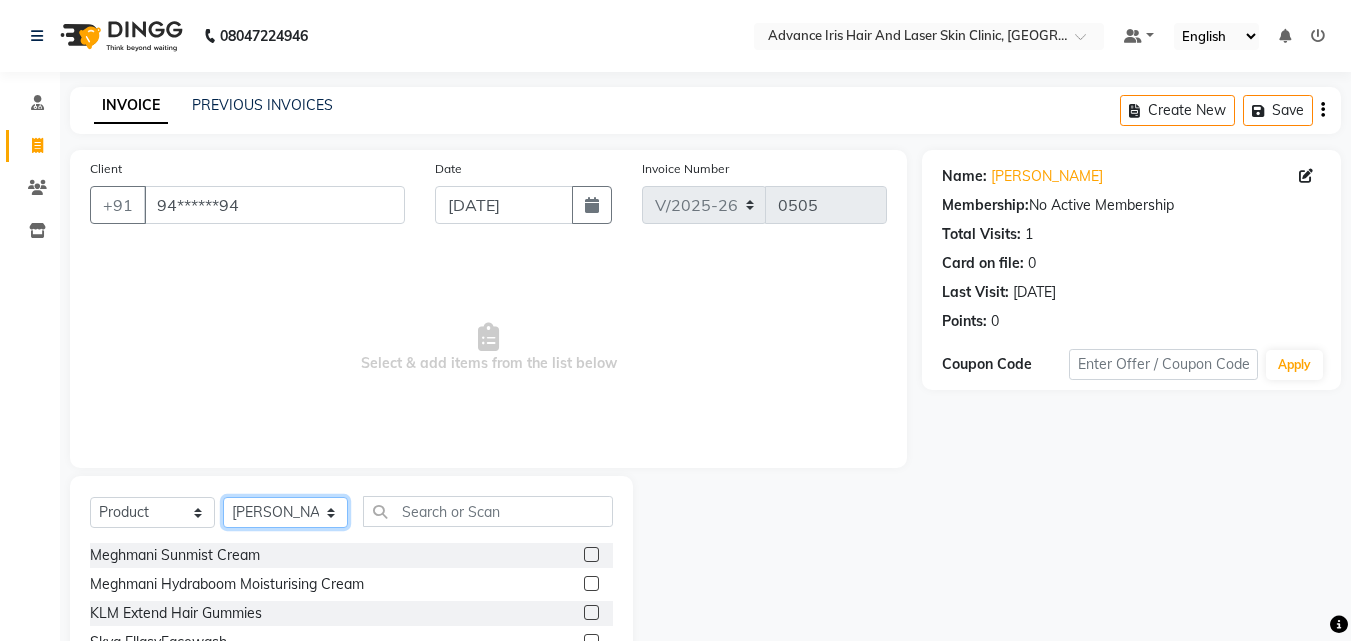 click on "Select Therapist Advance Iris Reception  Anchal Chandani Dr Pratiksha Dwivedi(Cosmetologist) Imran Isra Somya Agarwal" 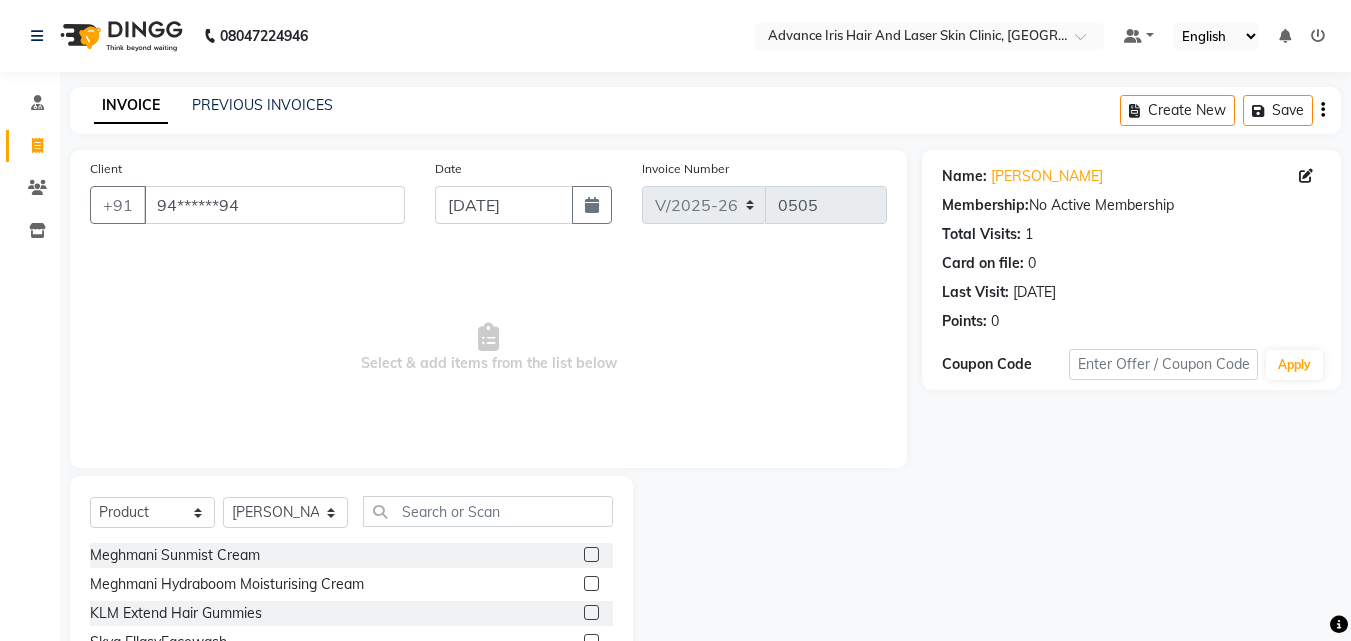 click on "Meghmani Hydraboom Moisturising Cream" 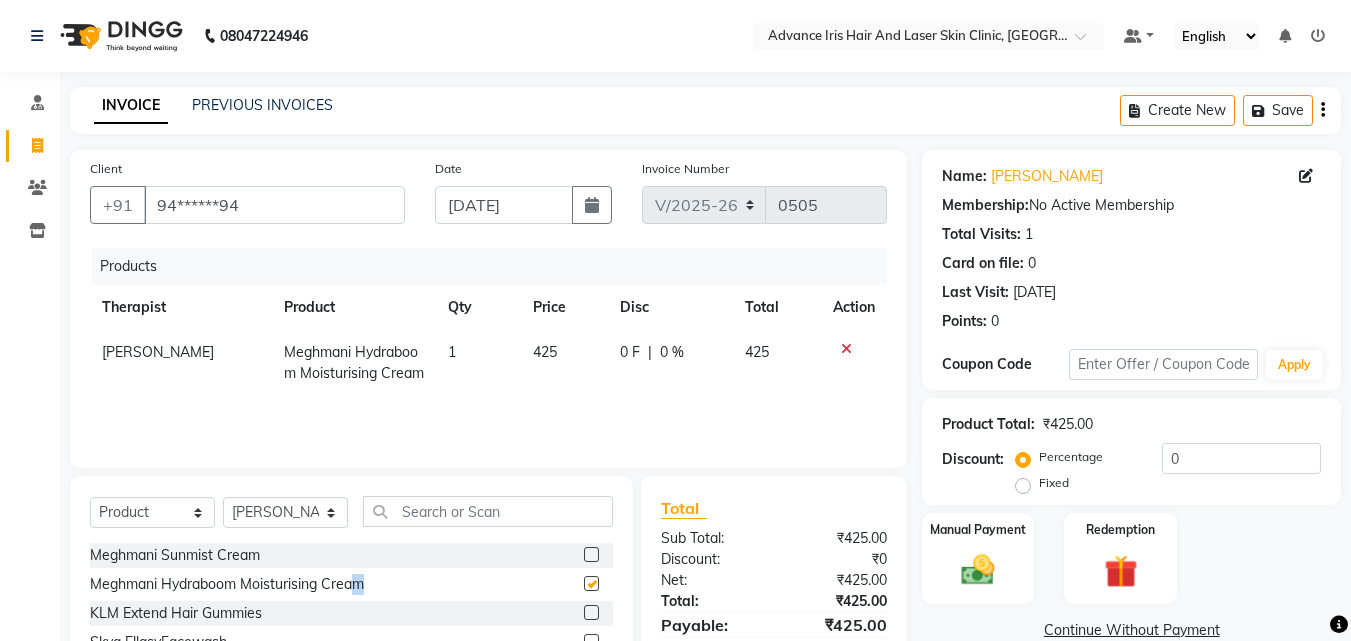 checkbox on "false" 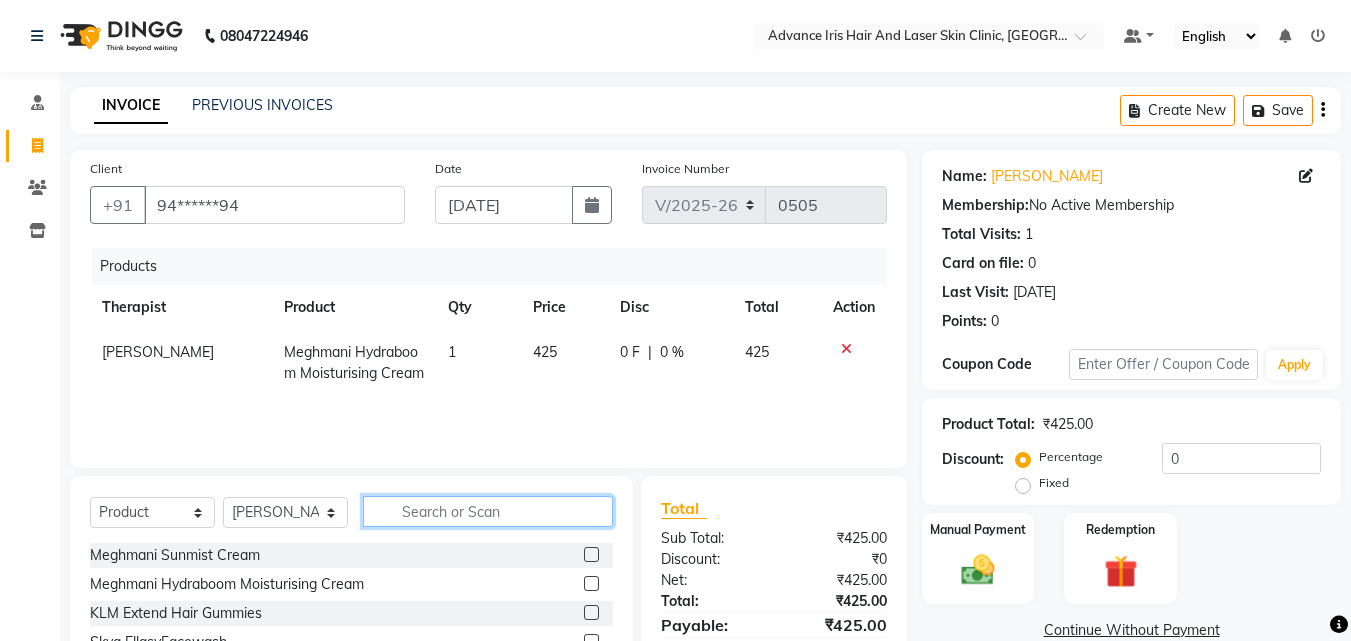 click 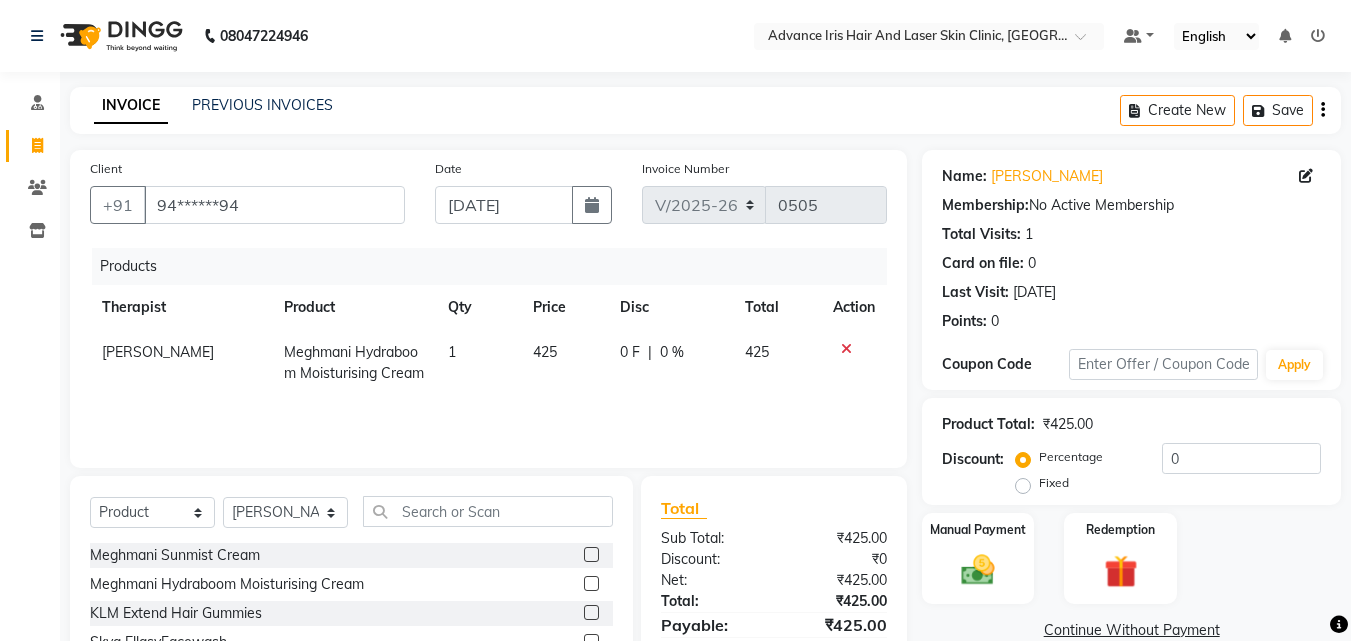click 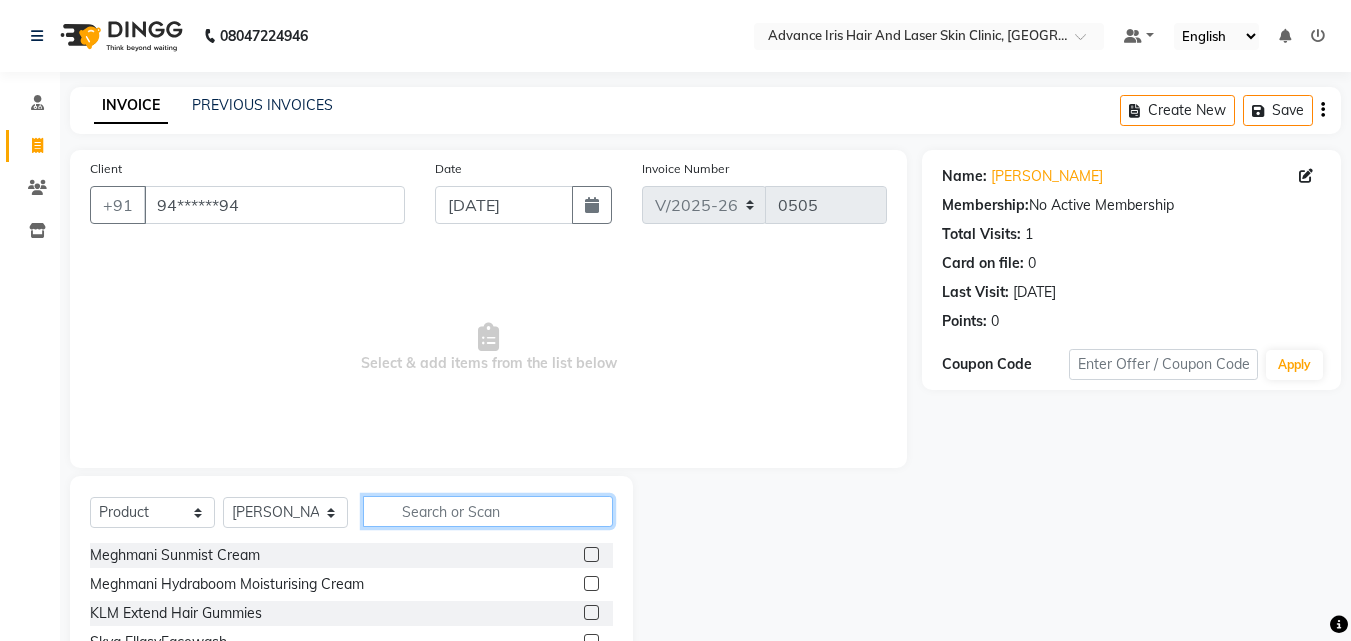 click 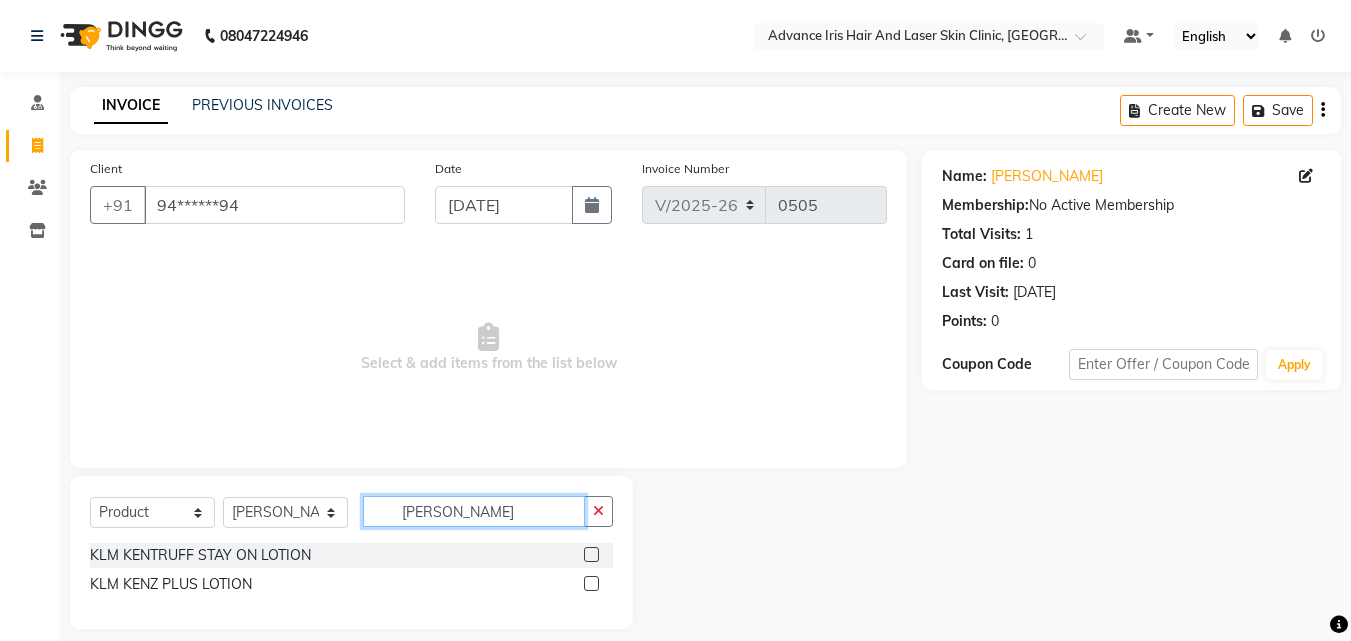 type on "ken" 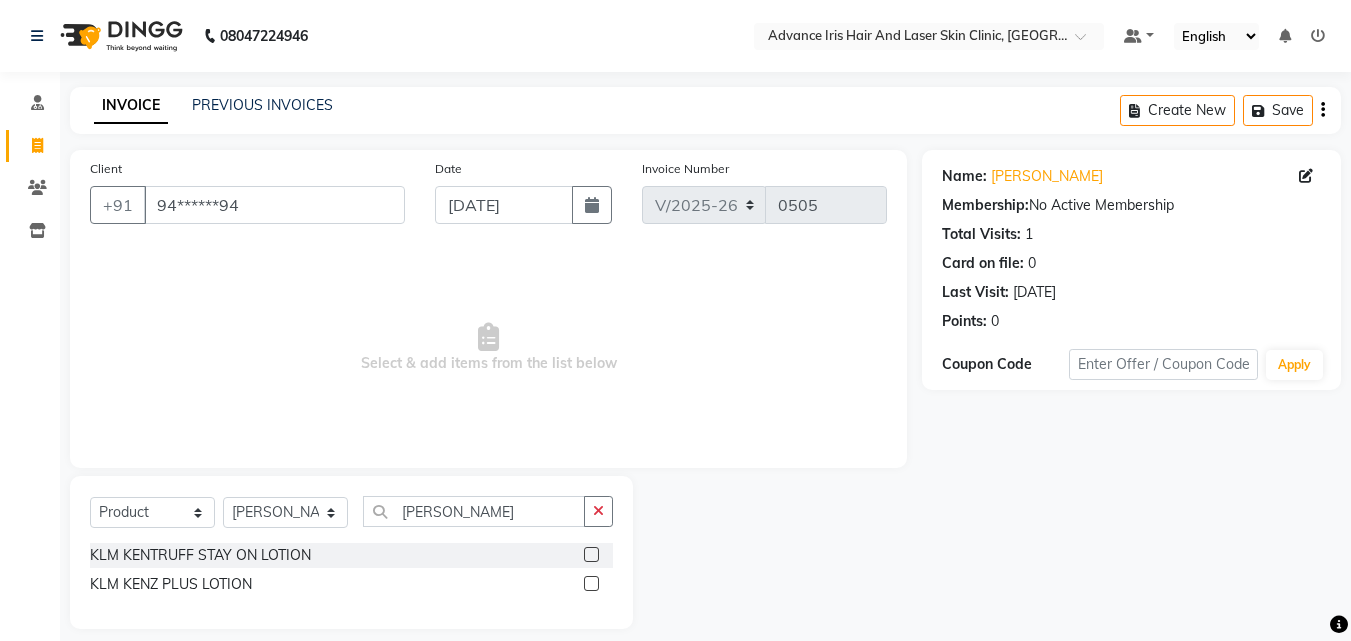 click 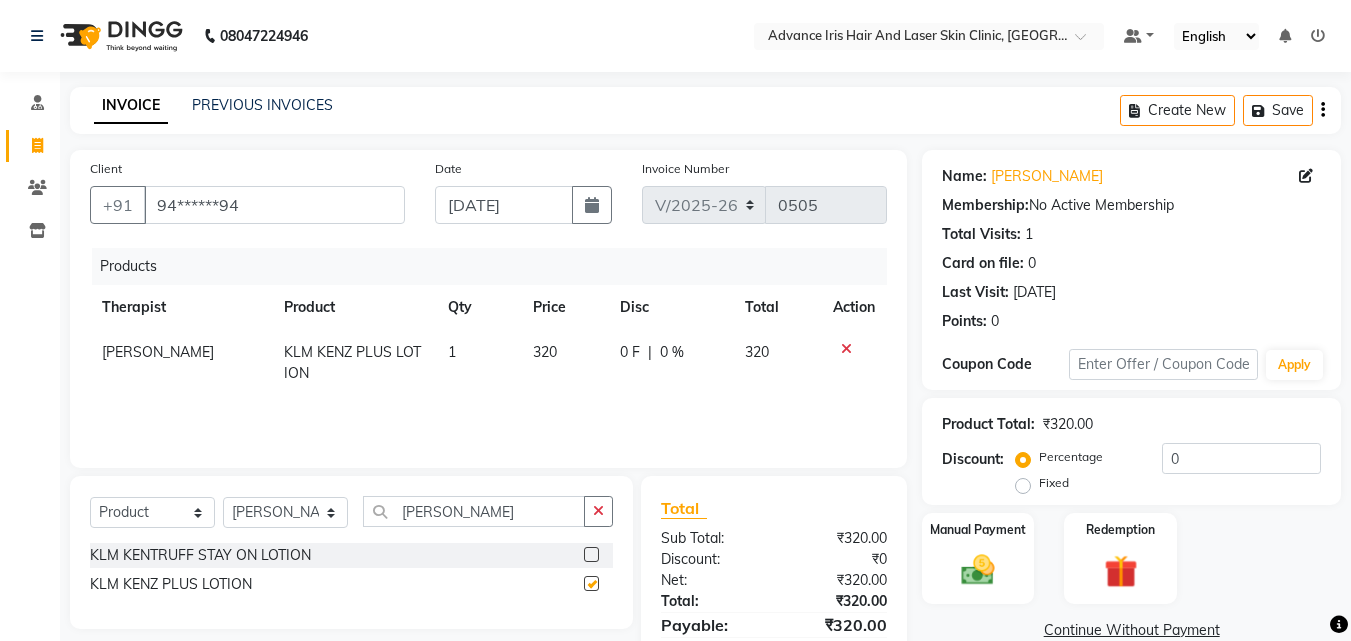 checkbox on "false" 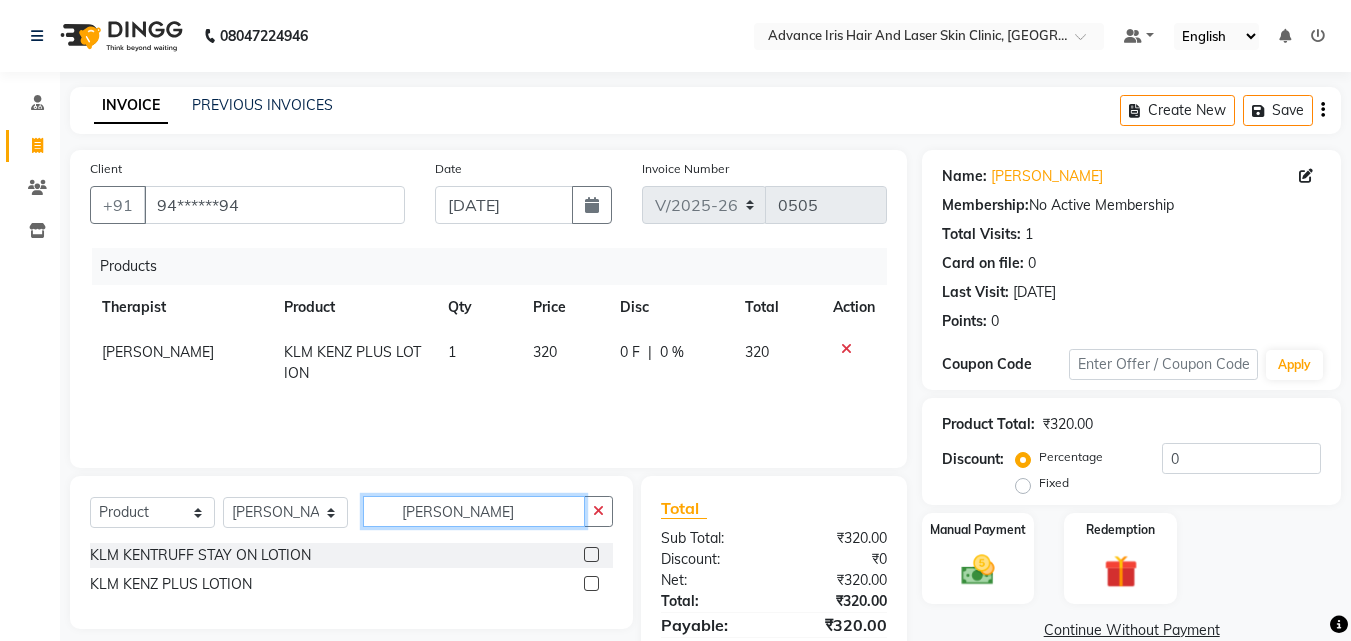 click on "ken" 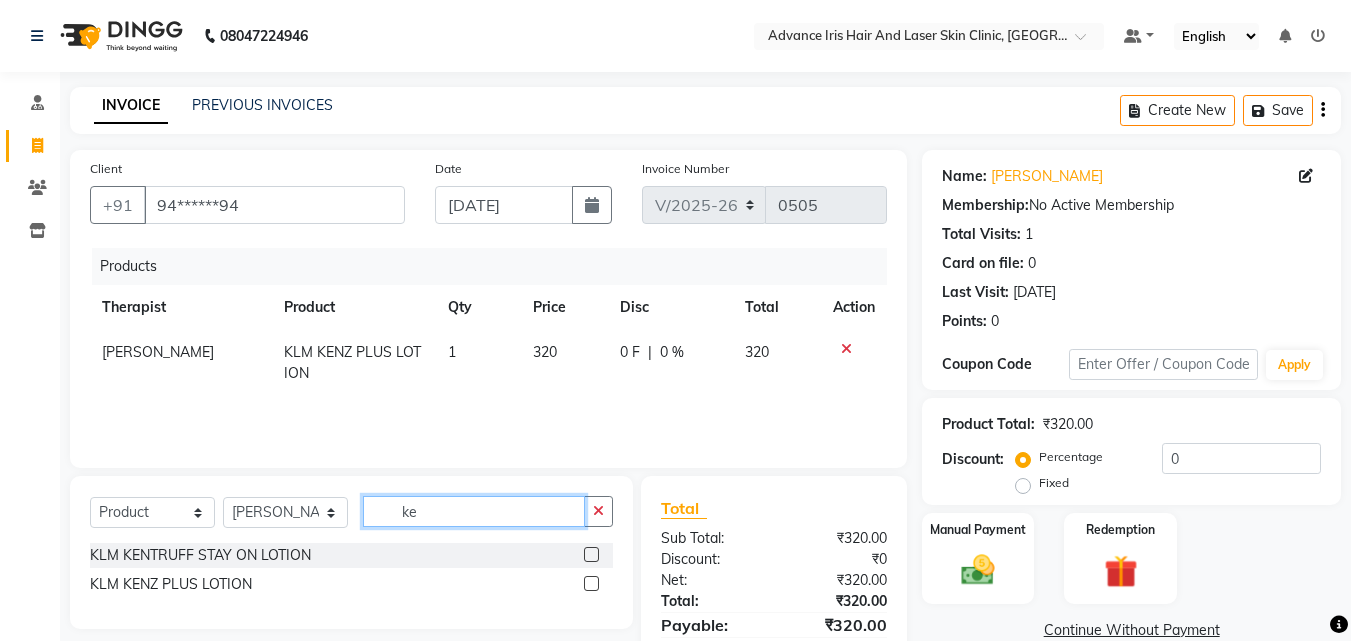 type on "k" 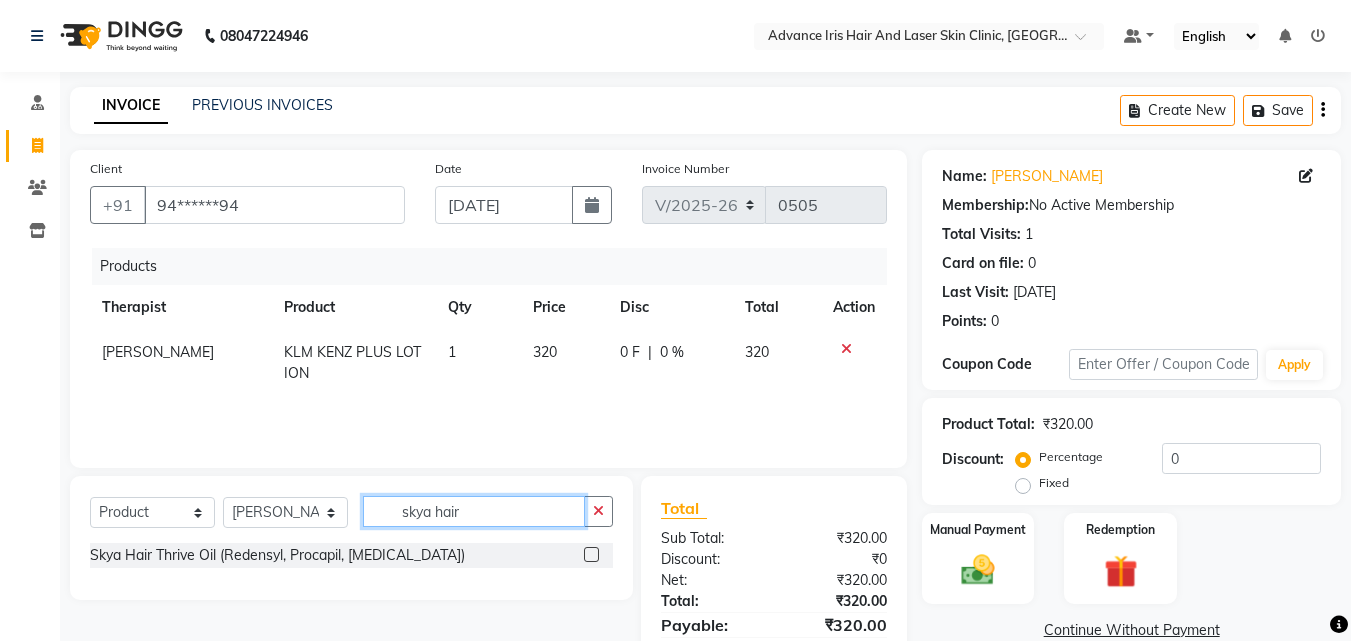 type on "skya hair" 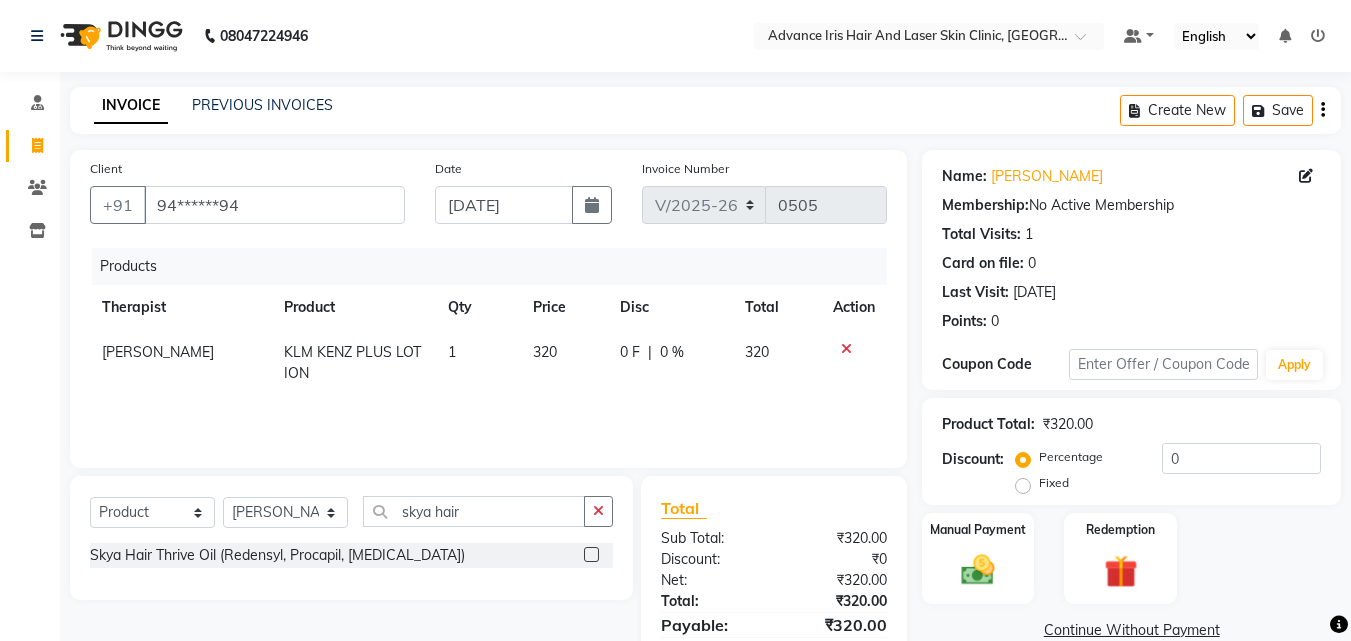 click 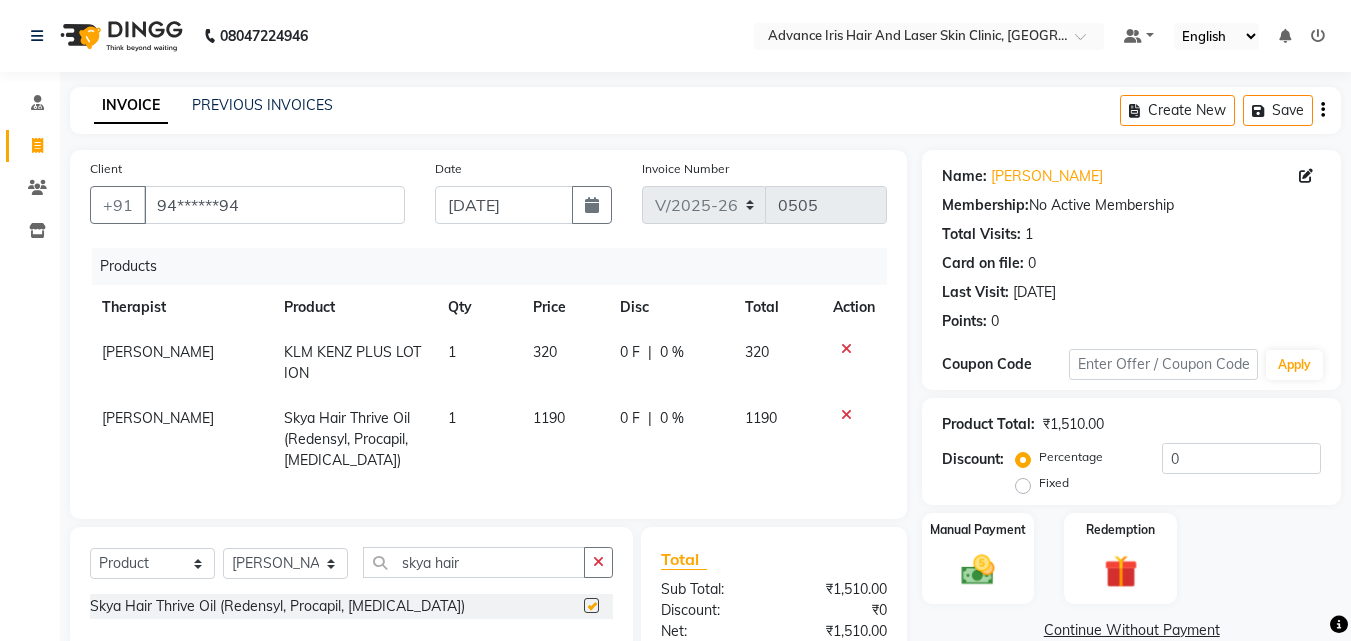 checkbox on "false" 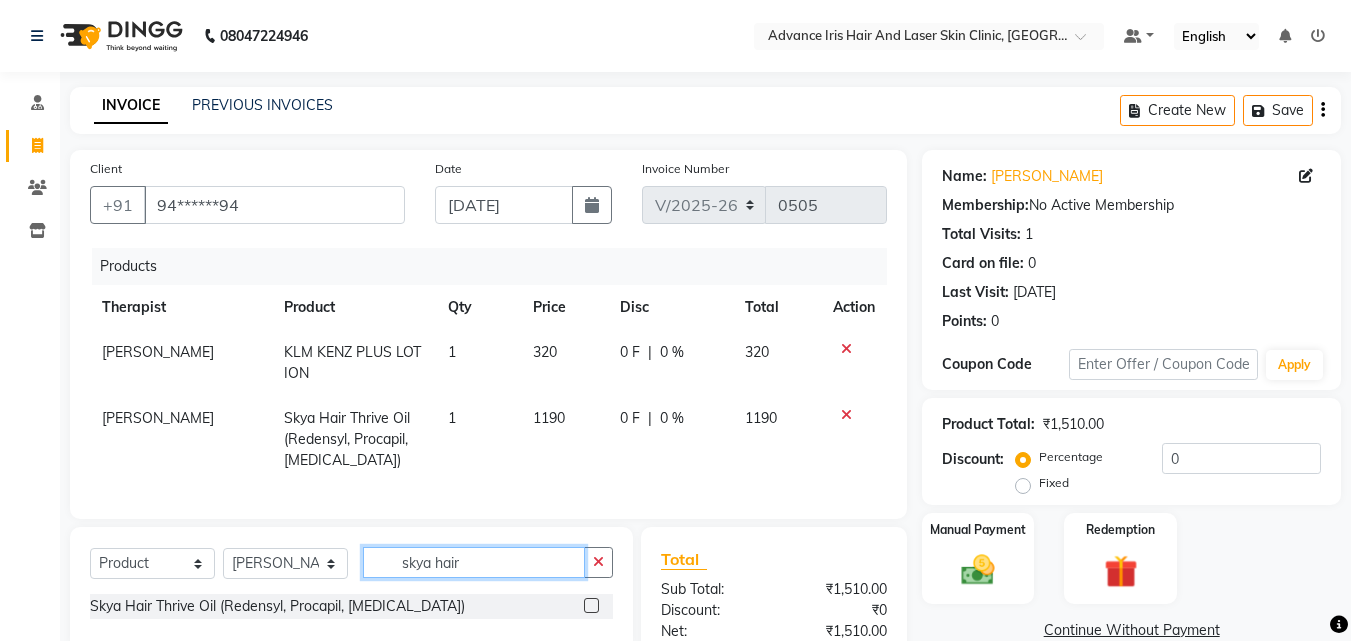 click on "skya hair" 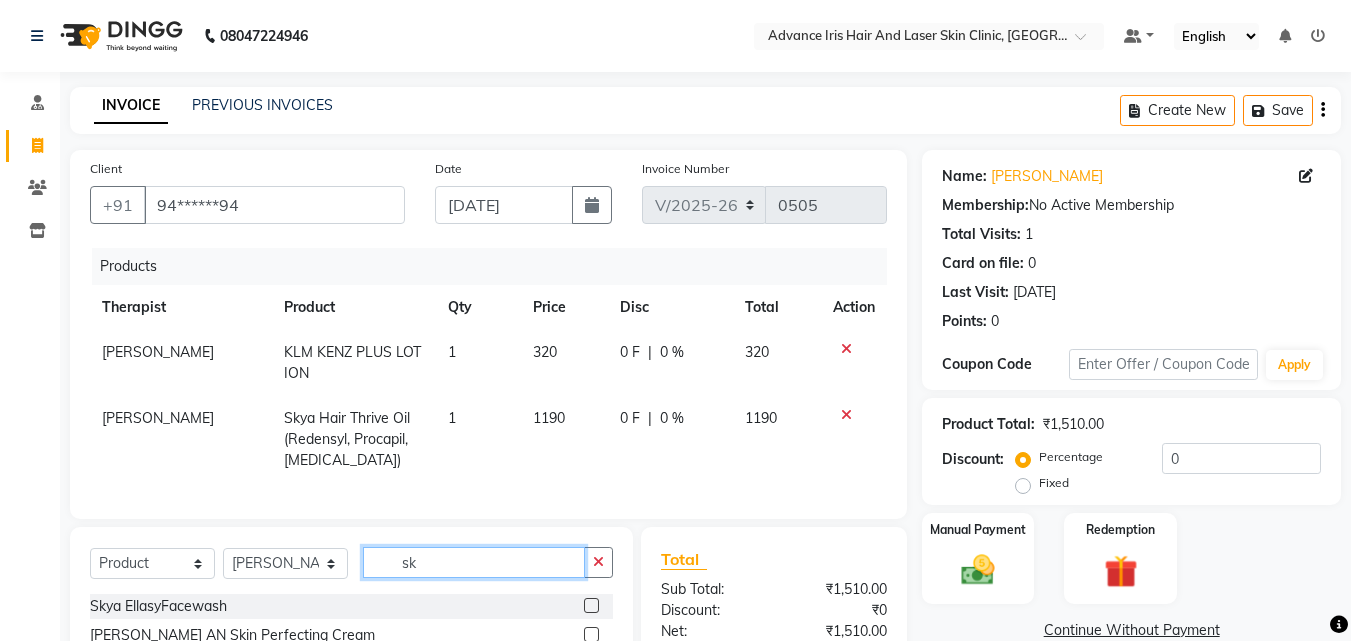 type on "s" 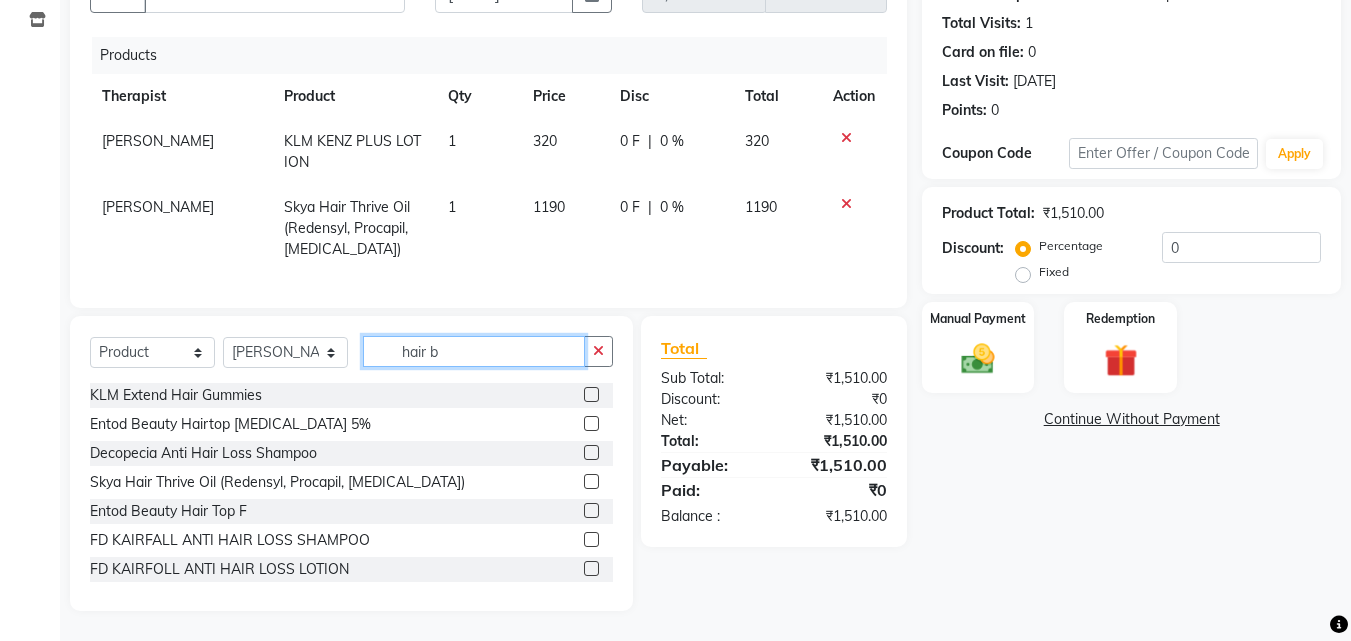 scroll, scrollTop: 162, scrollLeft: 0, axis: vertical 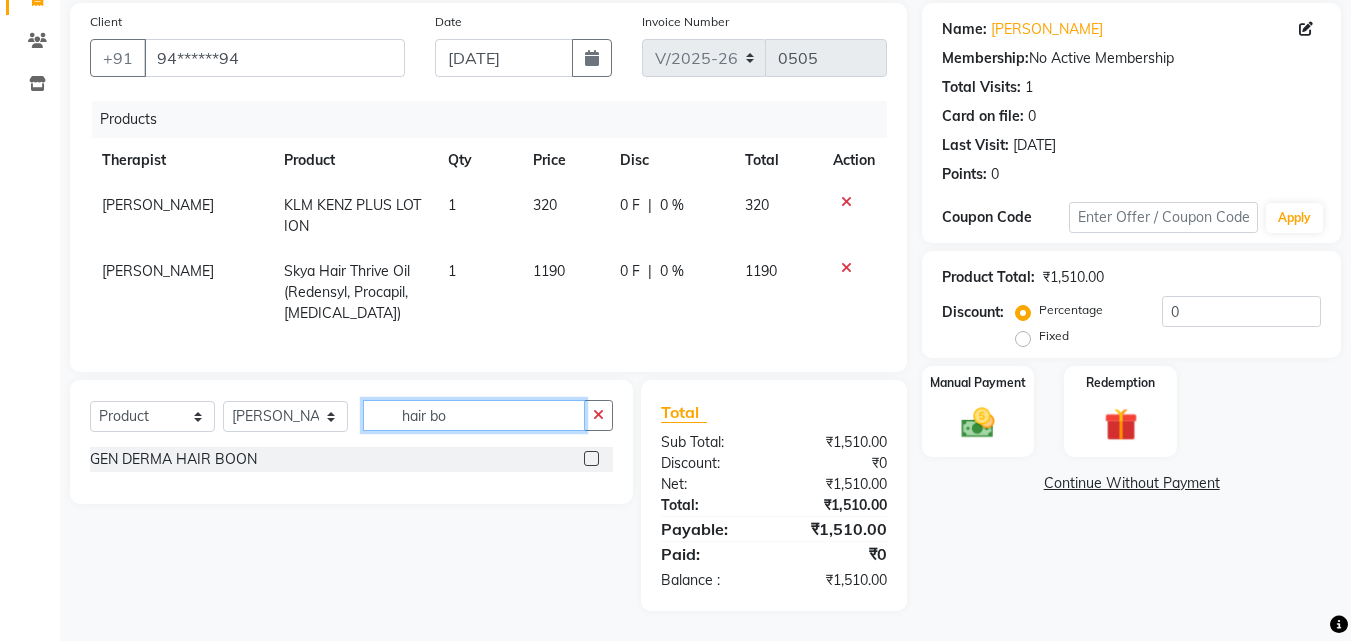 type on "hair bo" 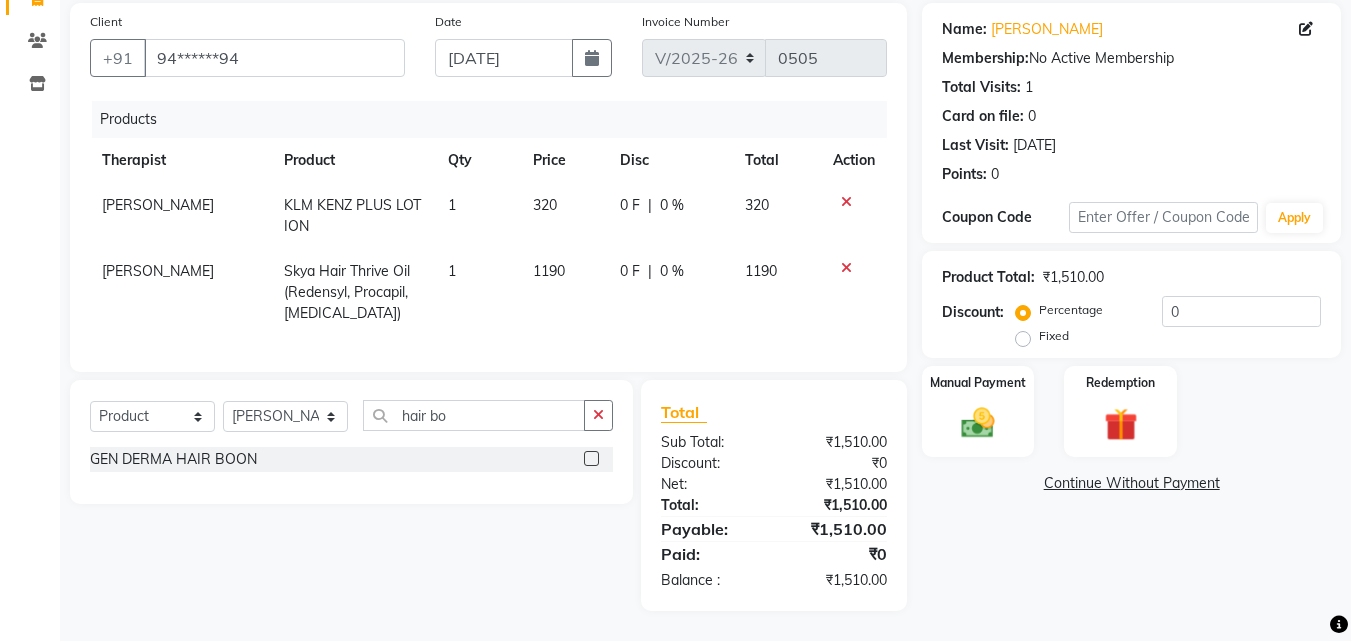 click 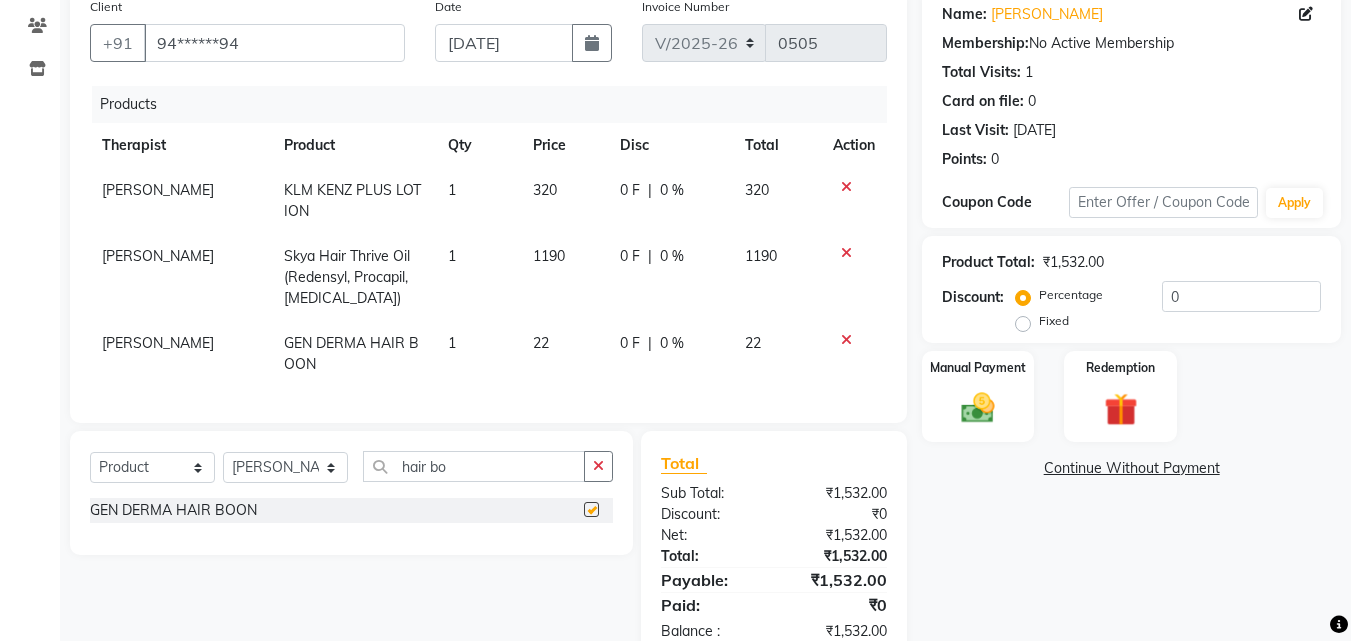 checkbox on "false" 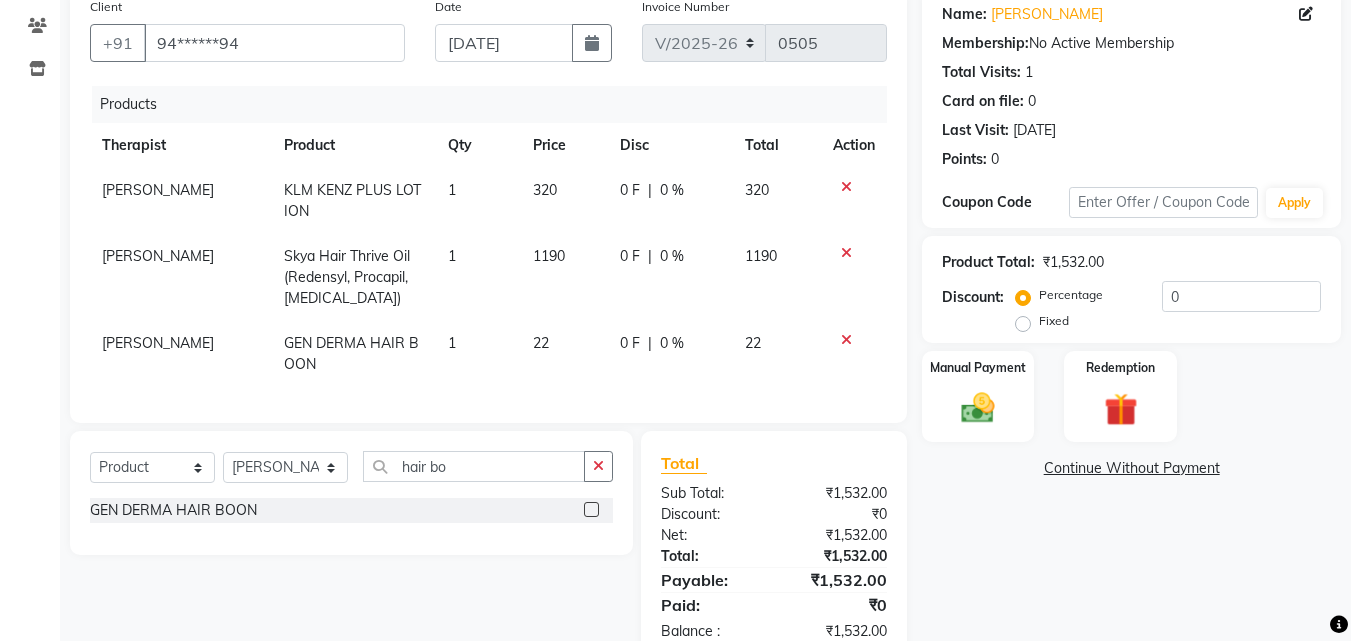 click on "1" 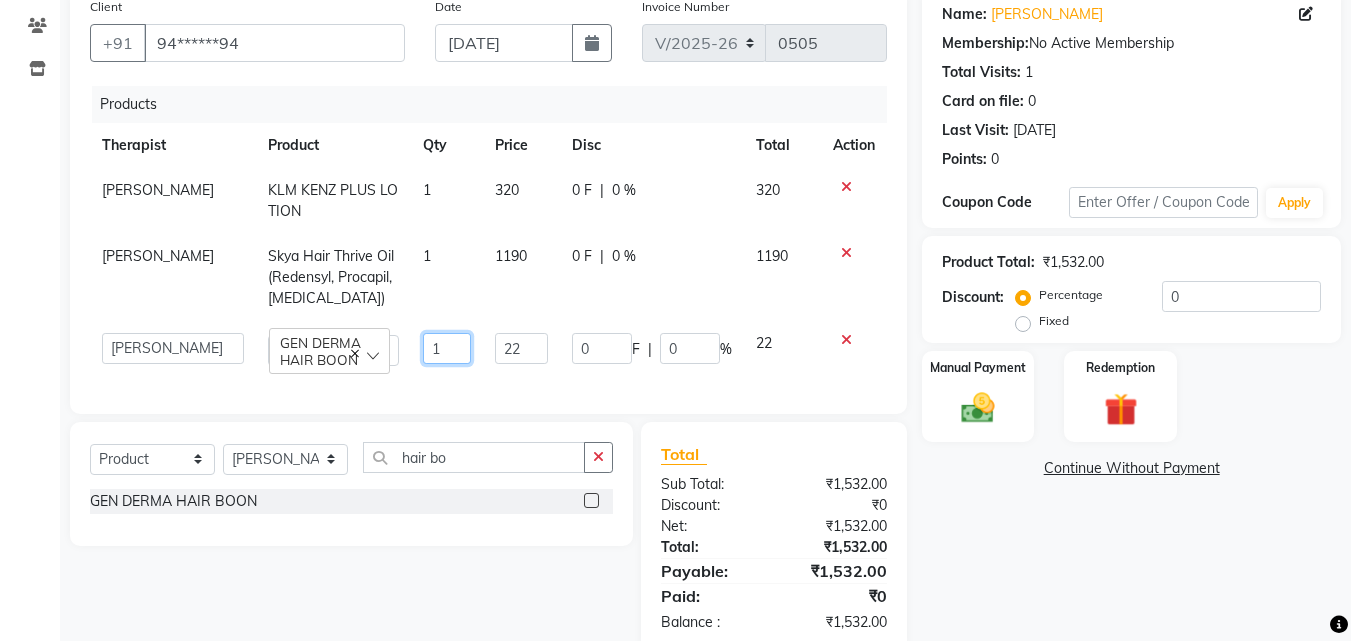 click on "1" 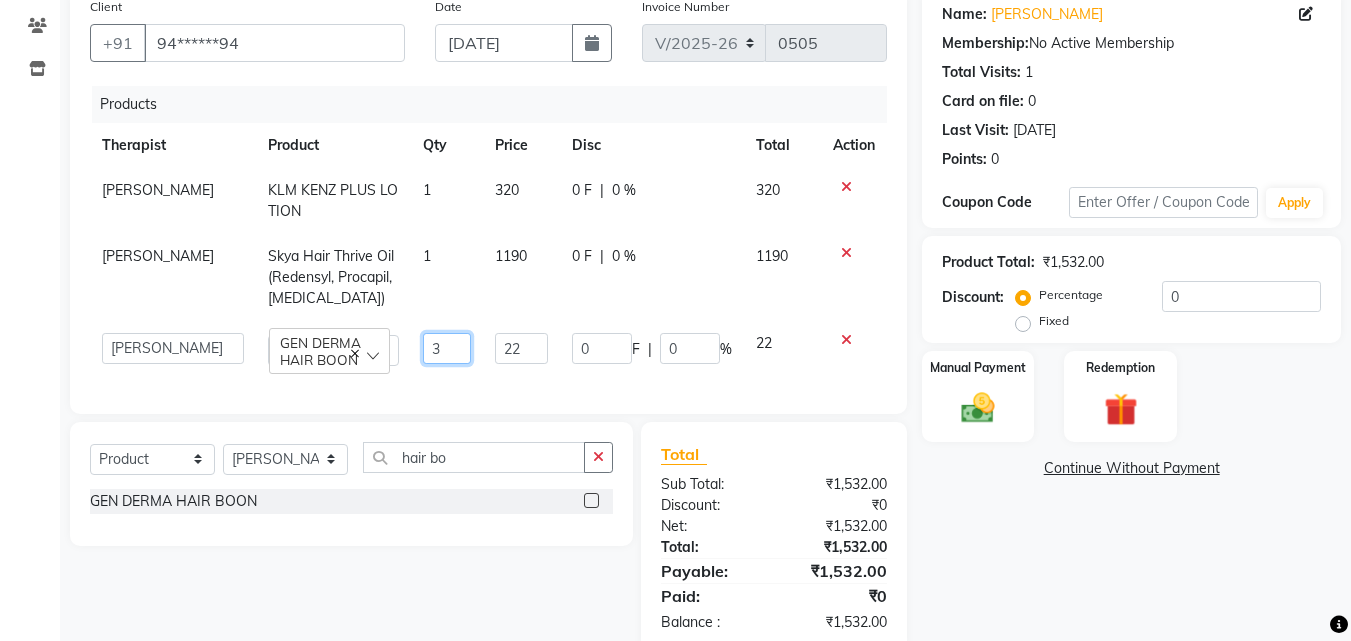type on "30" 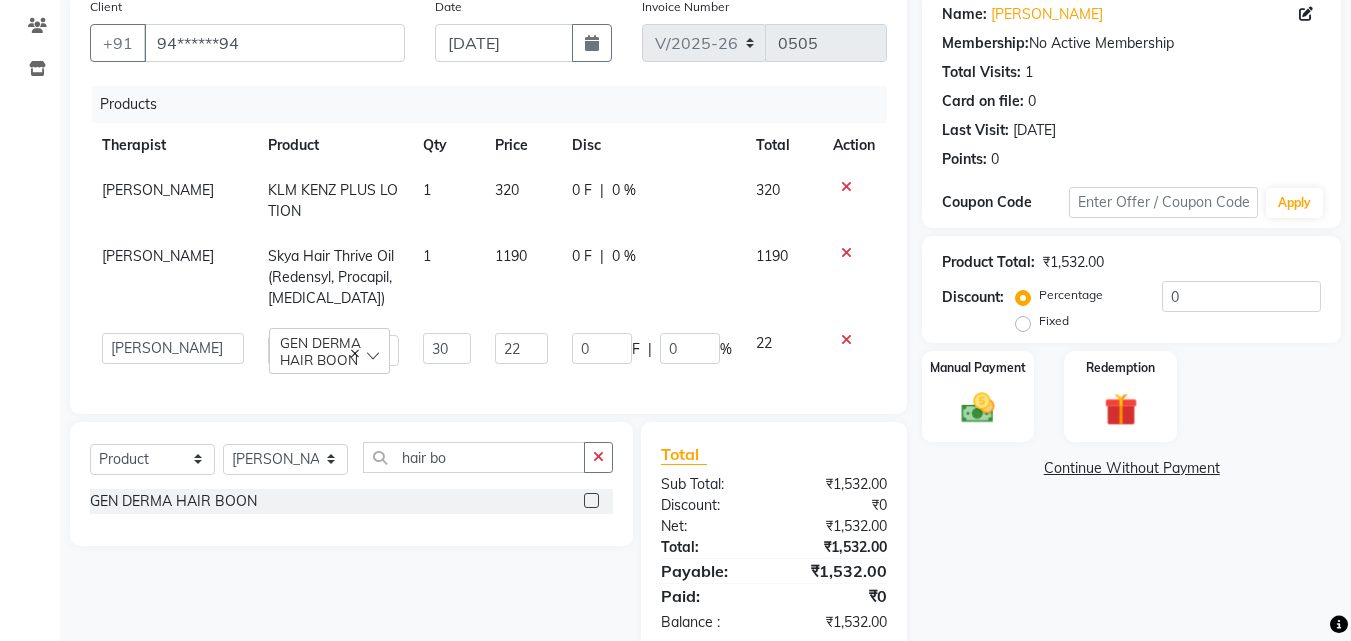 click on "Client +91 94******94 Date 14-07-2025 Invoice Number V/2025 V/2025-26 0505 Products Therapist Product Qty Price Disc Total Action Somya Agarwal KLM KENZ PLUS LOTION 1 320 0 F | 0 % 320 Somya Agarwal Skya Hair Thrive Oil (Redensyl, Procapil, Biotin) 1 1190 0 F | 0 % 1190  Advance Iris Reception    Anchal   Chandani   Dr Pratiksha Dwivedi(Cosmetologist)   Imran   Isra   Somya Agarwal   GEN DERMA HAIR BOON  30 22 0 F | 0 % 22" 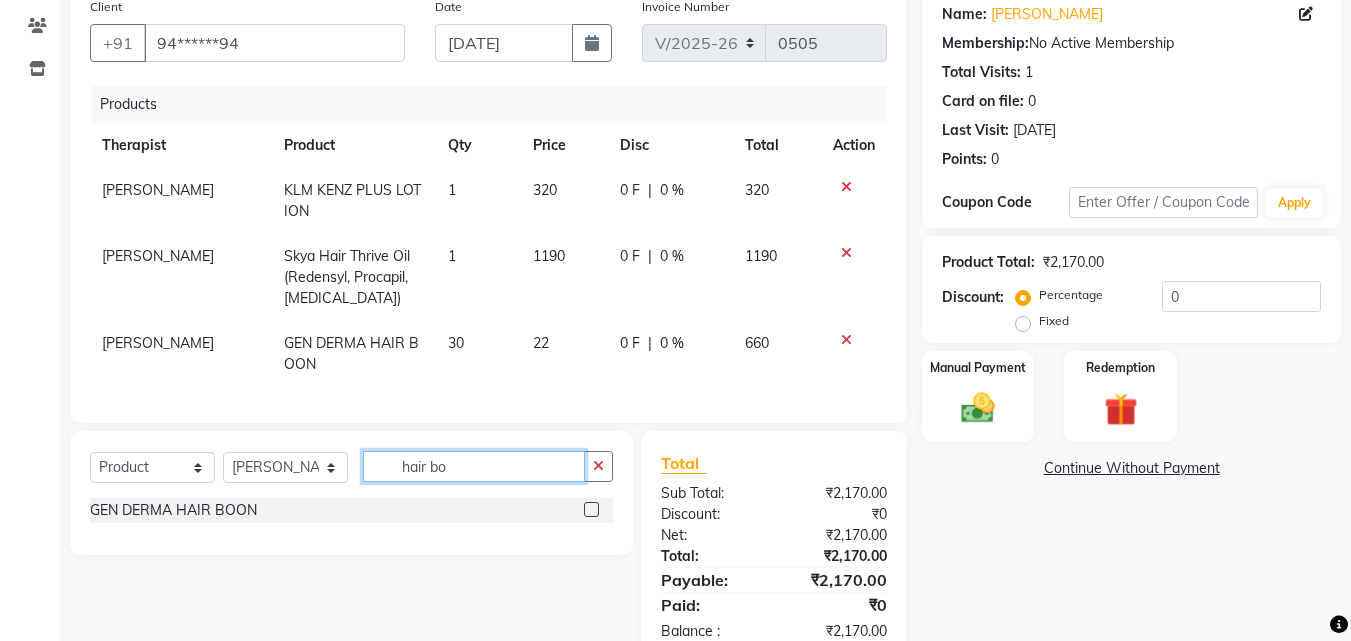 click on "hair bo" 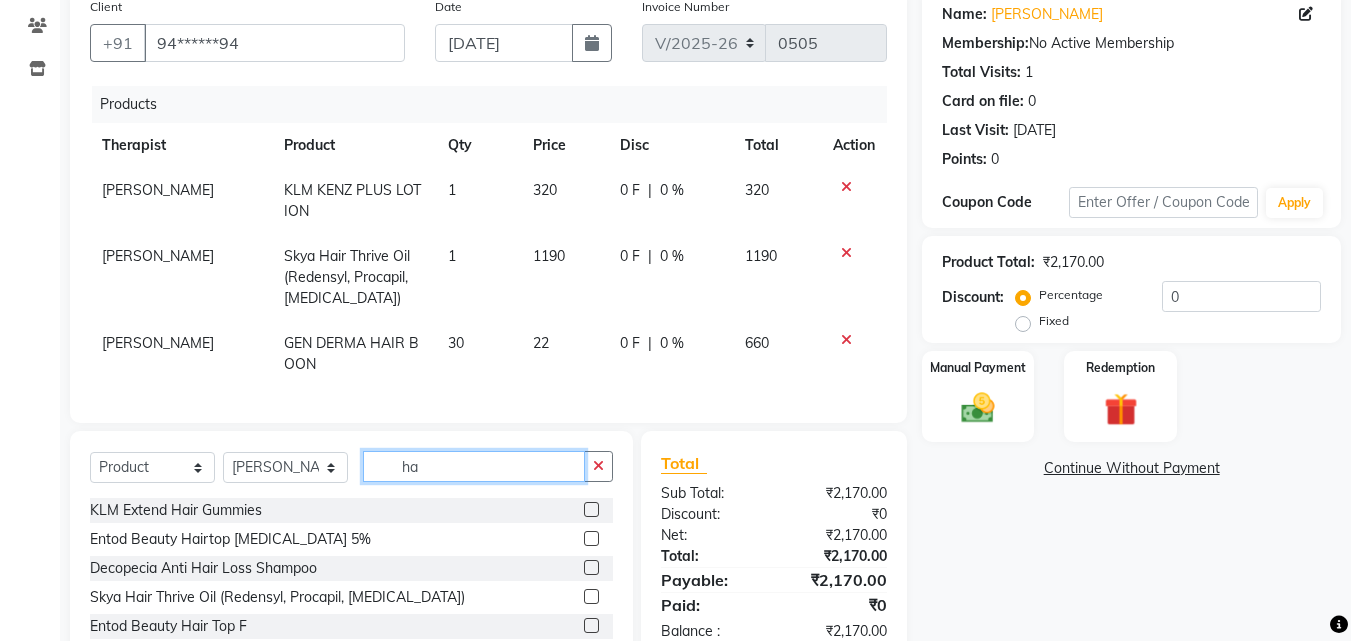 type on "h" 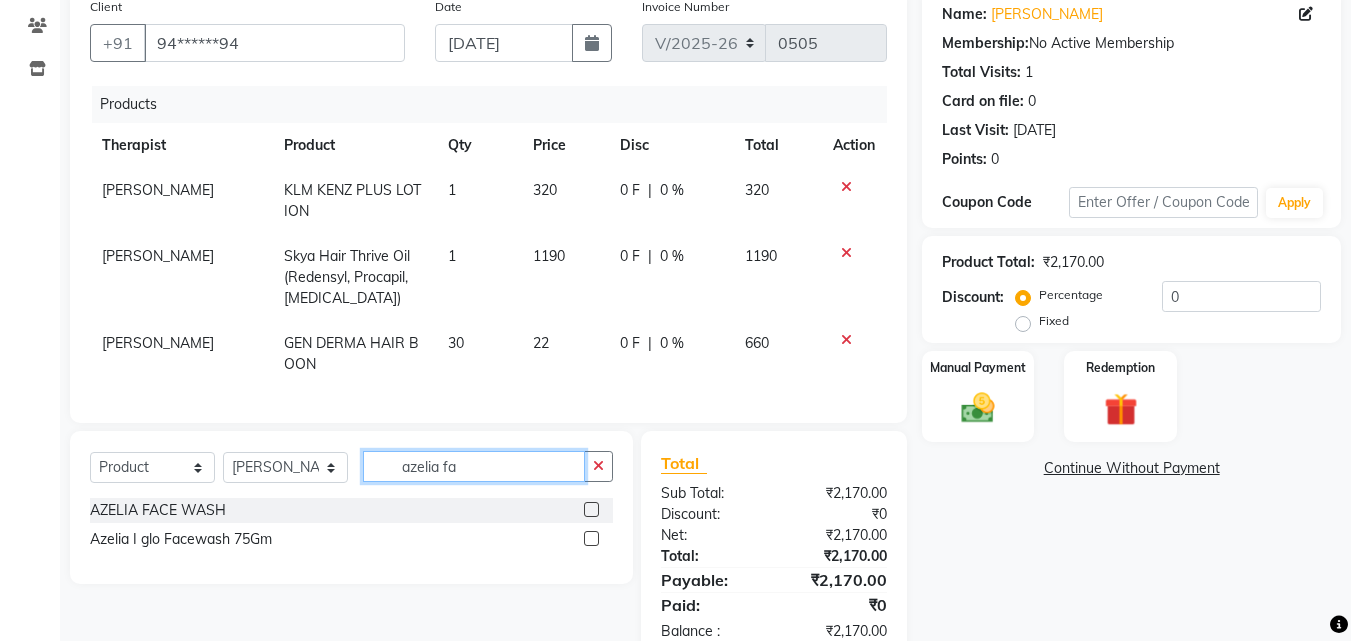 type on "azelia fa" 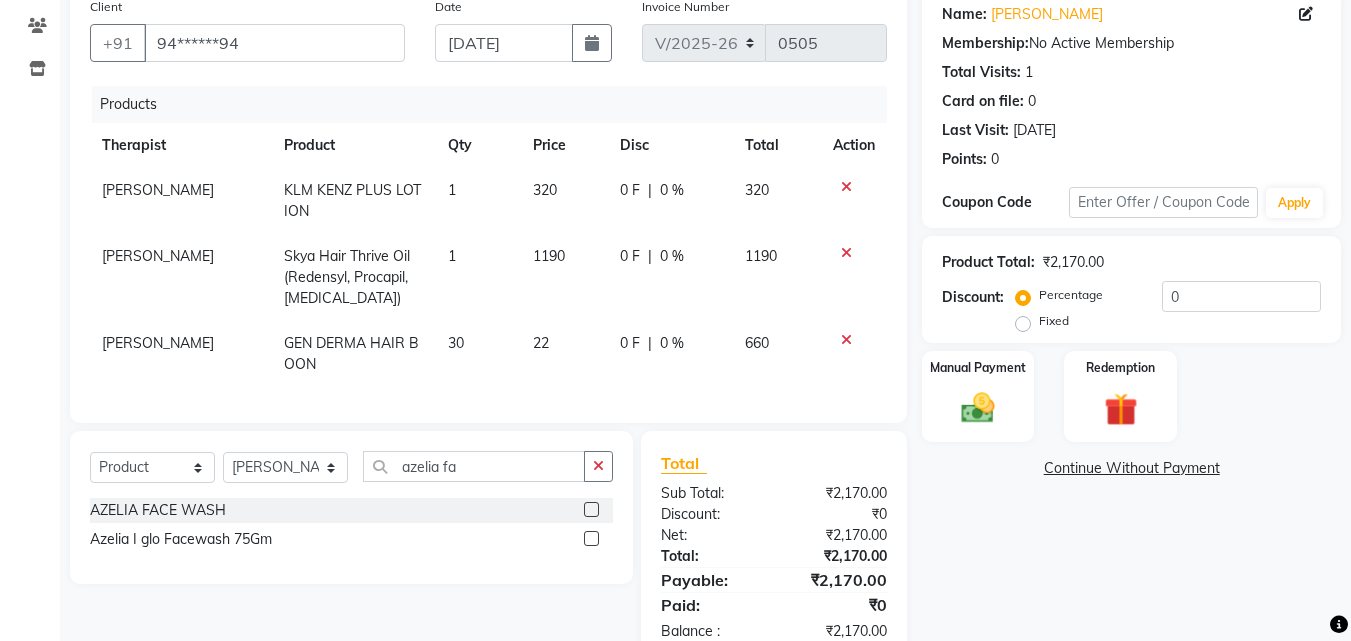 click 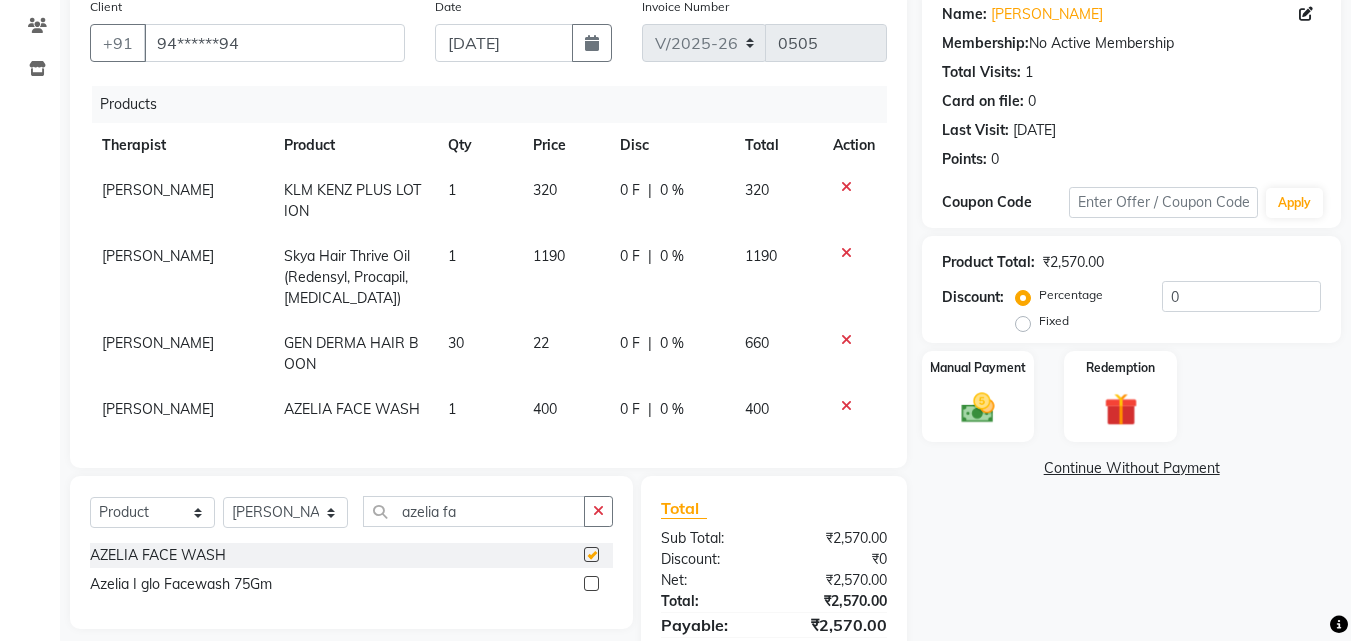 checkbox on "false" 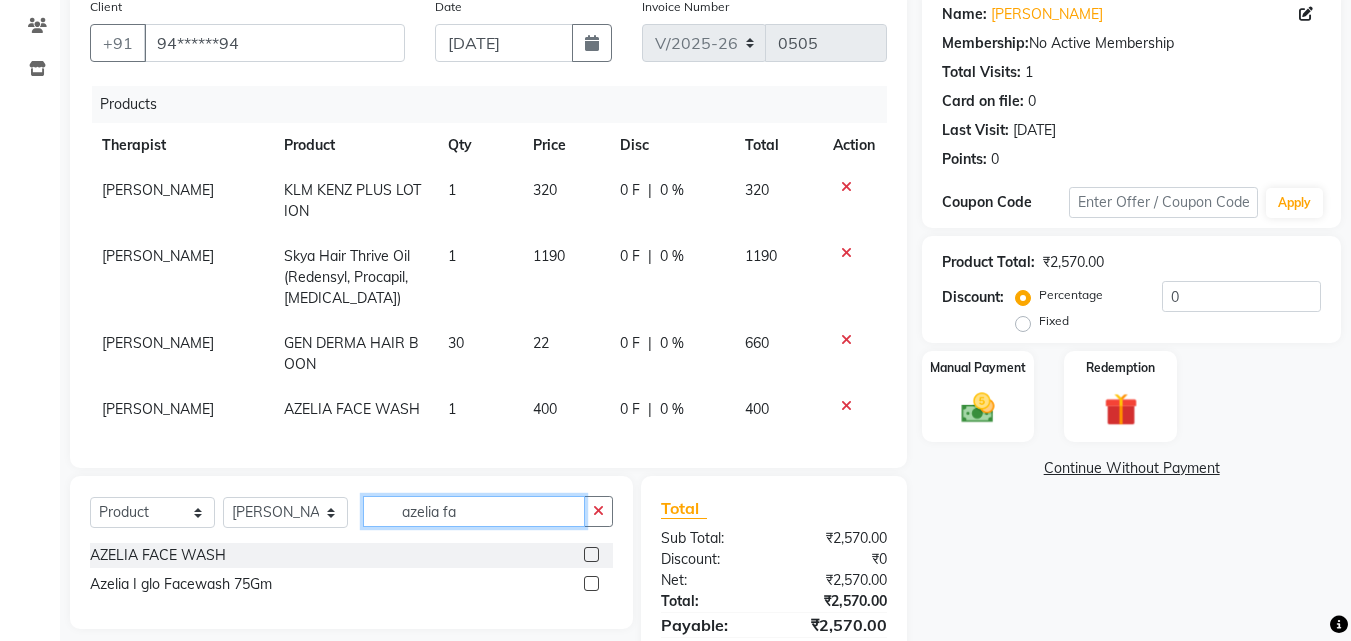 click on "azelia fa" 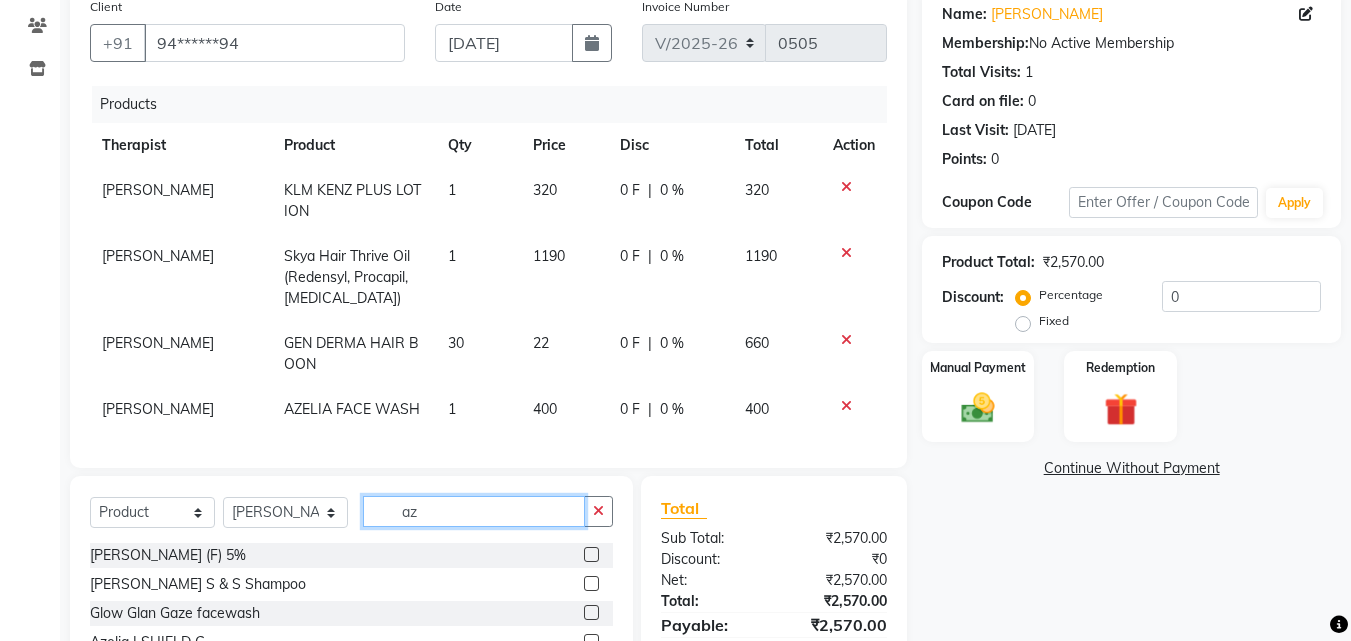 type on "a" 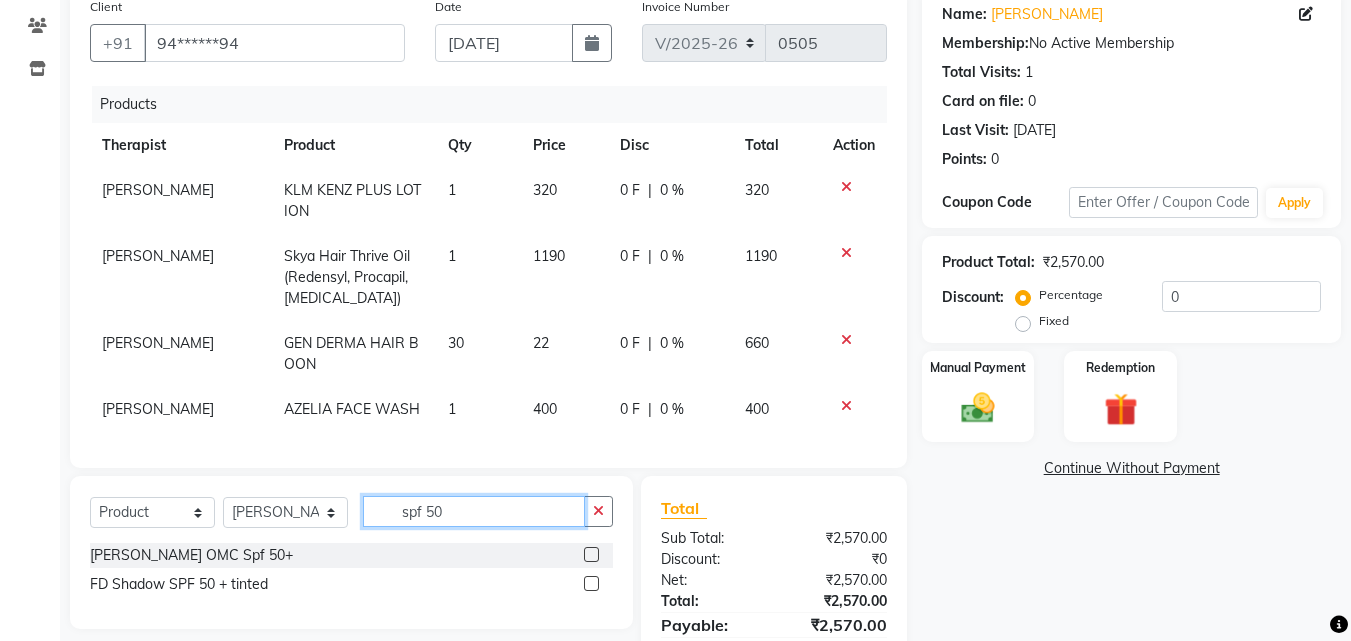 type on "spf 50" 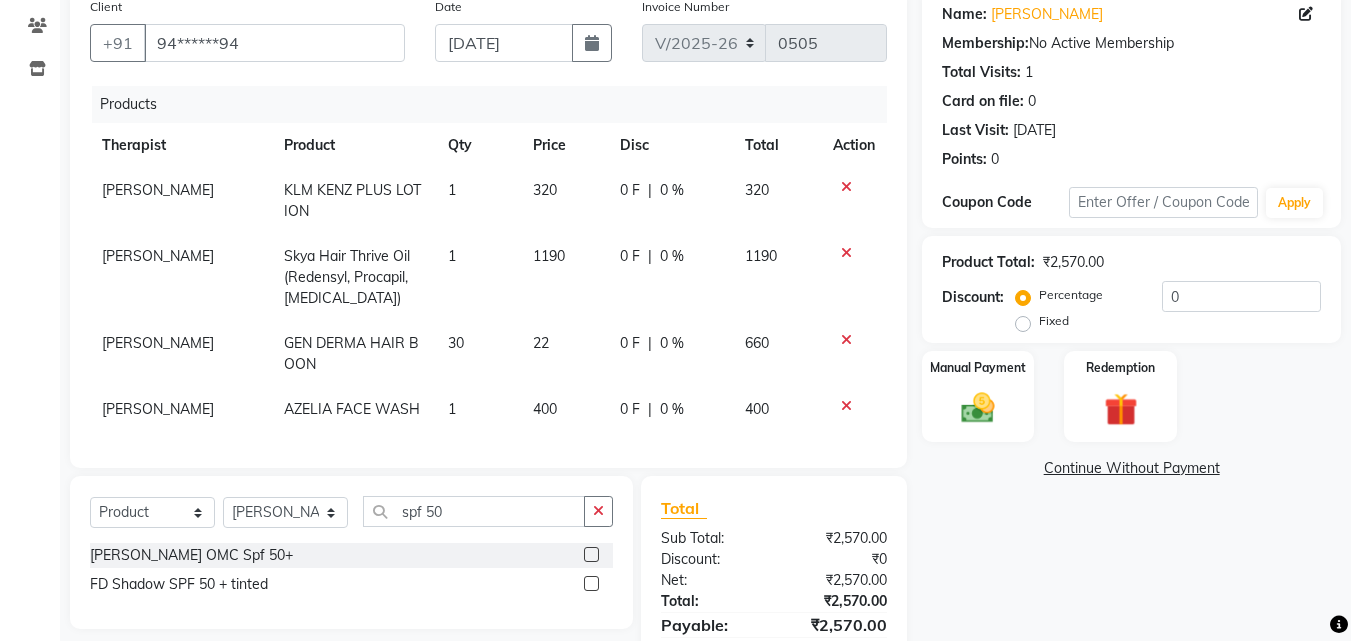 click 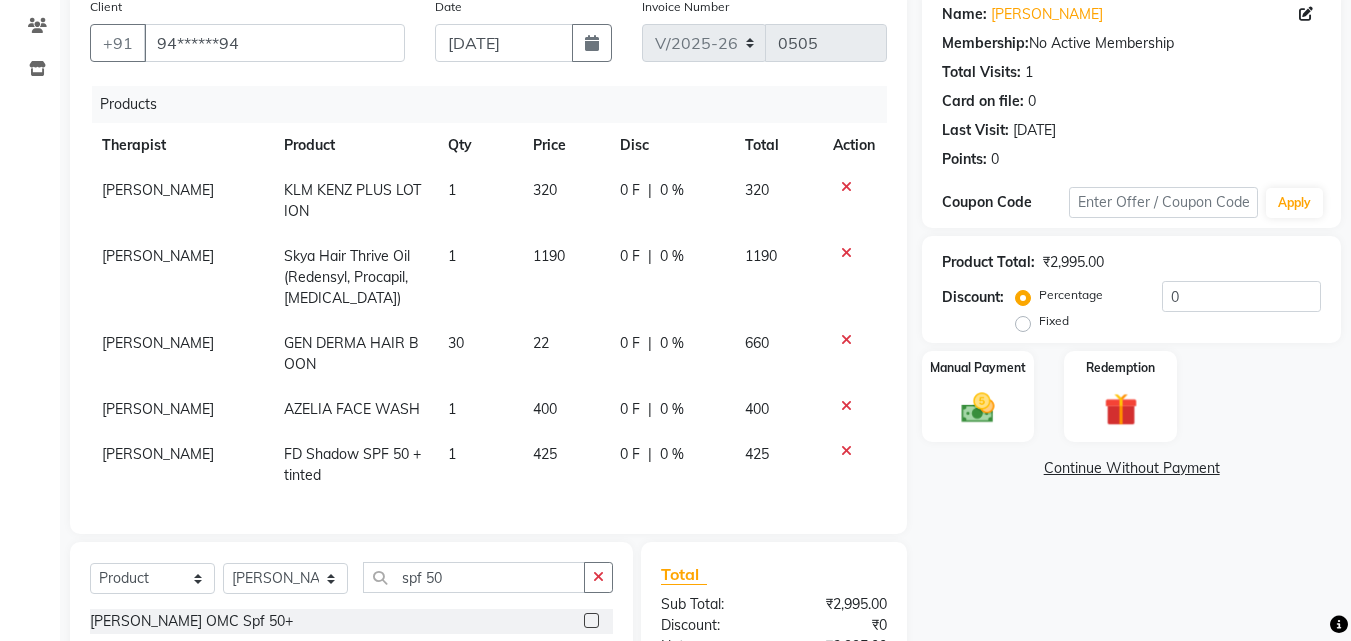 checkbox on "false" 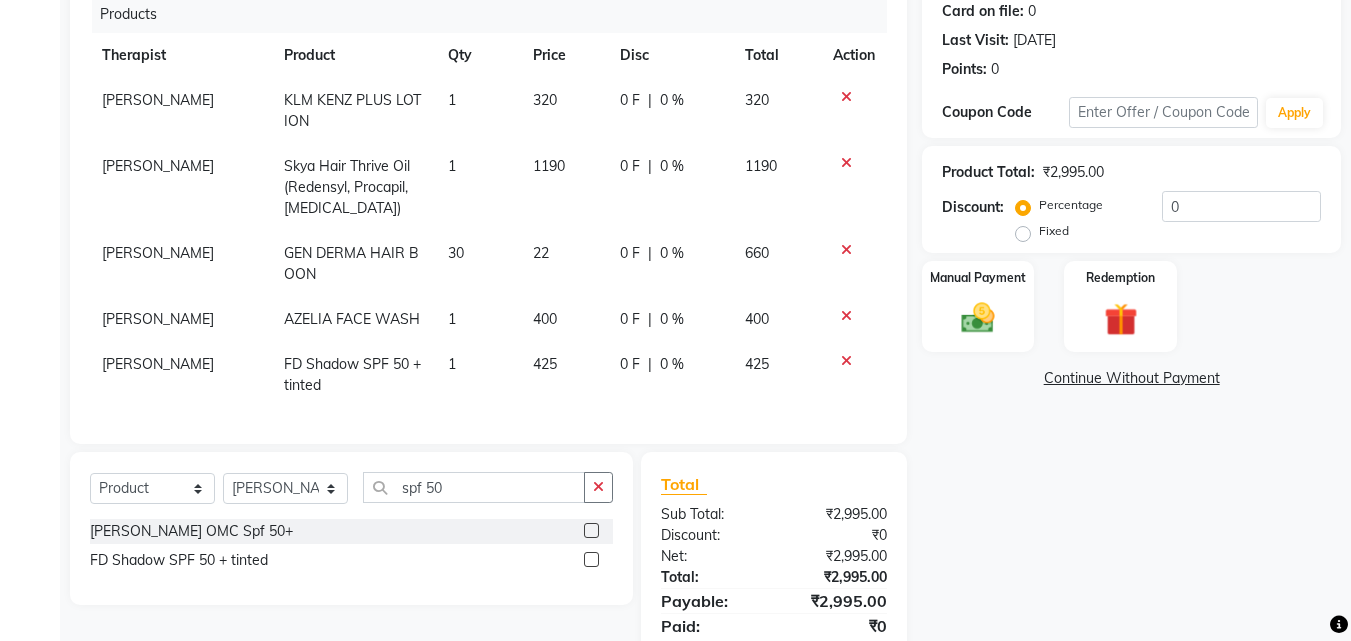scroll, scrollTop: 339, scrollLeft: 0, axis: vertical 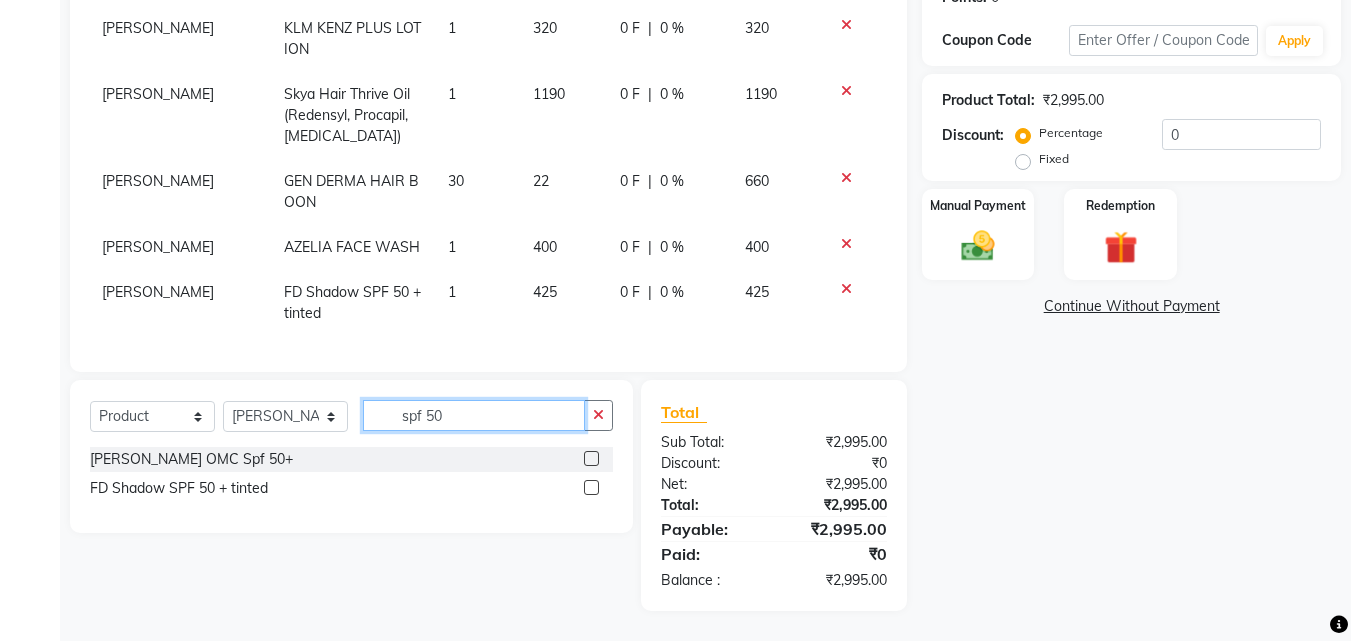 click on "spf 50" 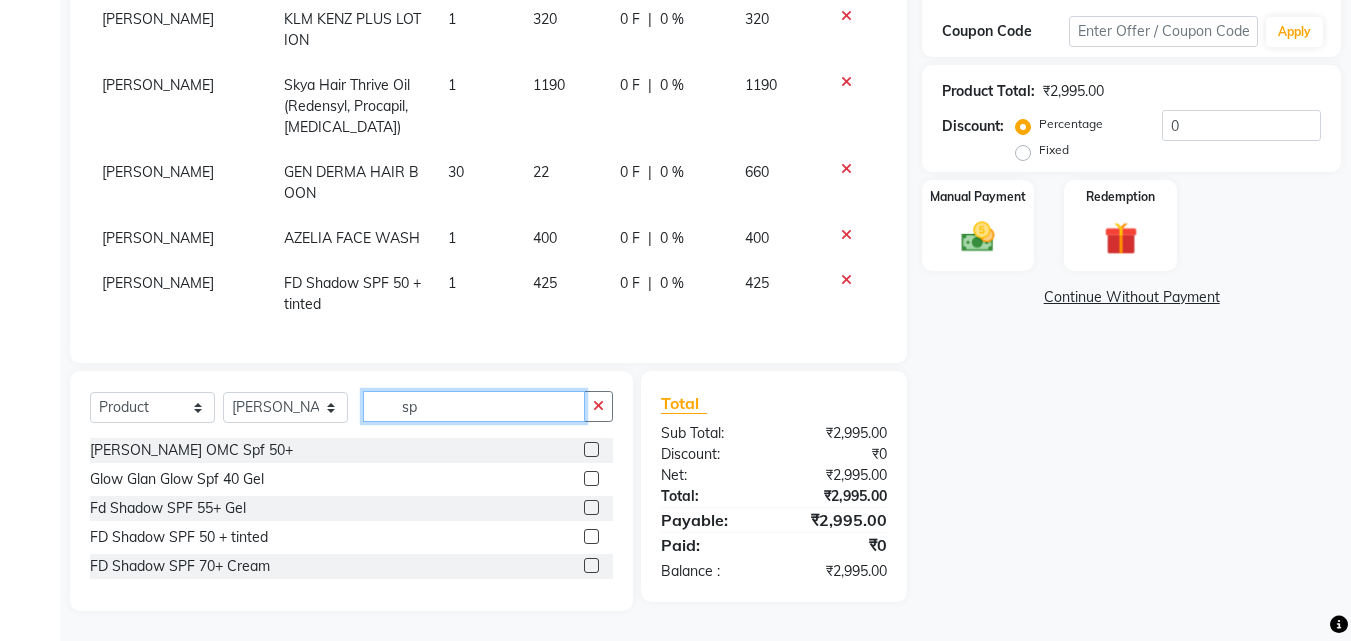 type on "s" 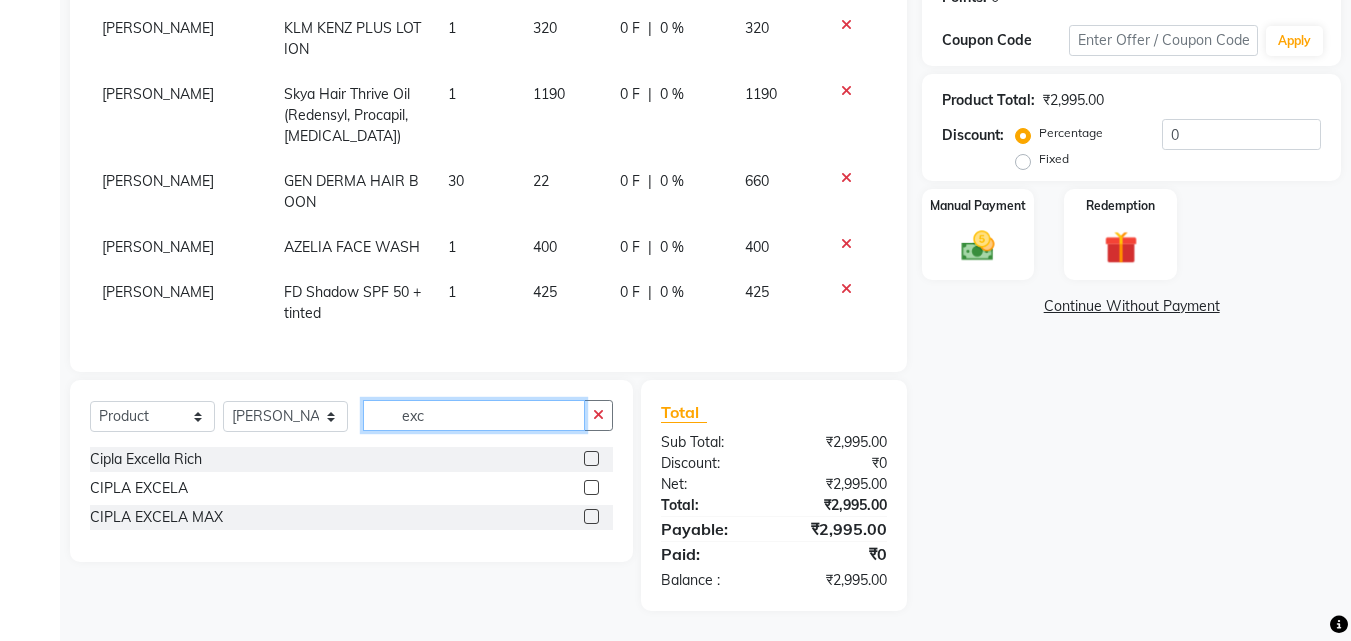 type on "exc" 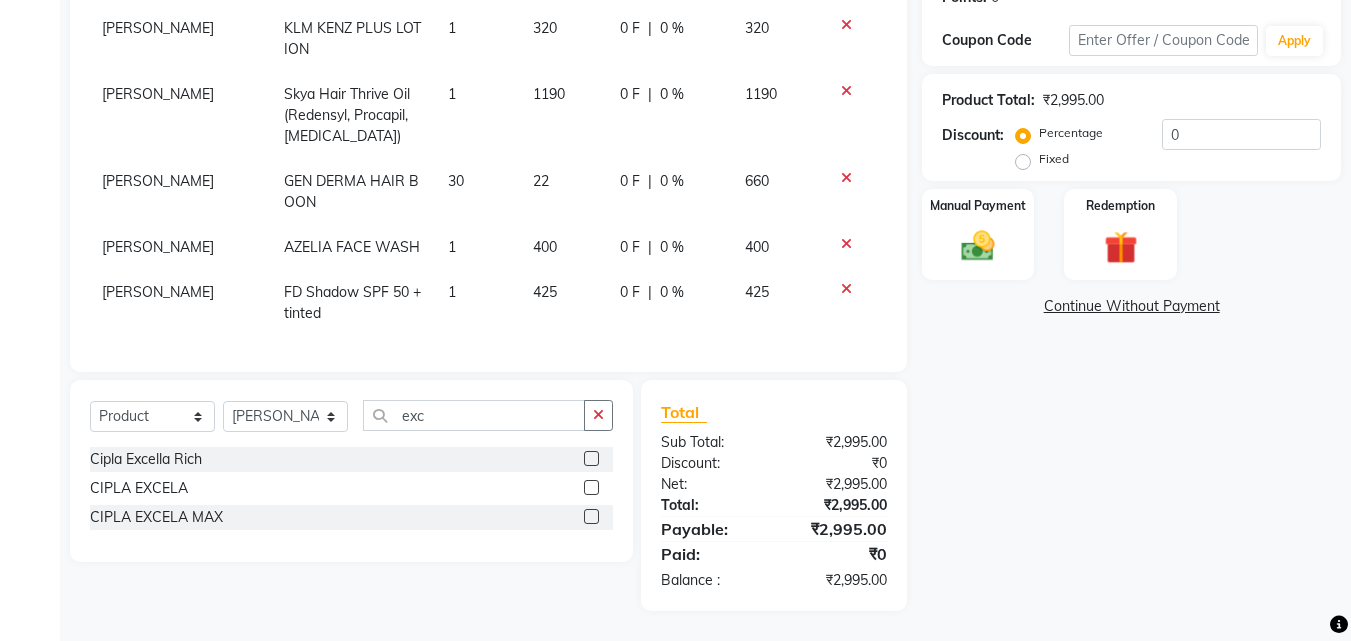 click 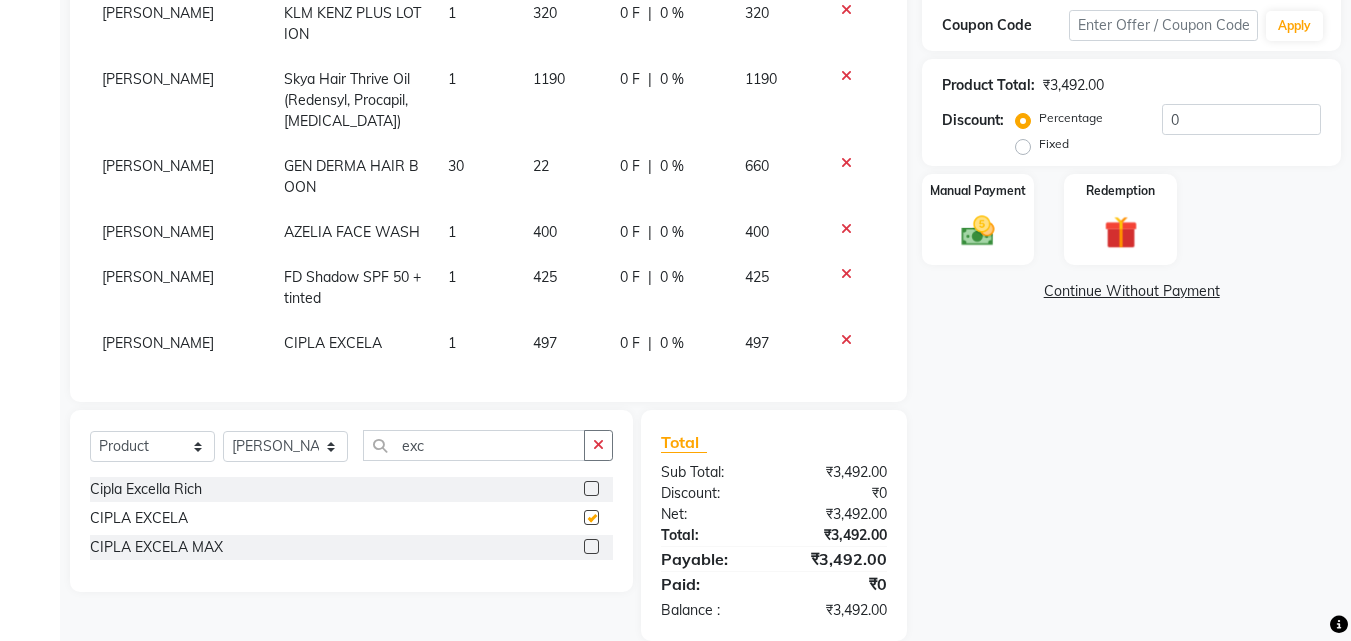 checkbox on "false" 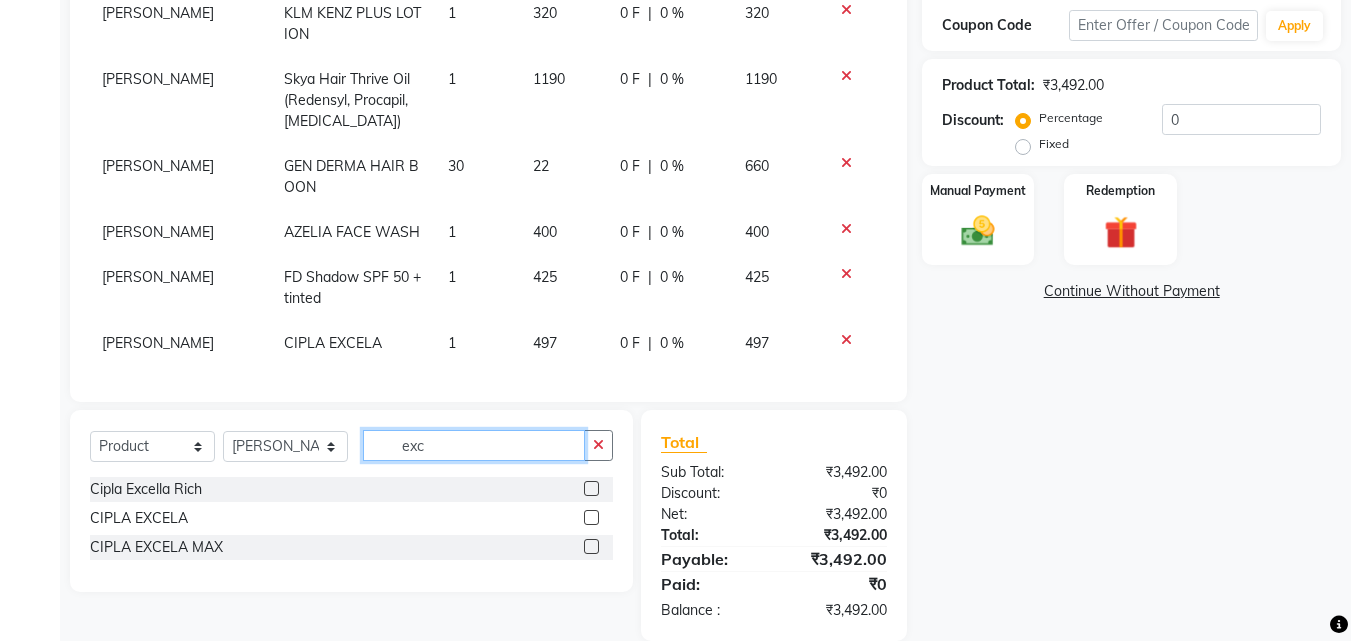 click on "exc" 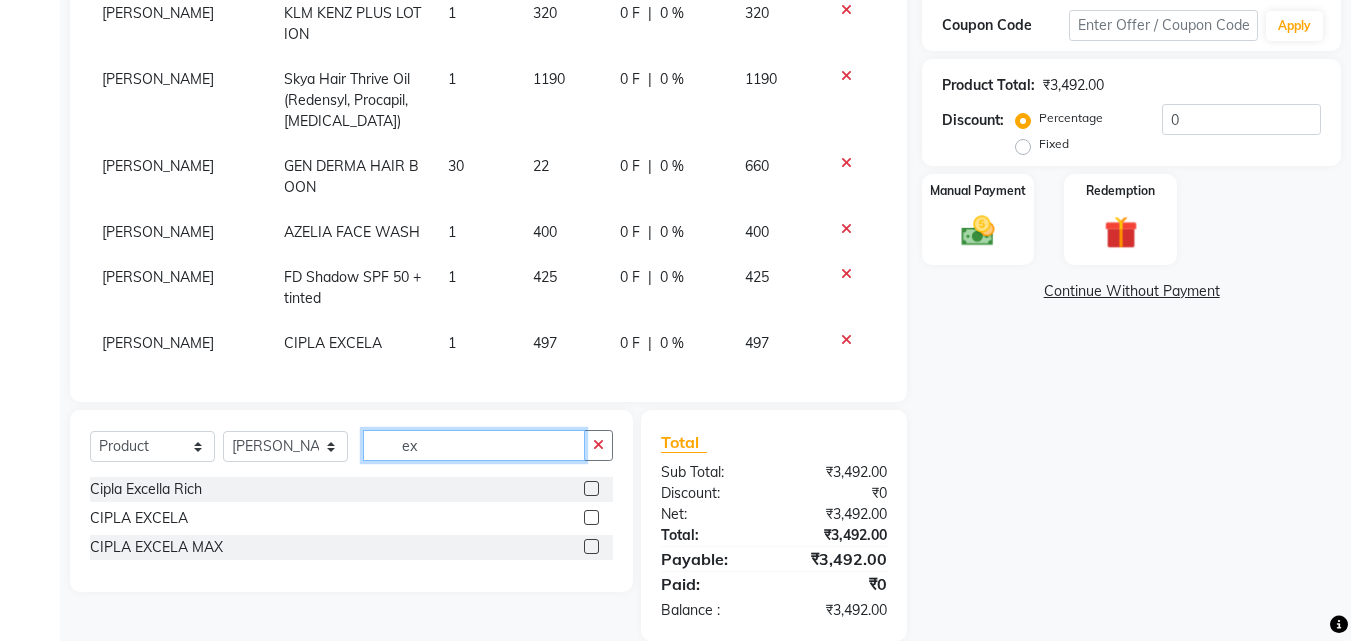 type on "e" 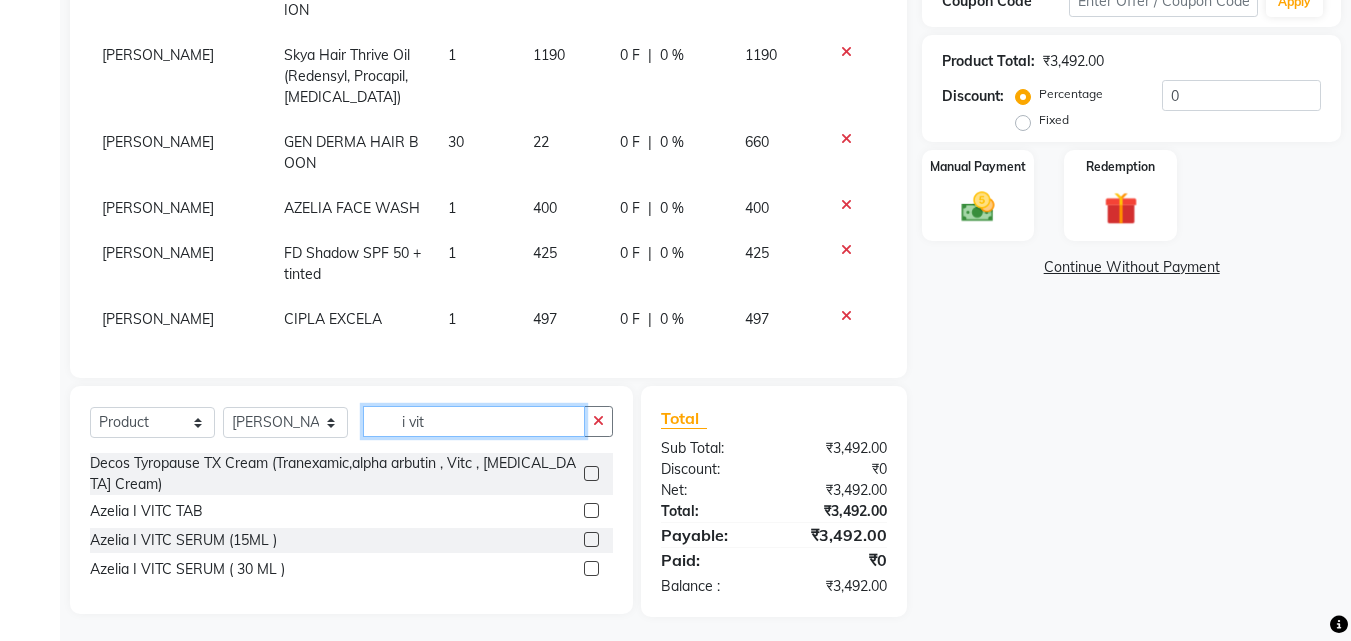 scroll, scrollTop: 384, scrollLeft: 0, axis: vertical 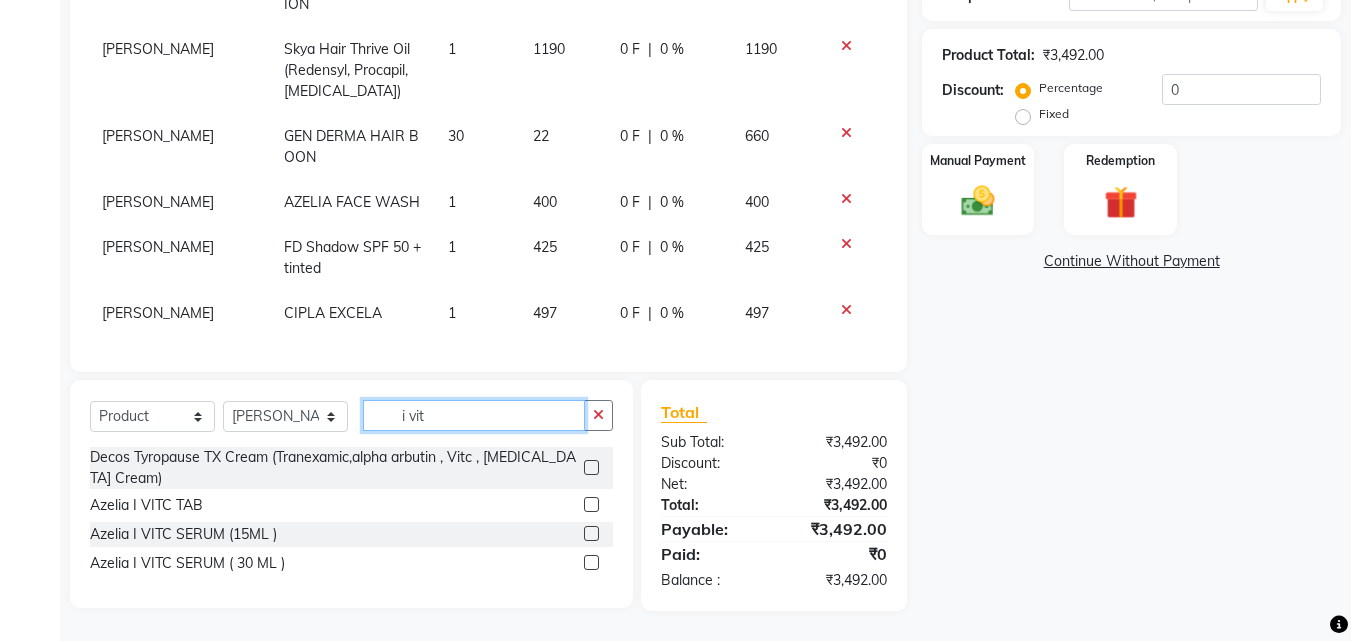 type on "i vit" 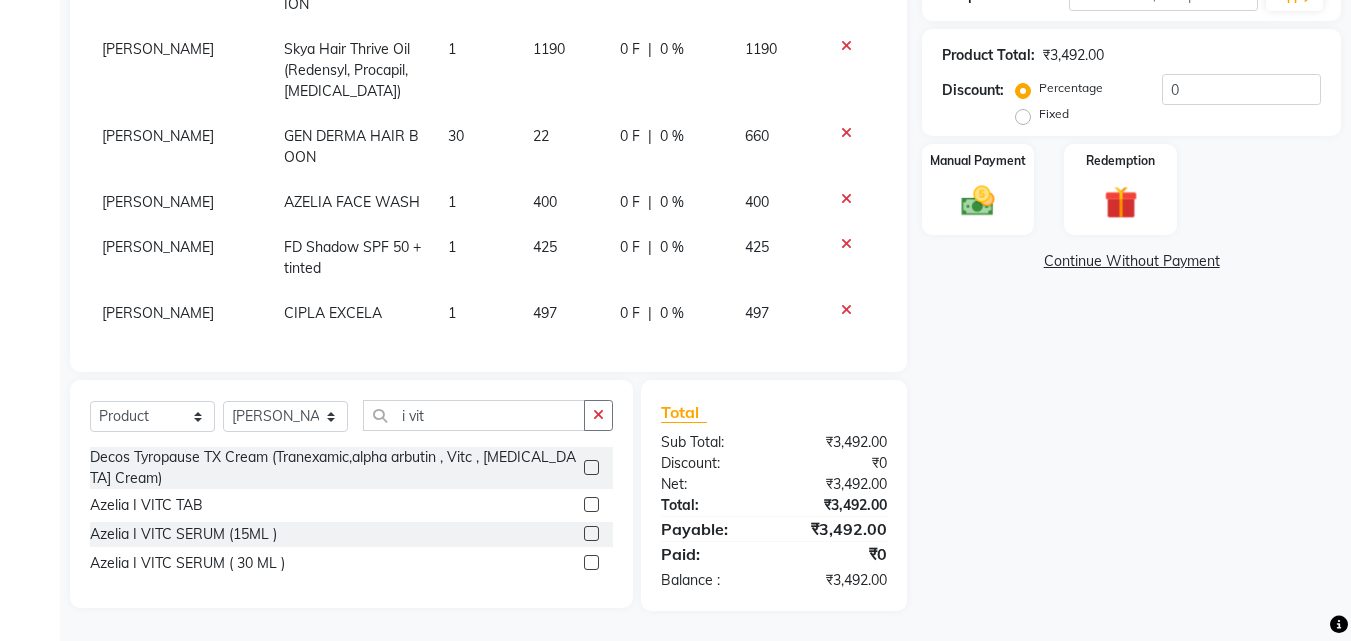 click 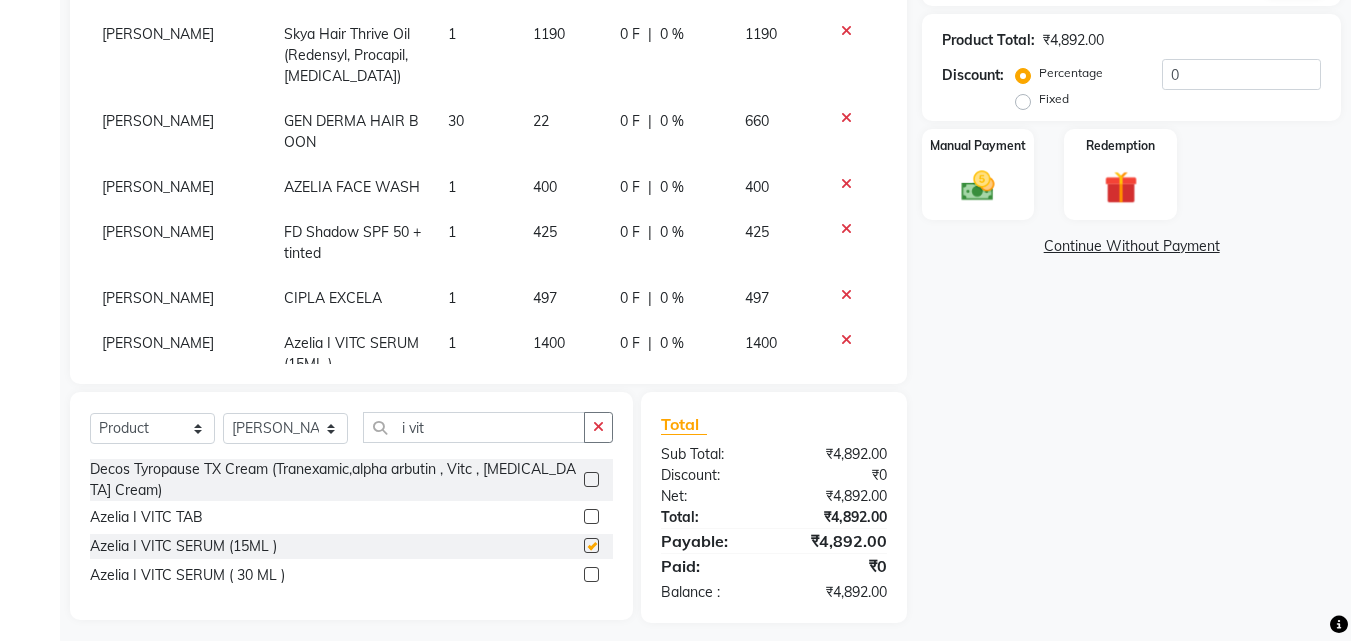 checkbox on "false" 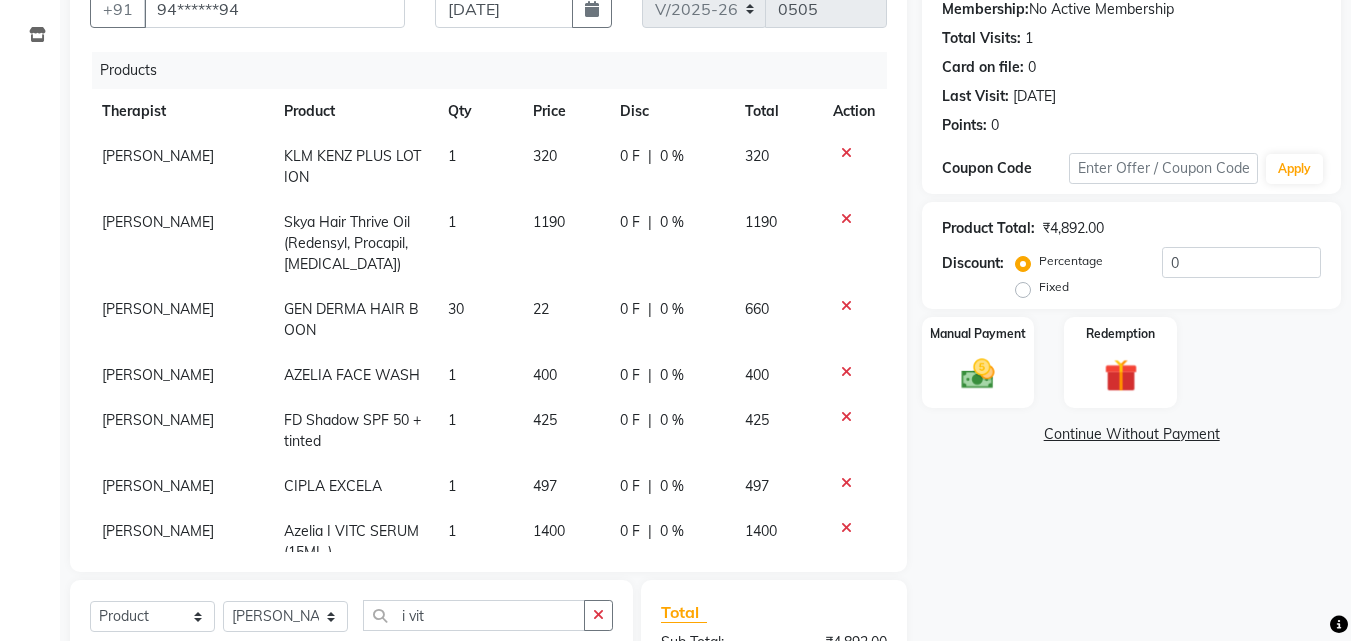 scroll, scrollTop: 0, scrollLeft: 0, axis: both 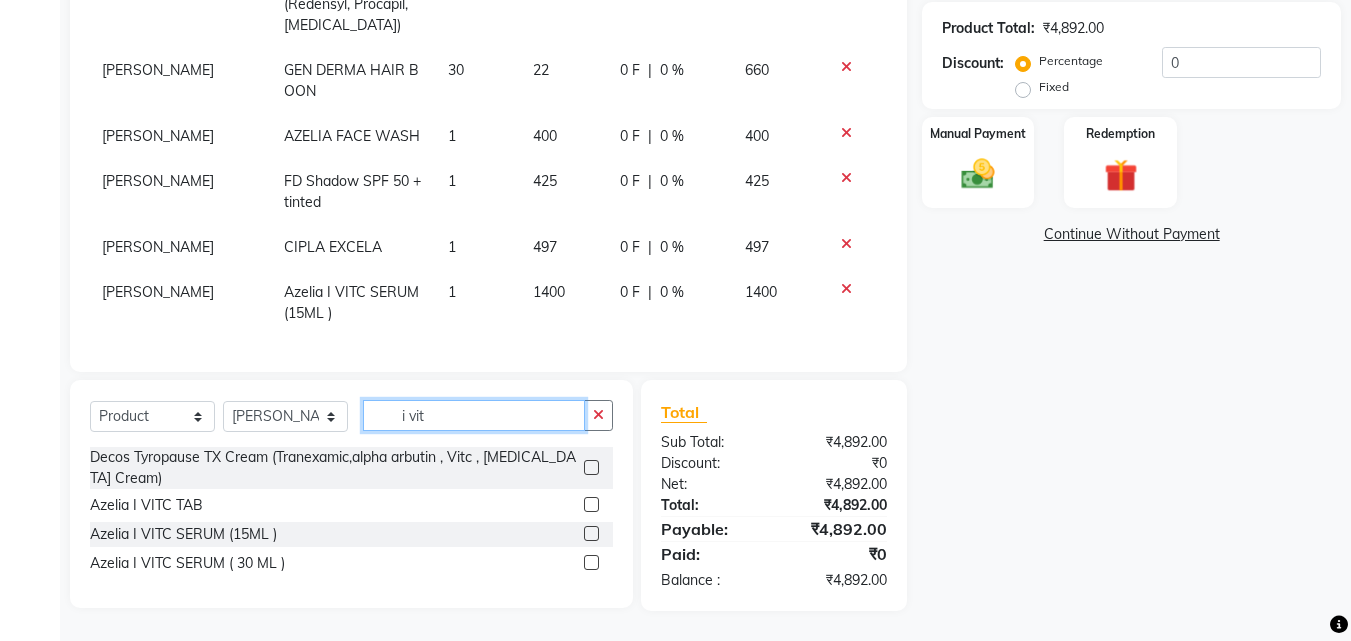 click on "i vit" 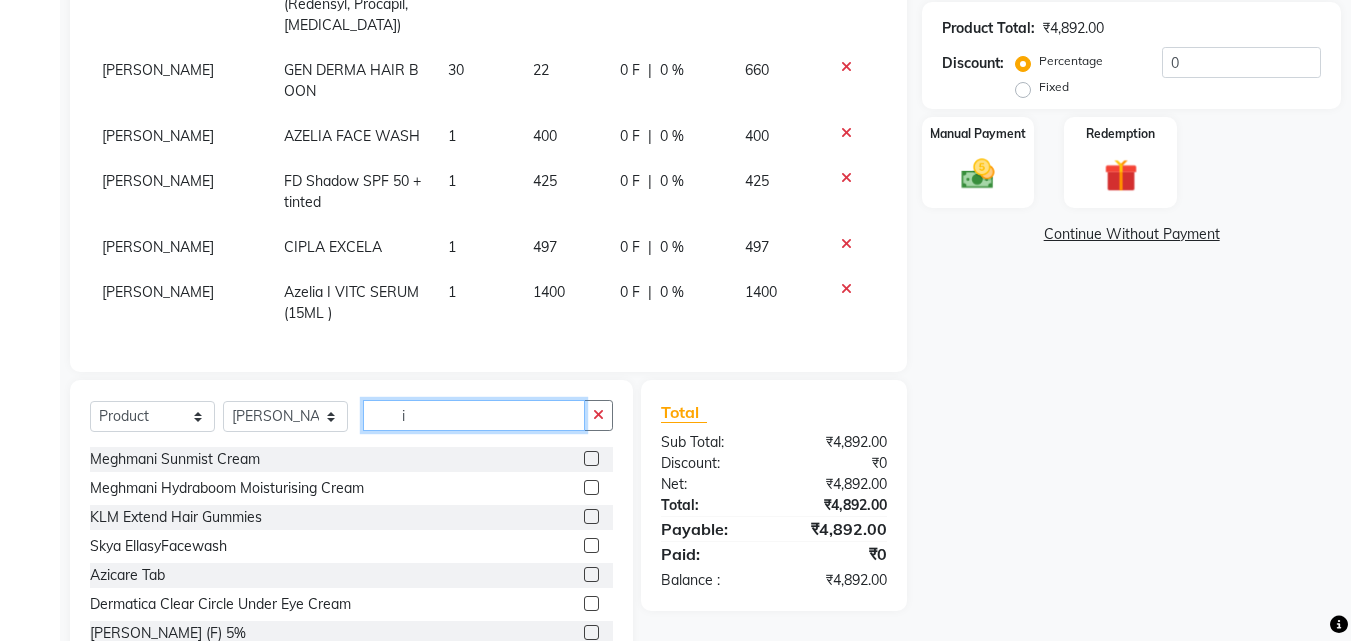 type on "i" 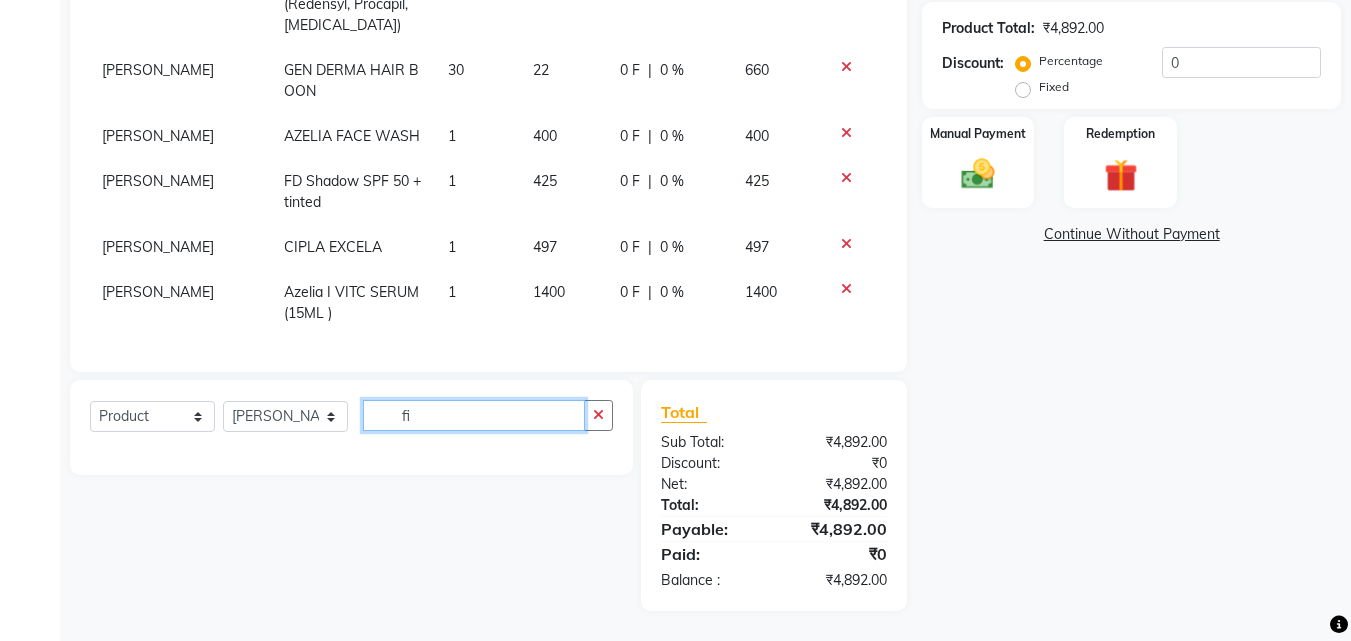 type on "f" 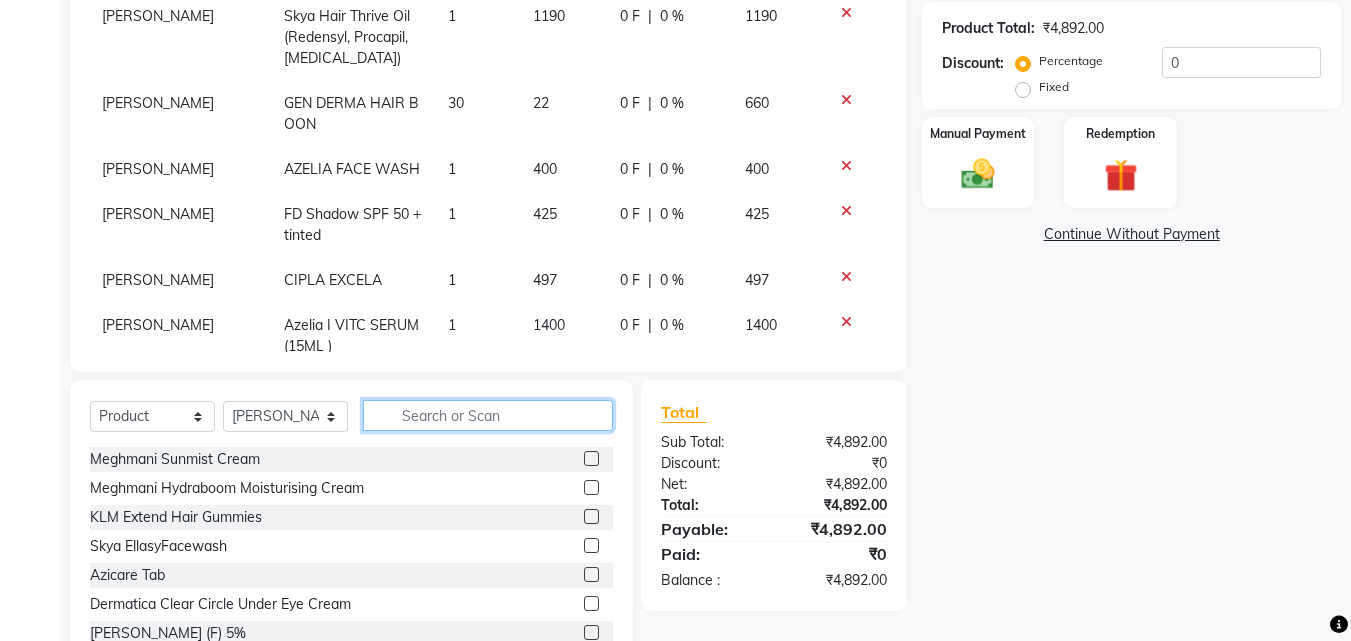 scroll, scrollTop: 0, scrollLeft: 0, axis: both 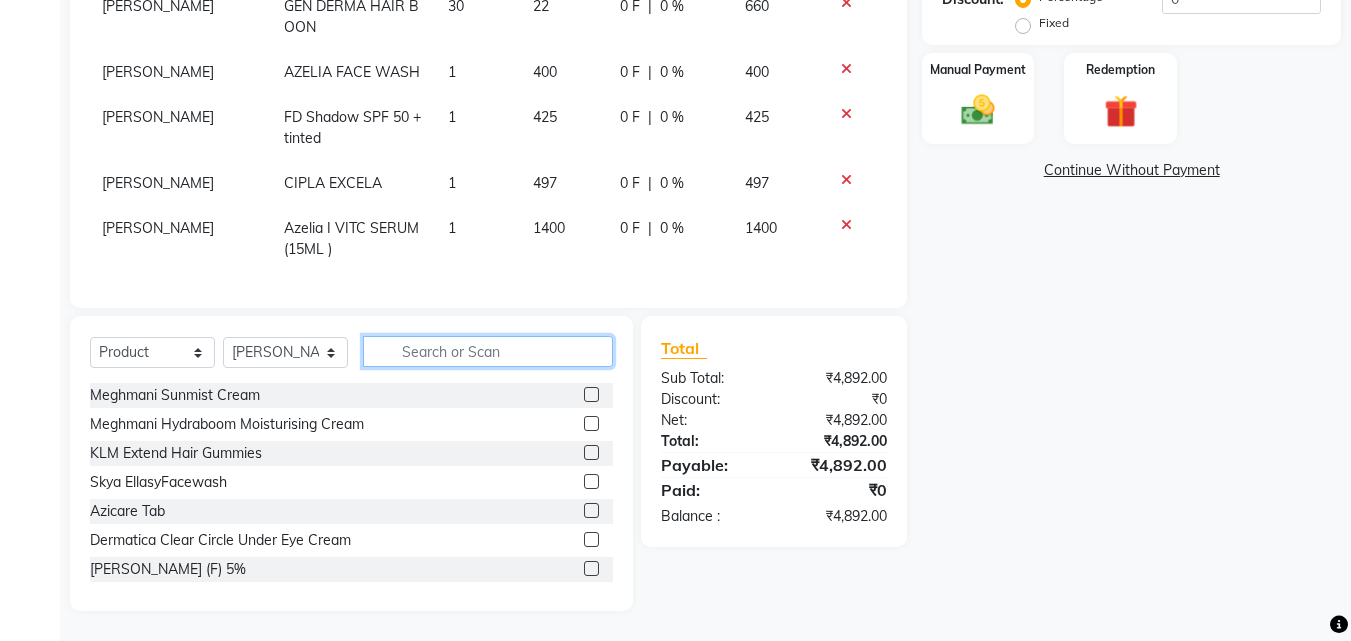 click 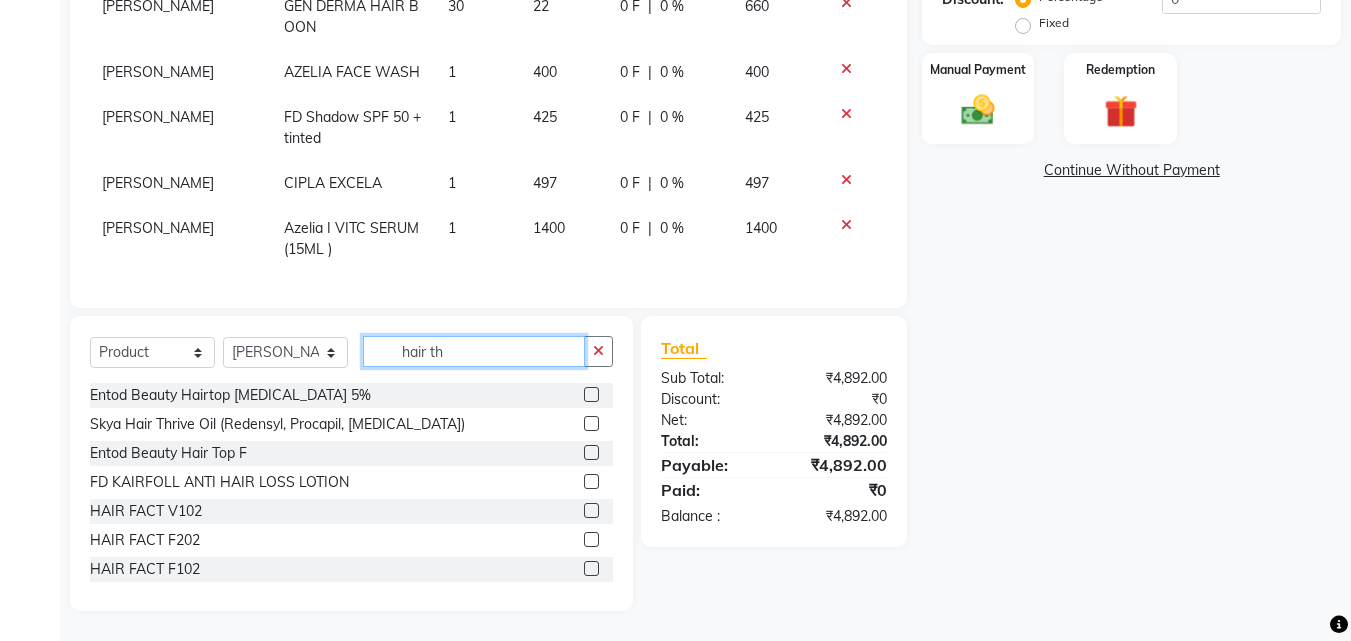 scroll, scrollTop: 396, scrollLeft: 0, axis: vertical 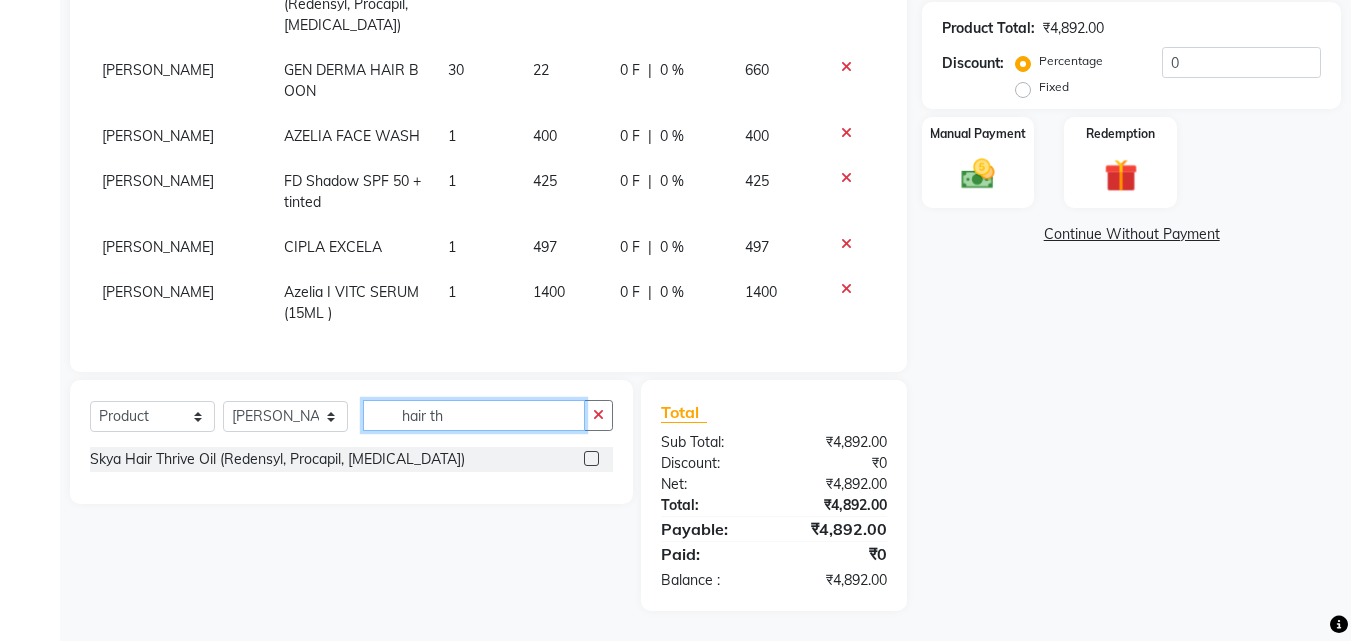 click on "hair th" 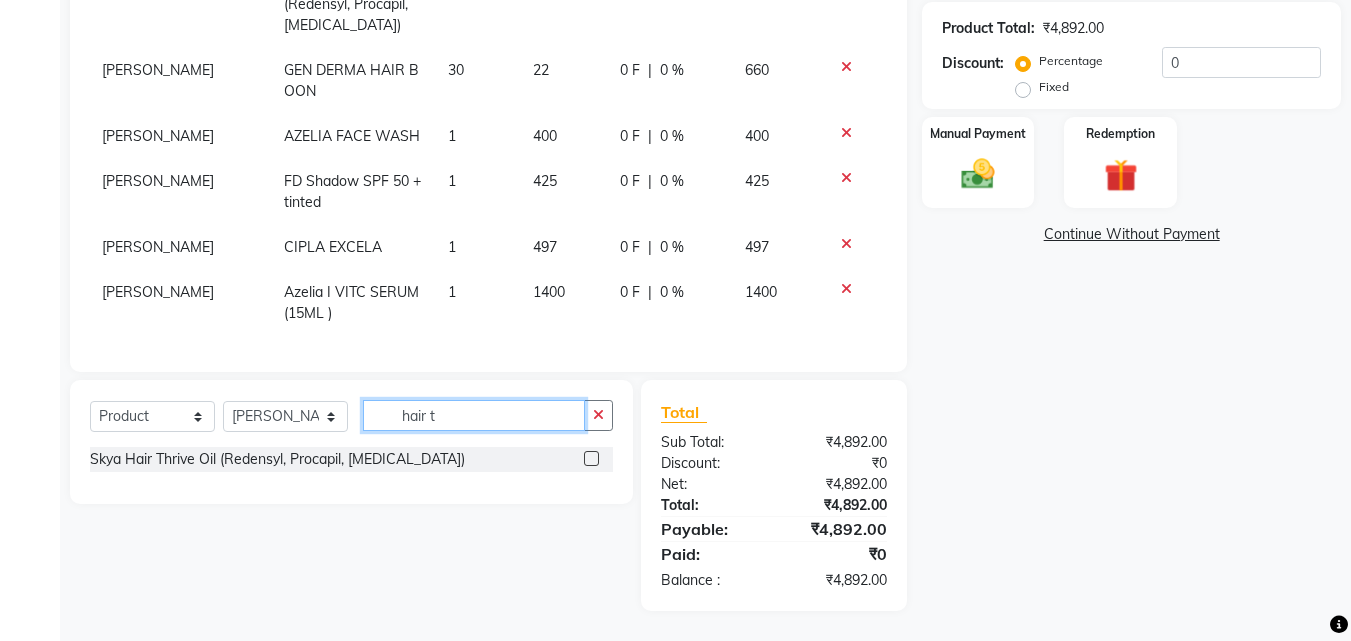 scroll, scrollTop: 460, scrollLeft: 0, axis: vertical 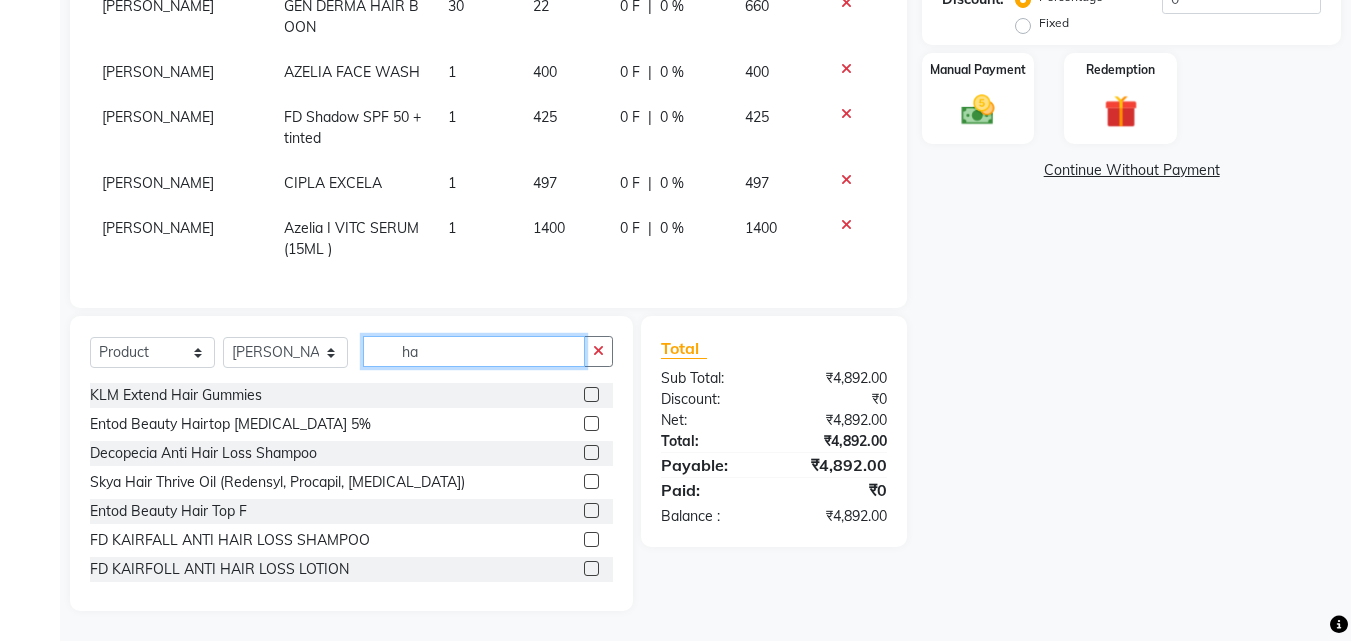 type on "h" 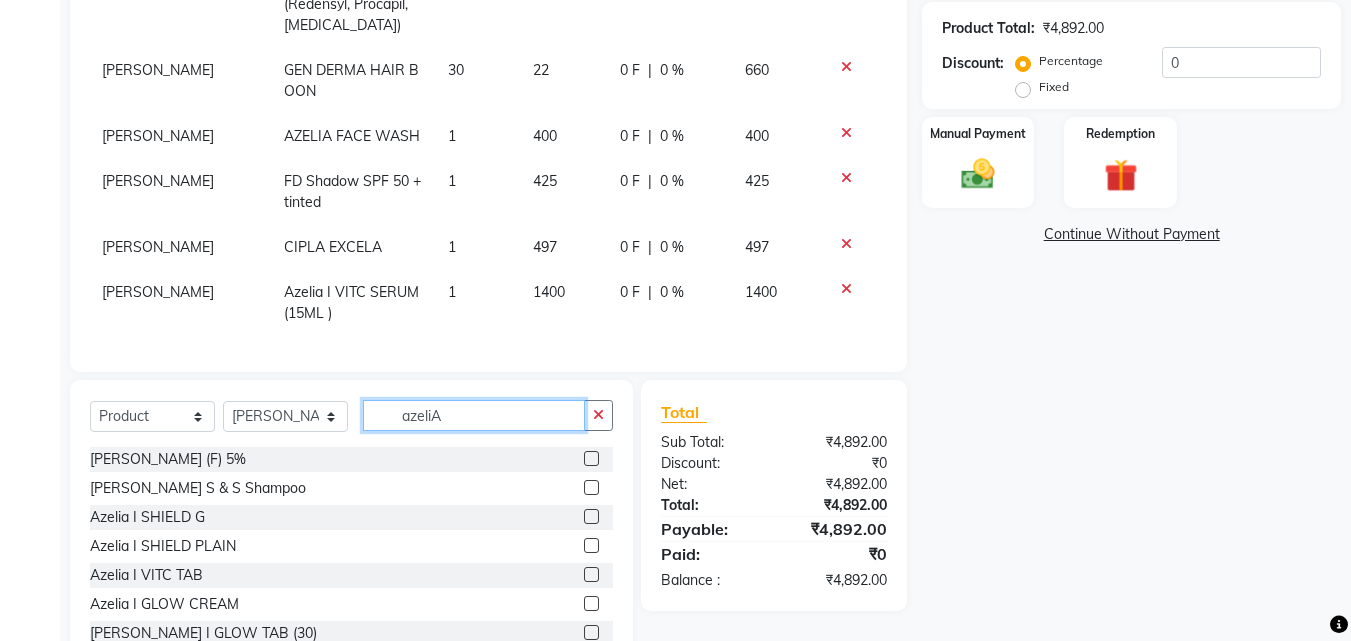 scroll, scrollTop: 460, scrollLeft: 0, axis: vertical 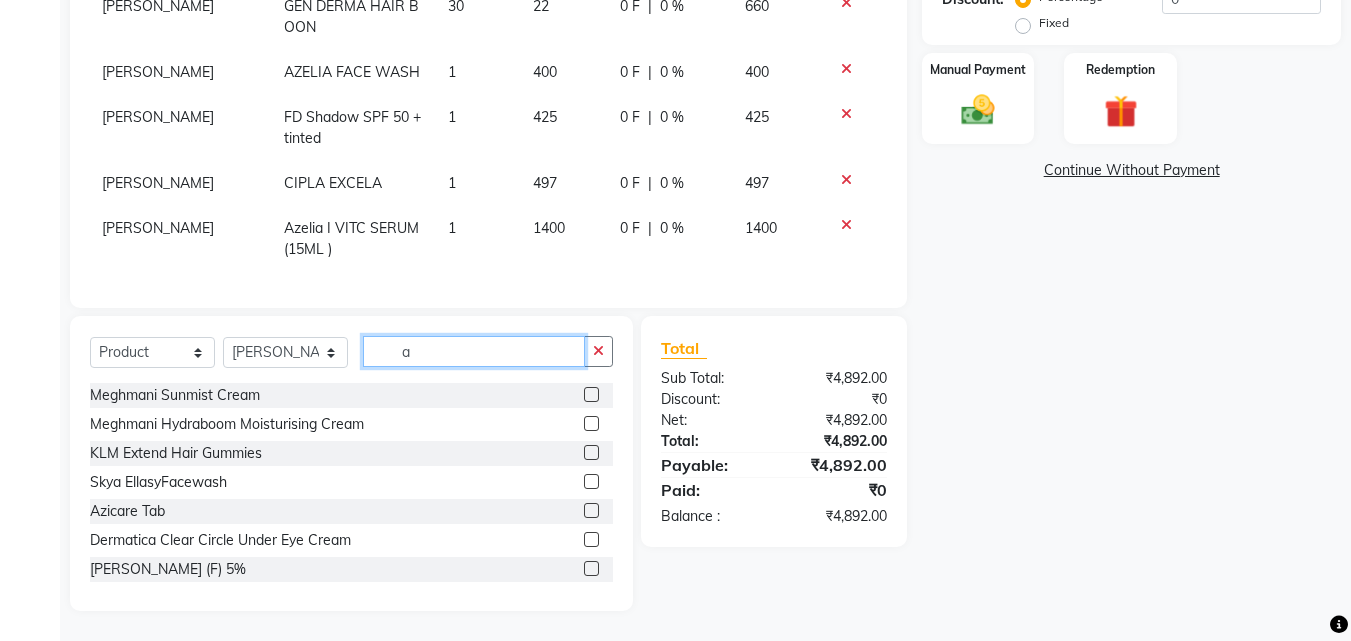 type on "a" 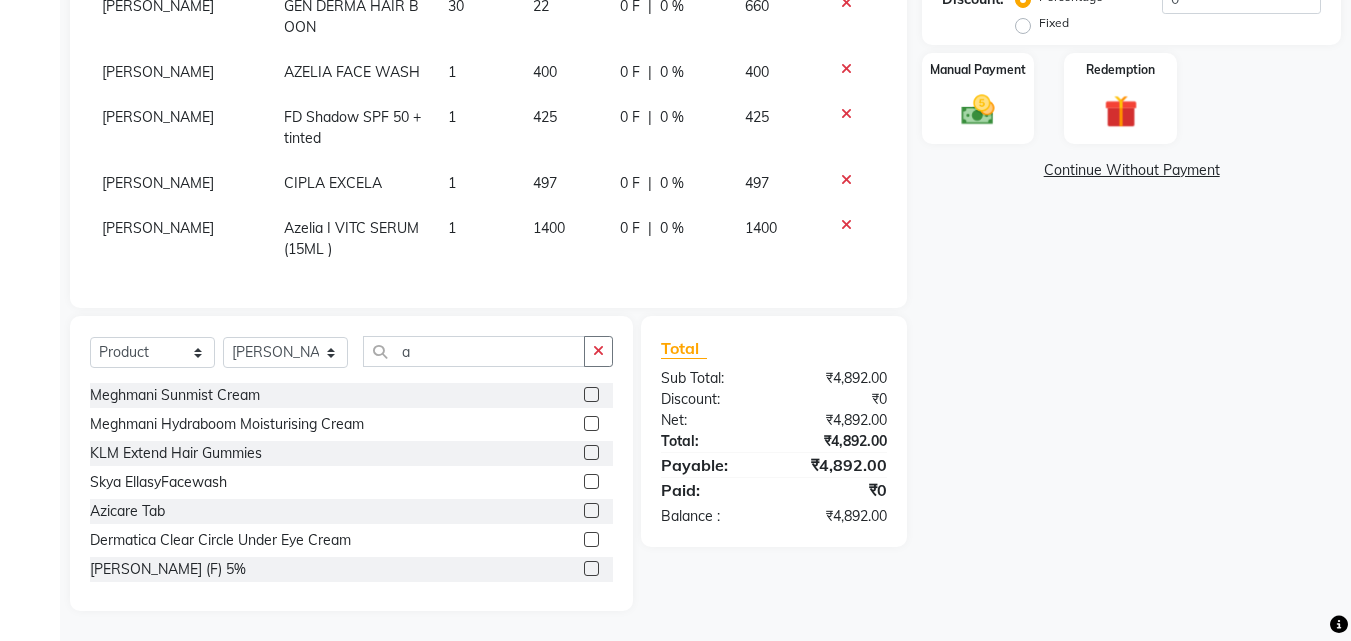 click 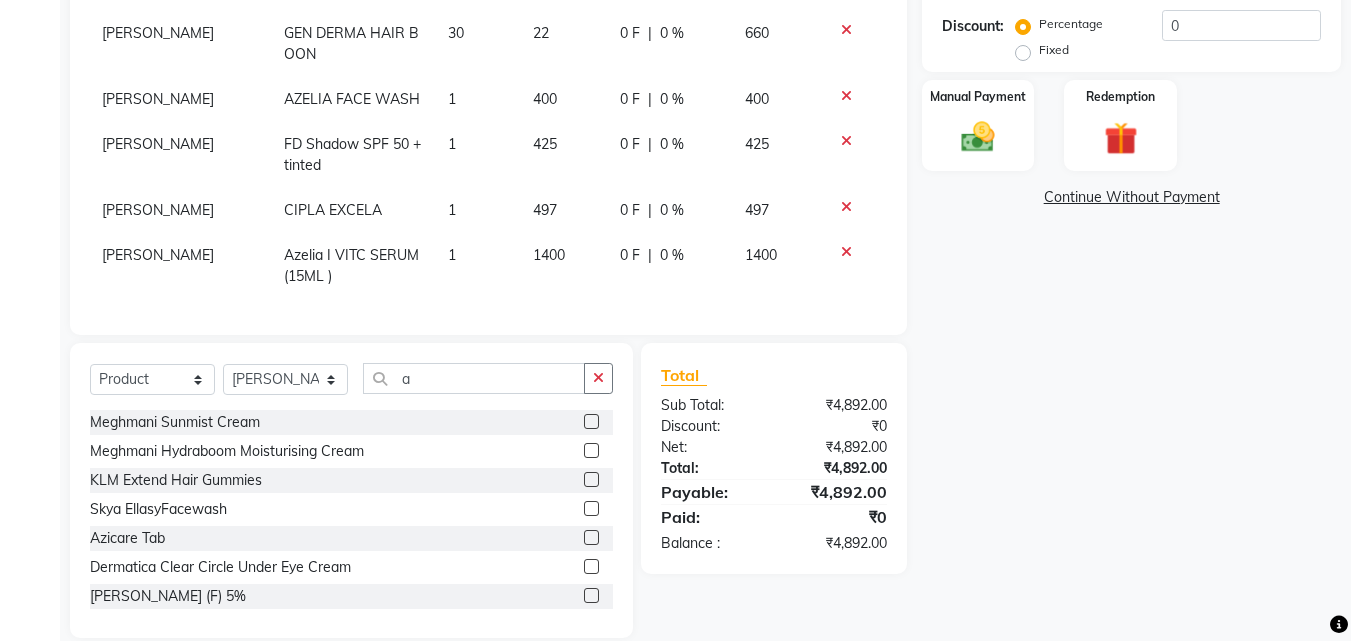 scroll, scrollTop: 0, scrollLeft: 0, axis: both 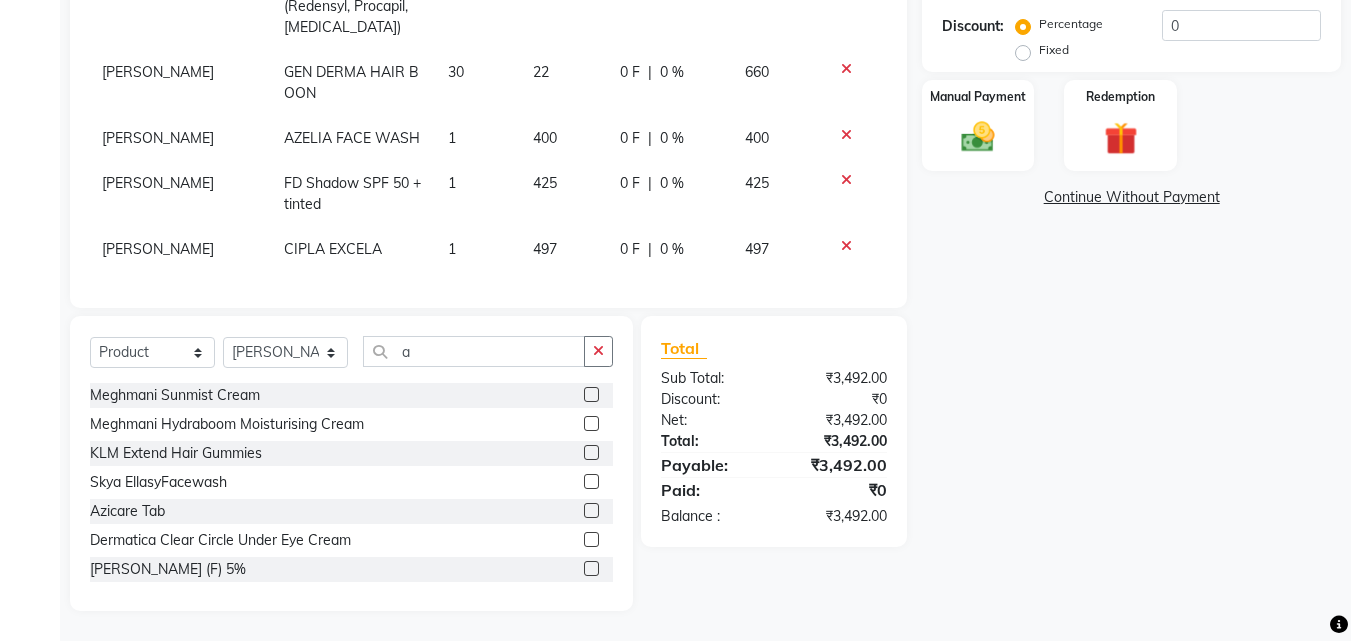 click 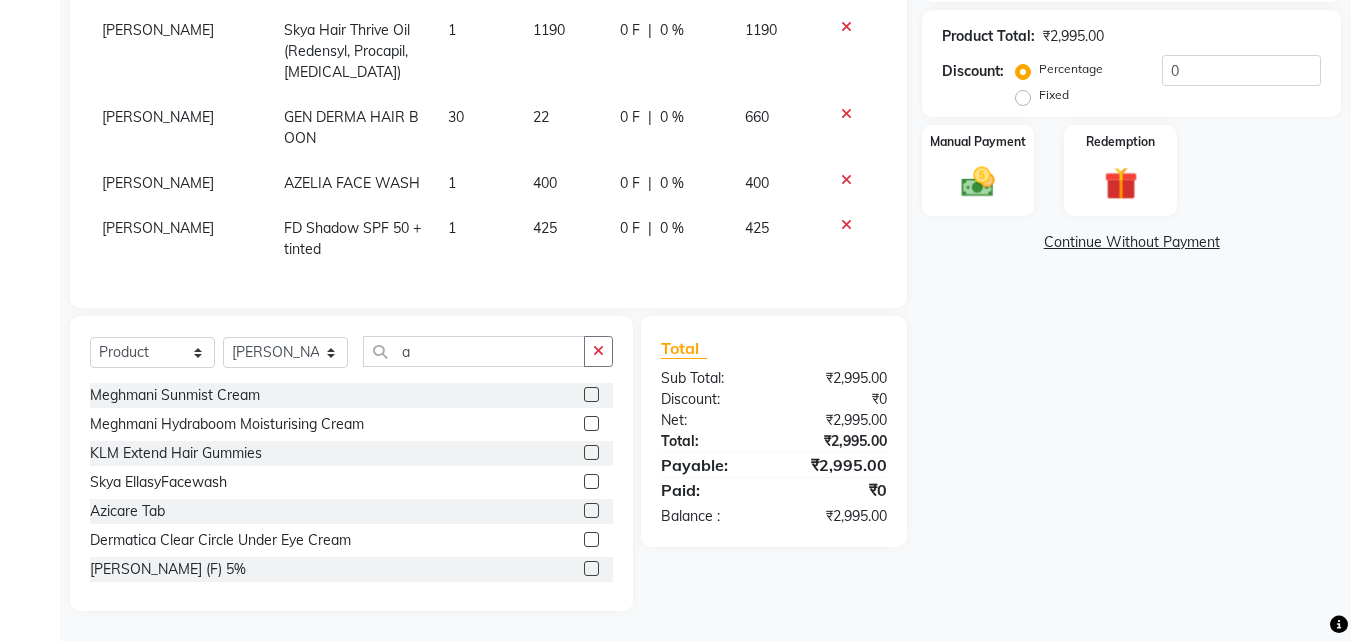 click 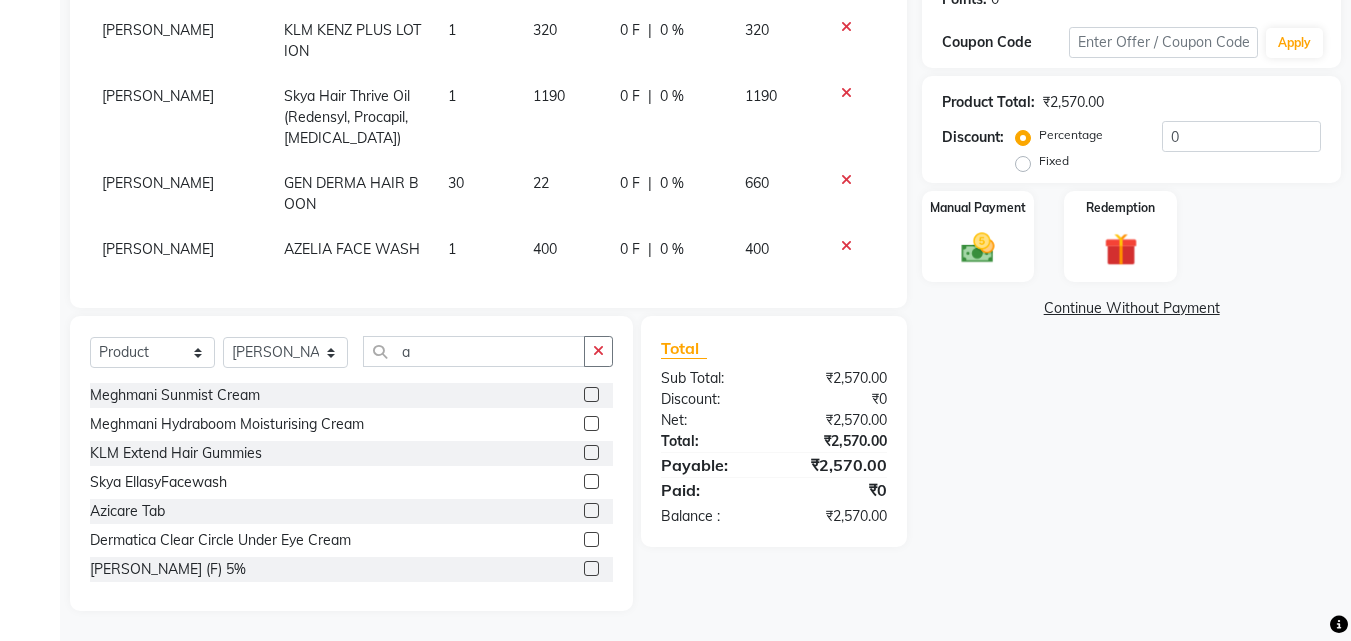 scroll, scrollTop: 337, scrollLeft: 0, axis: vertical 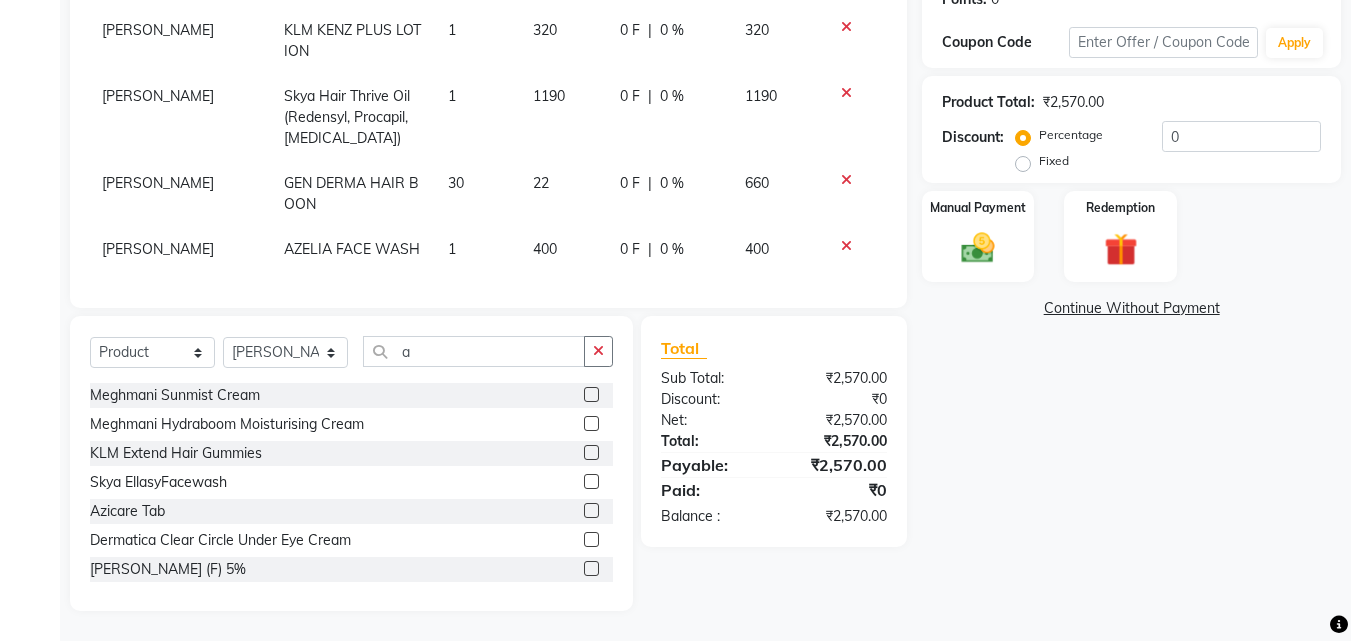 click 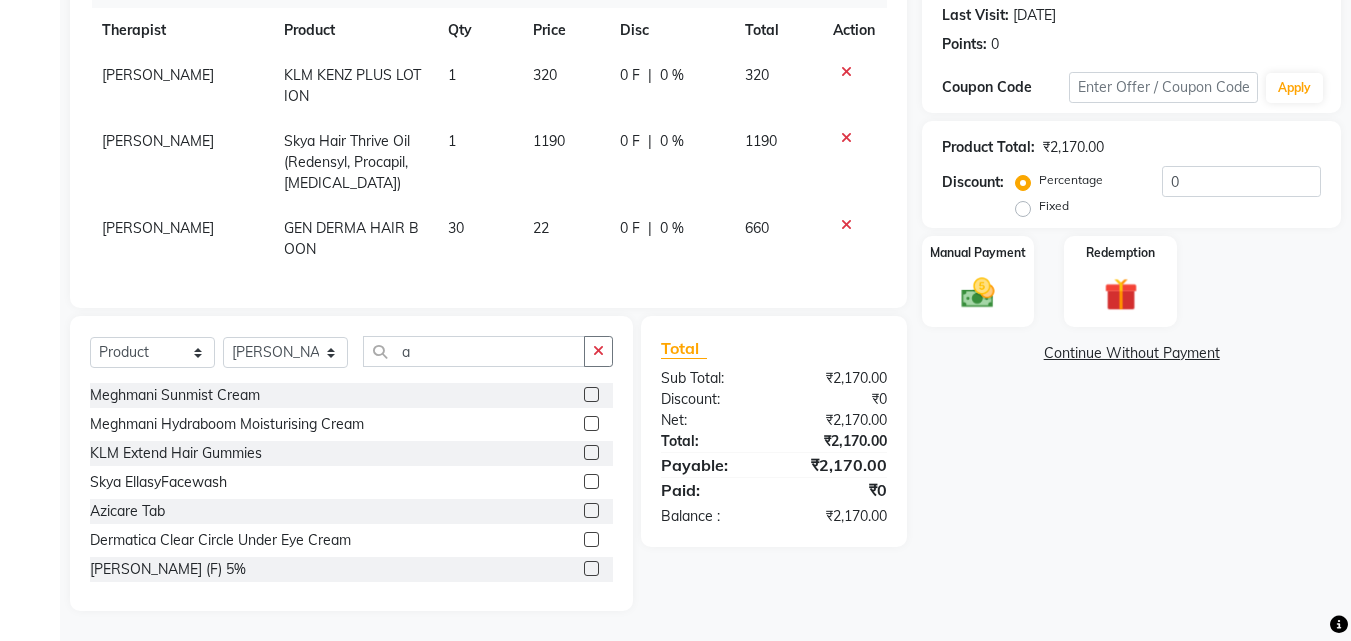 click 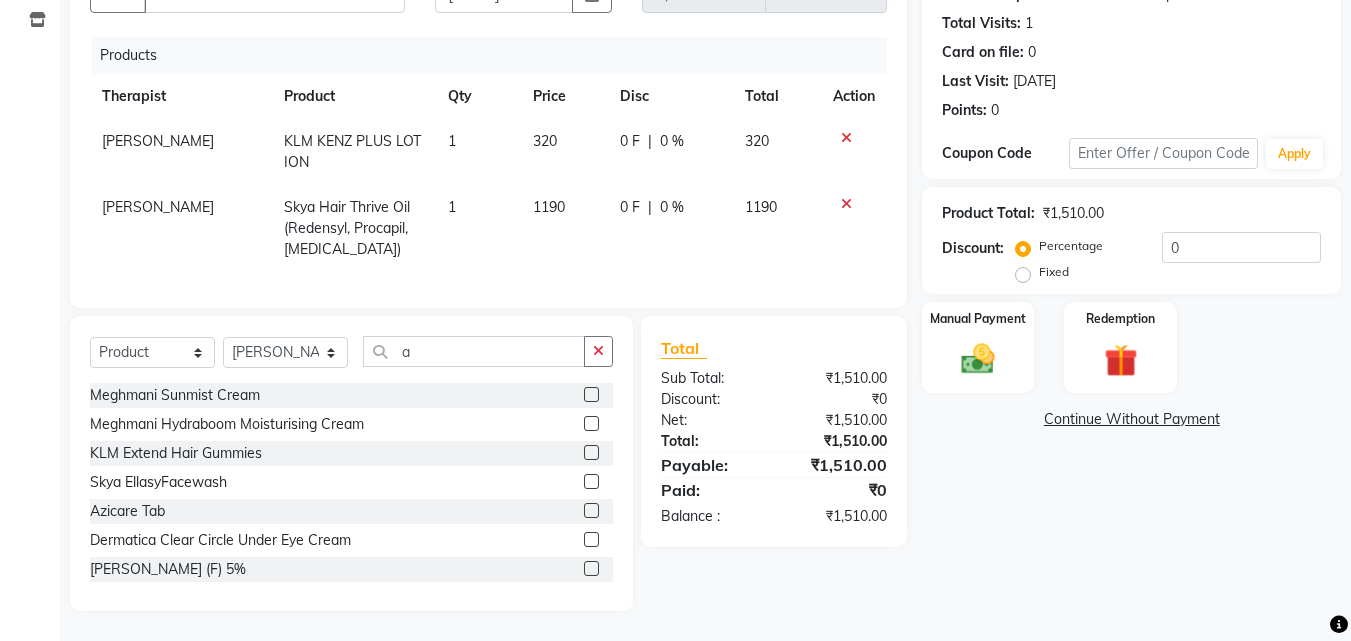 click 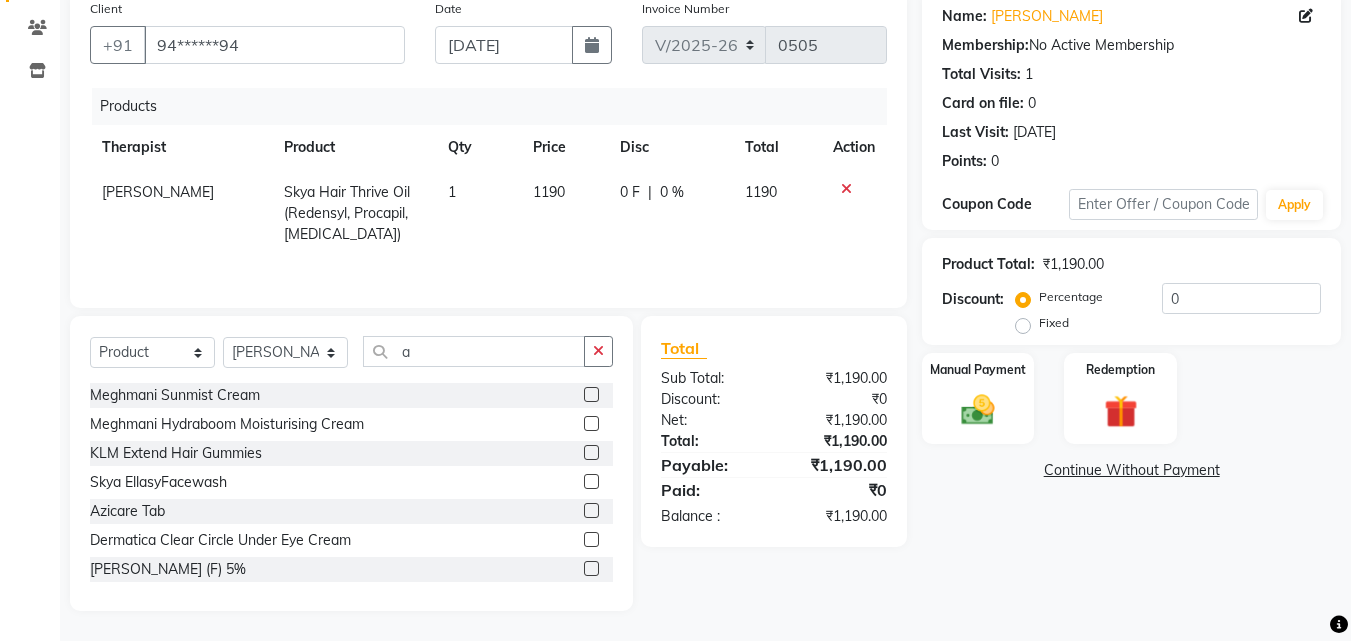scroll, scrollTop: 160, scrollLeft: 0, axis: vertical 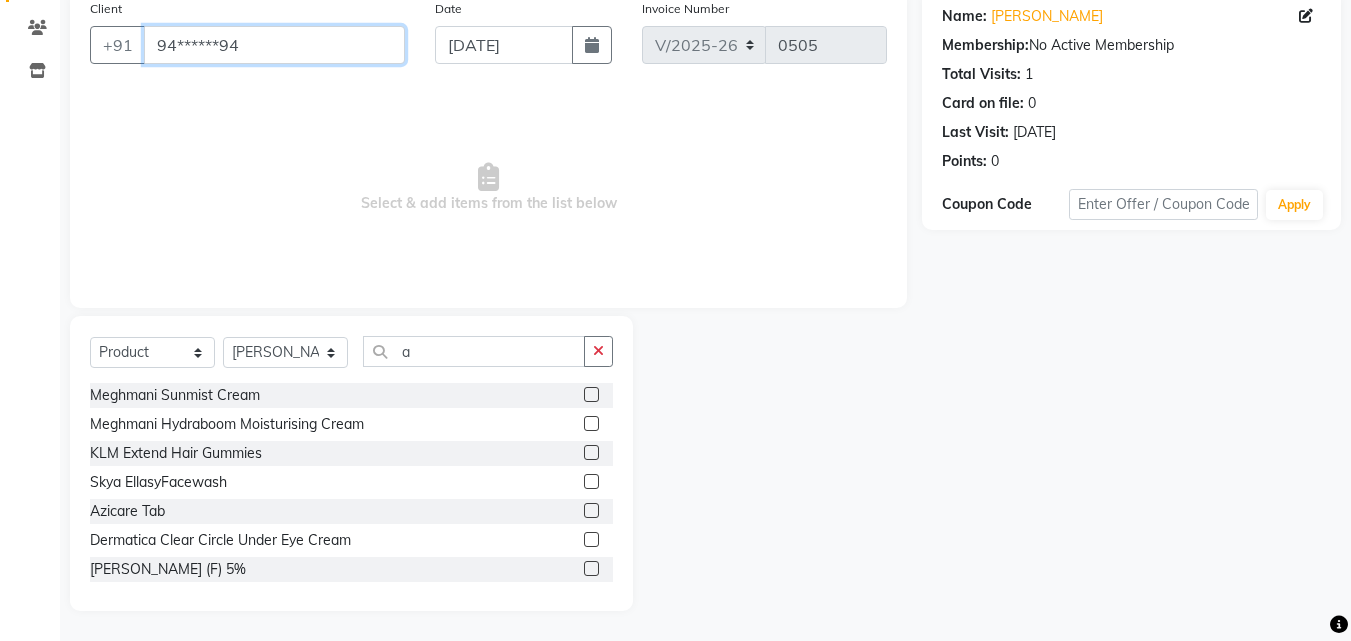 click on "94******94" at bounding box center [274, 45] 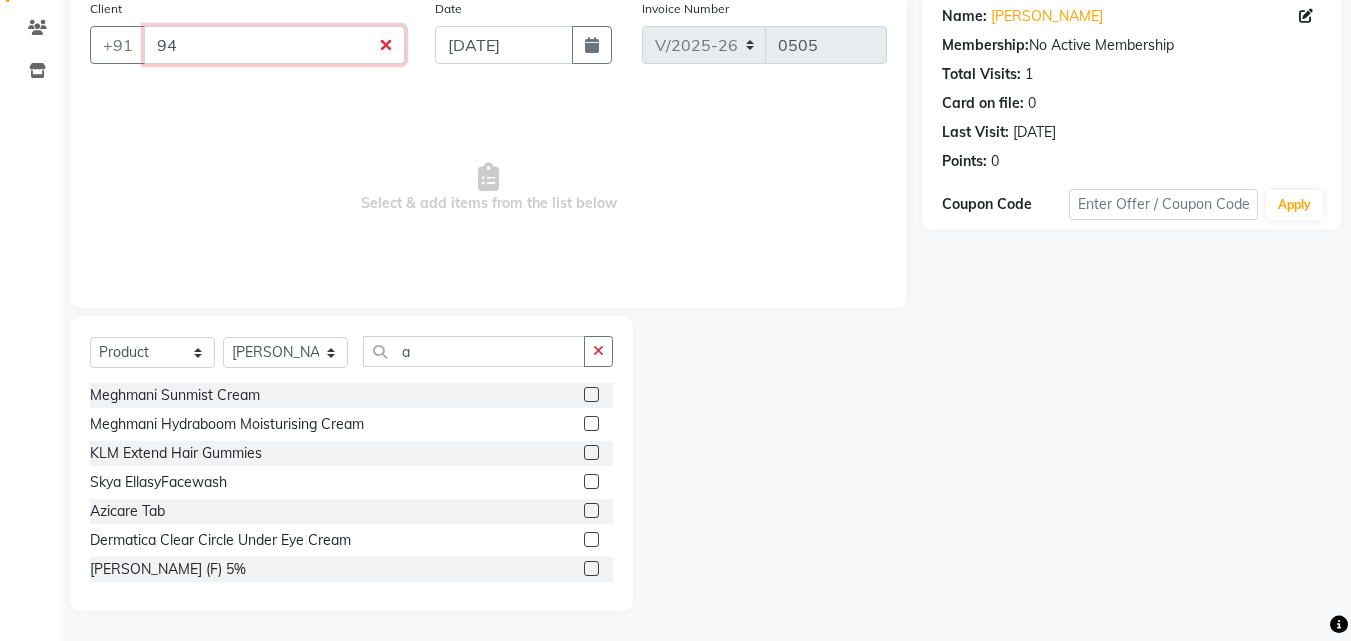 type on "9" 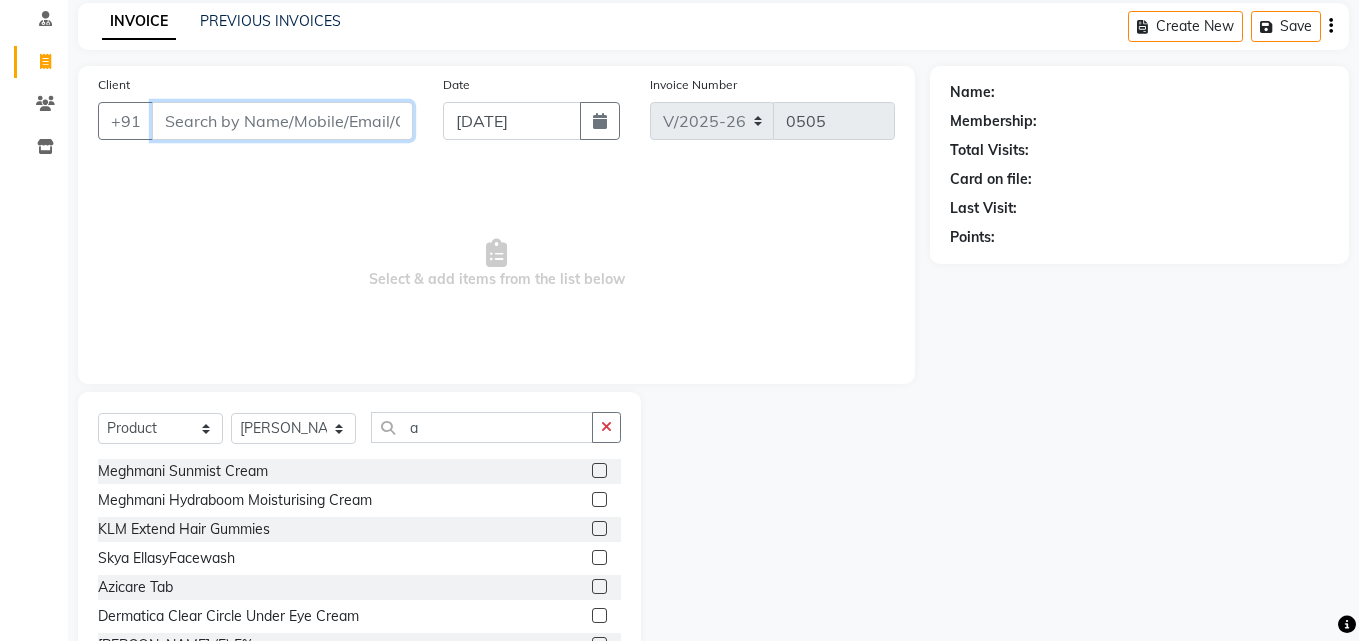 scroll, scrollTop: 0, scrollLeft: 0, axis: both 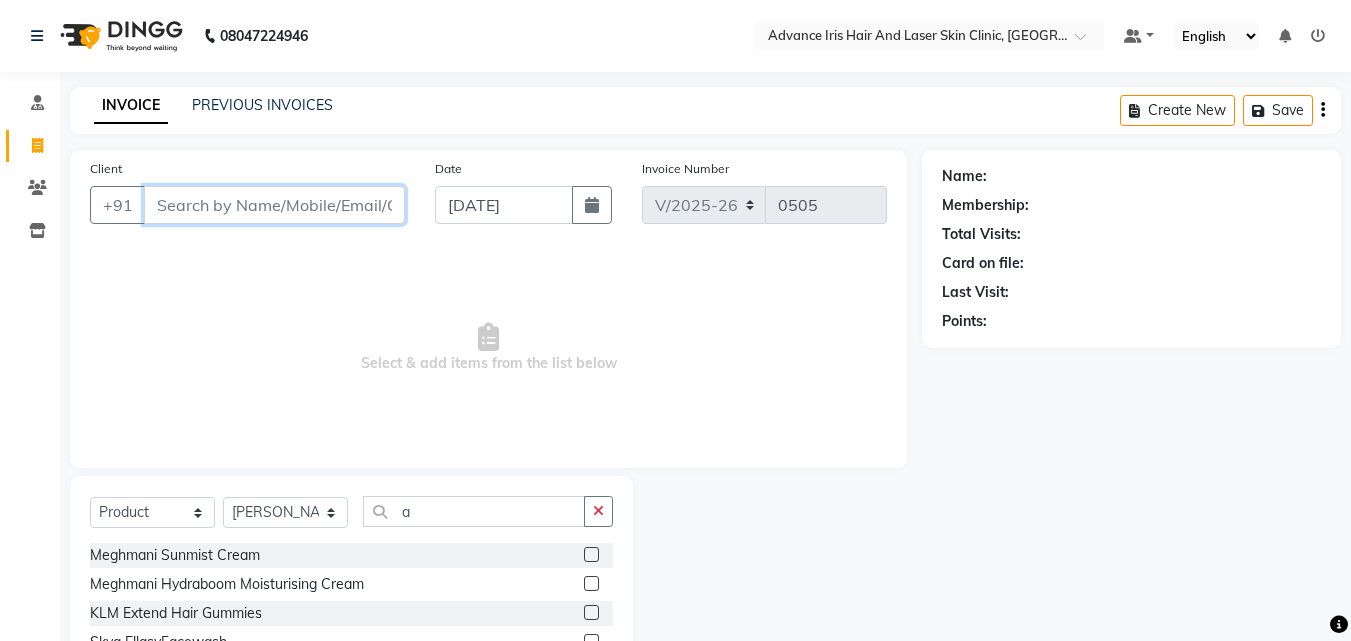 type 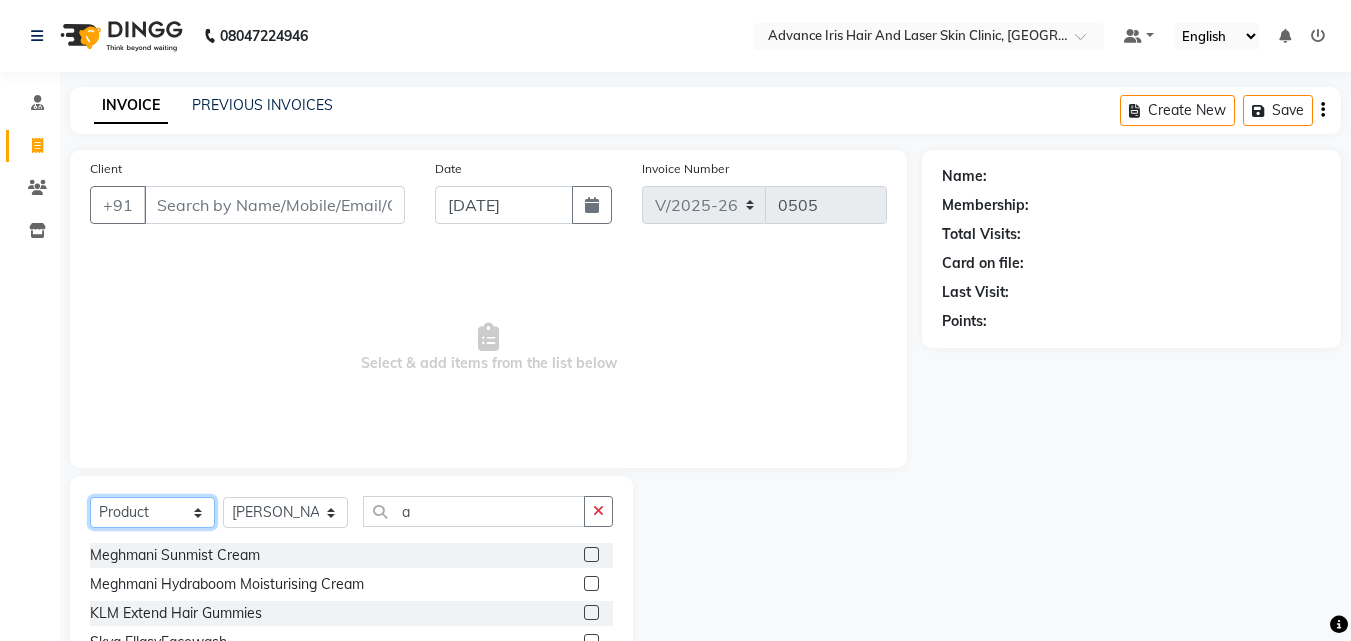 drag, startPoint x: 193, startPoint y: 507, endPoint x: 189, endPoint y: 497, distance: 10.770329 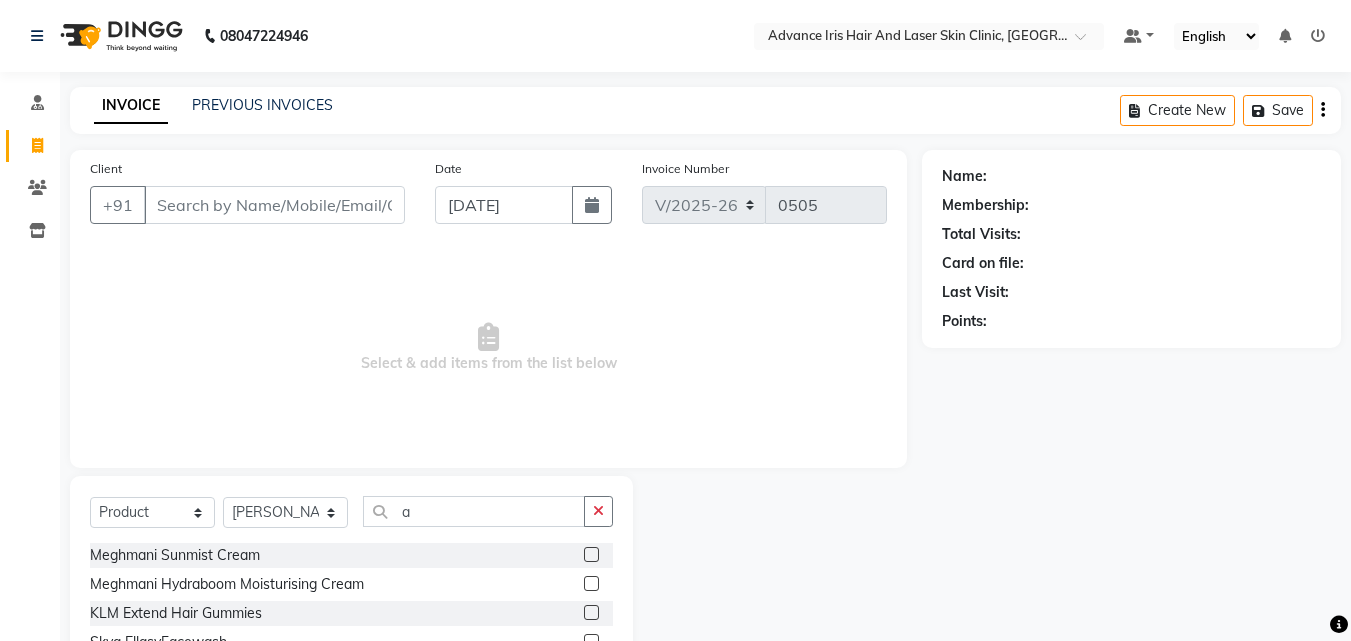 click on "Select & add items from the list below" at bounding box center [488, 348] 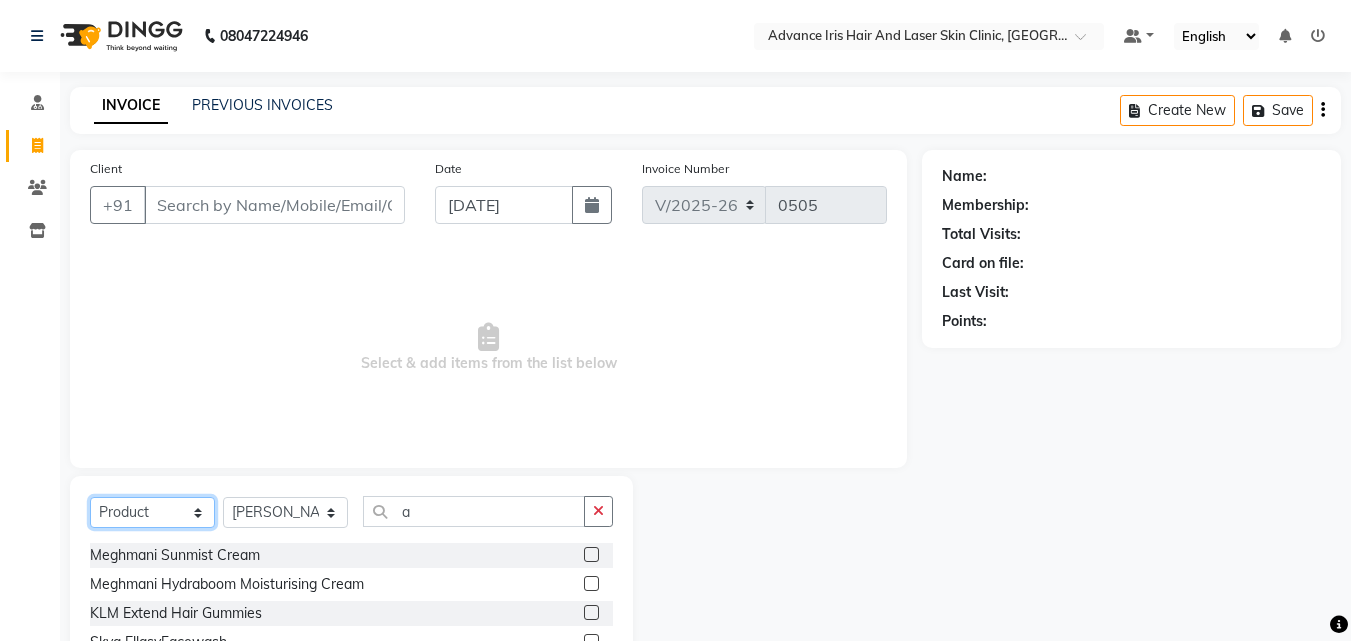 drag, startPoint x: 168, startPoint y: 516, endPoint x: 167, endPoint y: 498, distance: 18.027756 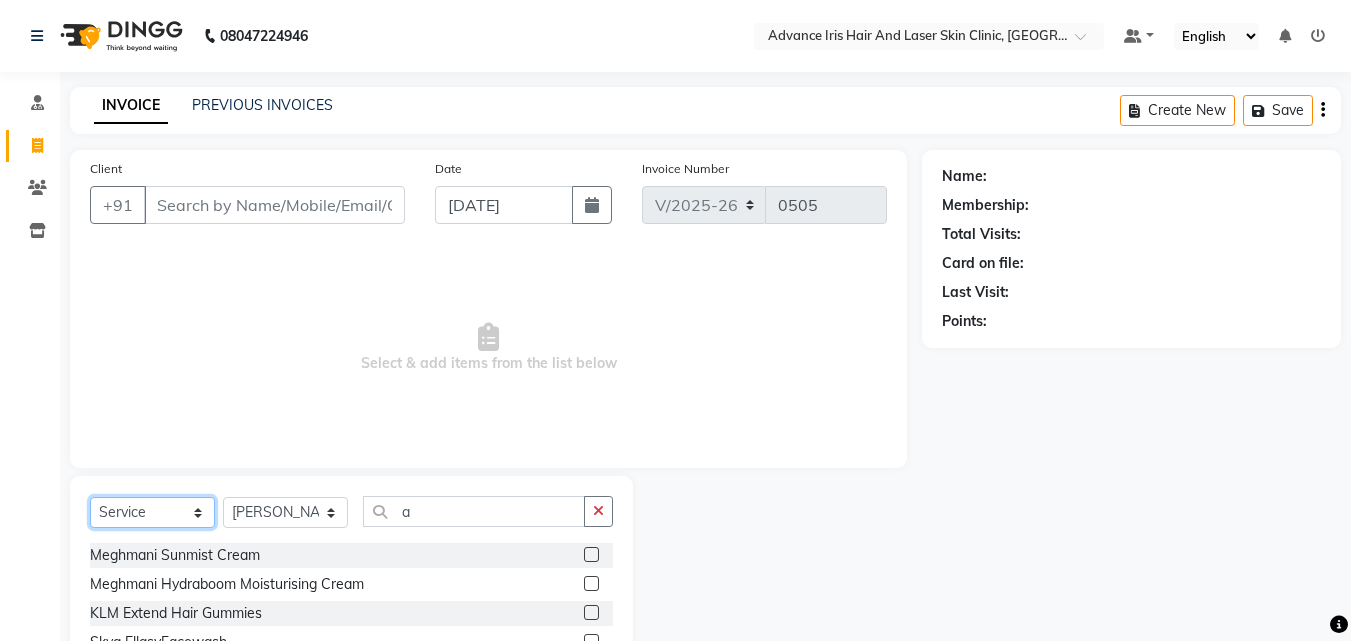 click on "Select  Service  Product  Membership  Package Voucher Prepaid Gift Card" 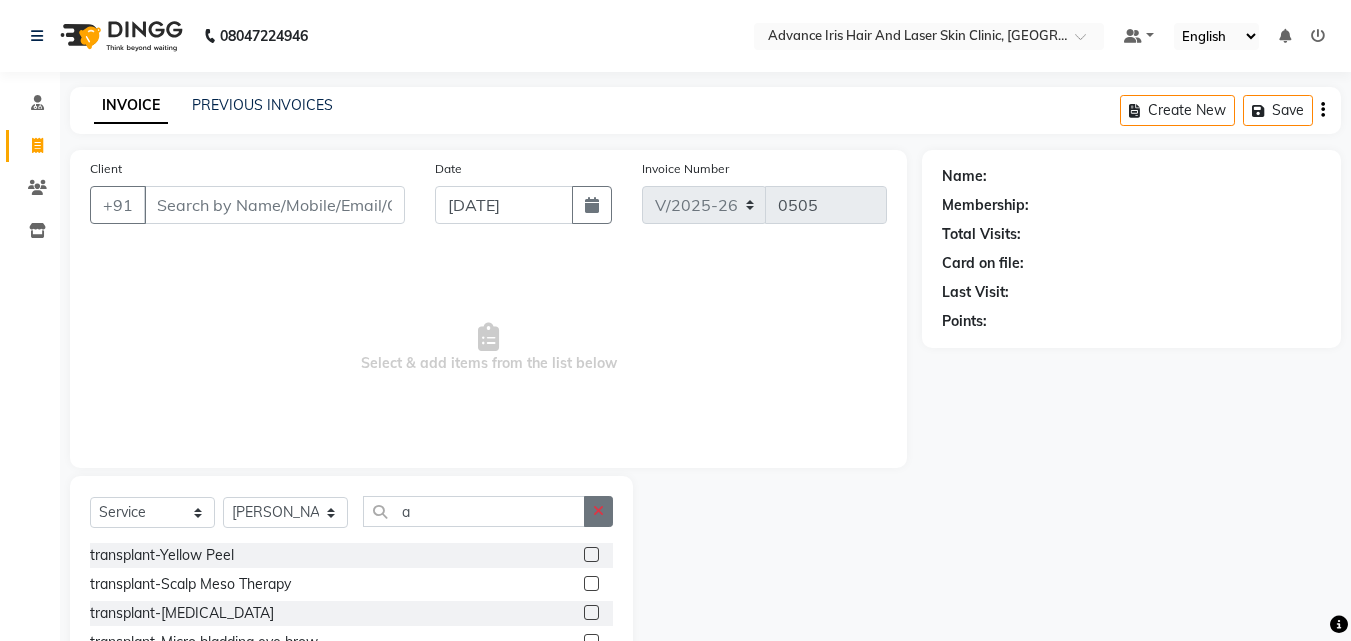 click 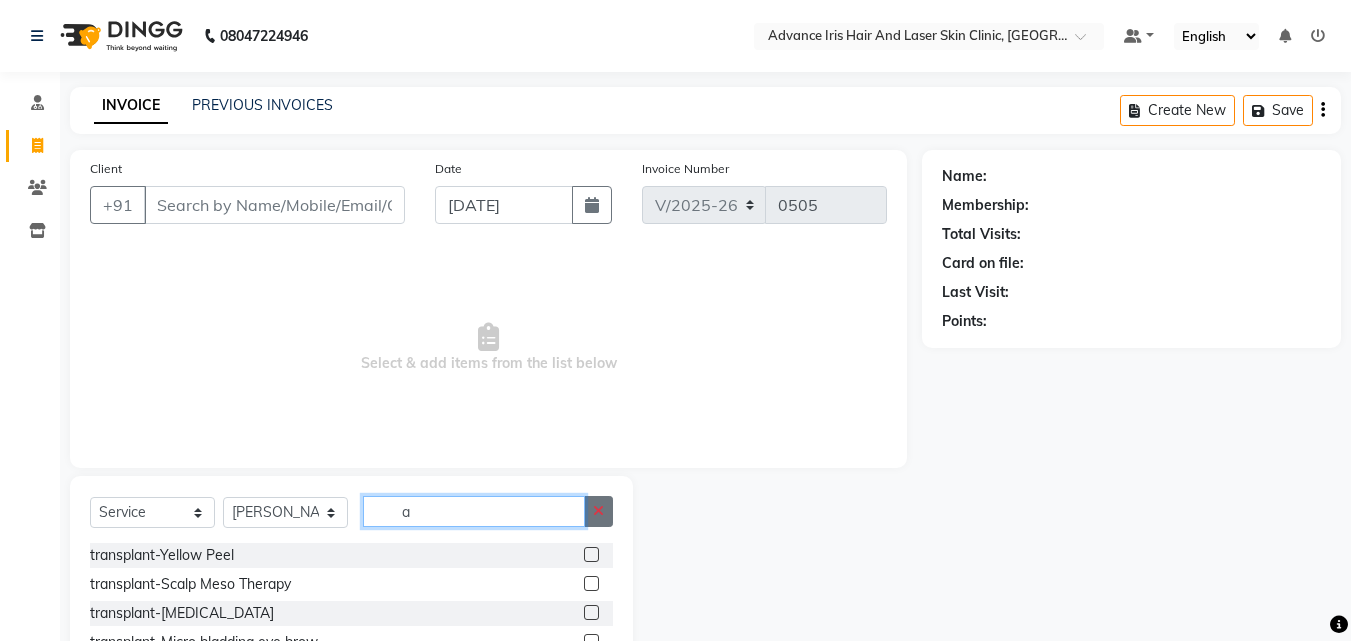 type 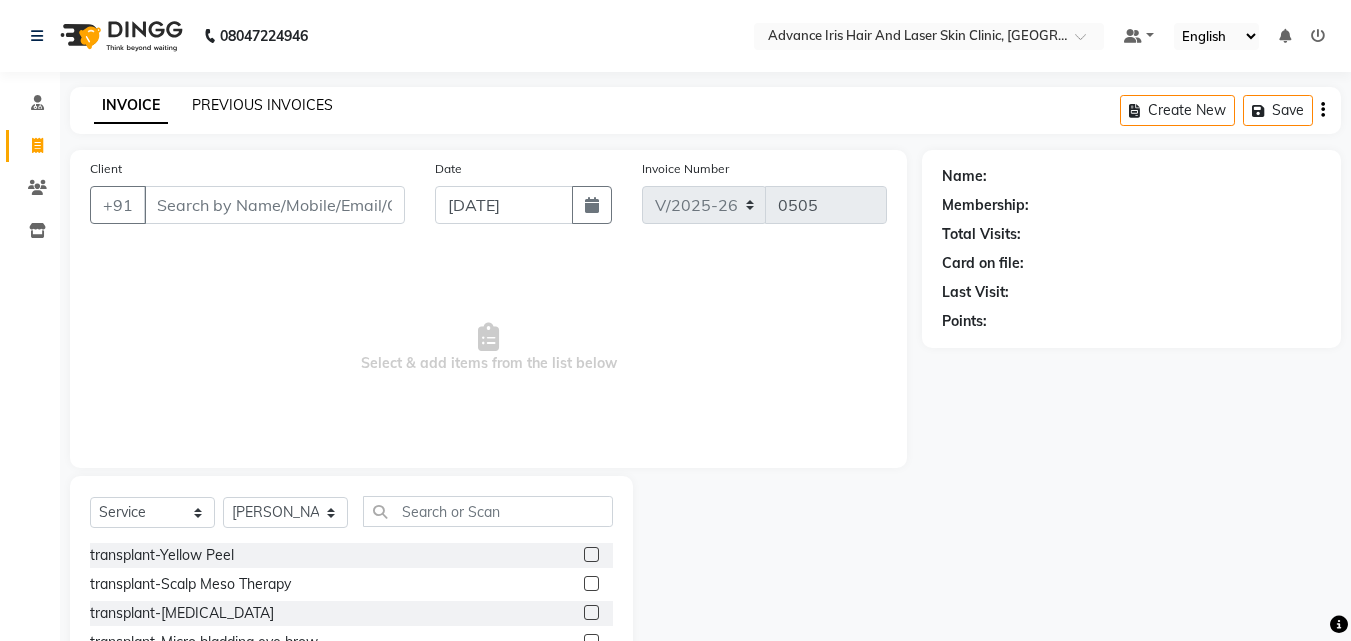 click on "PREVIOUS INVOICES" 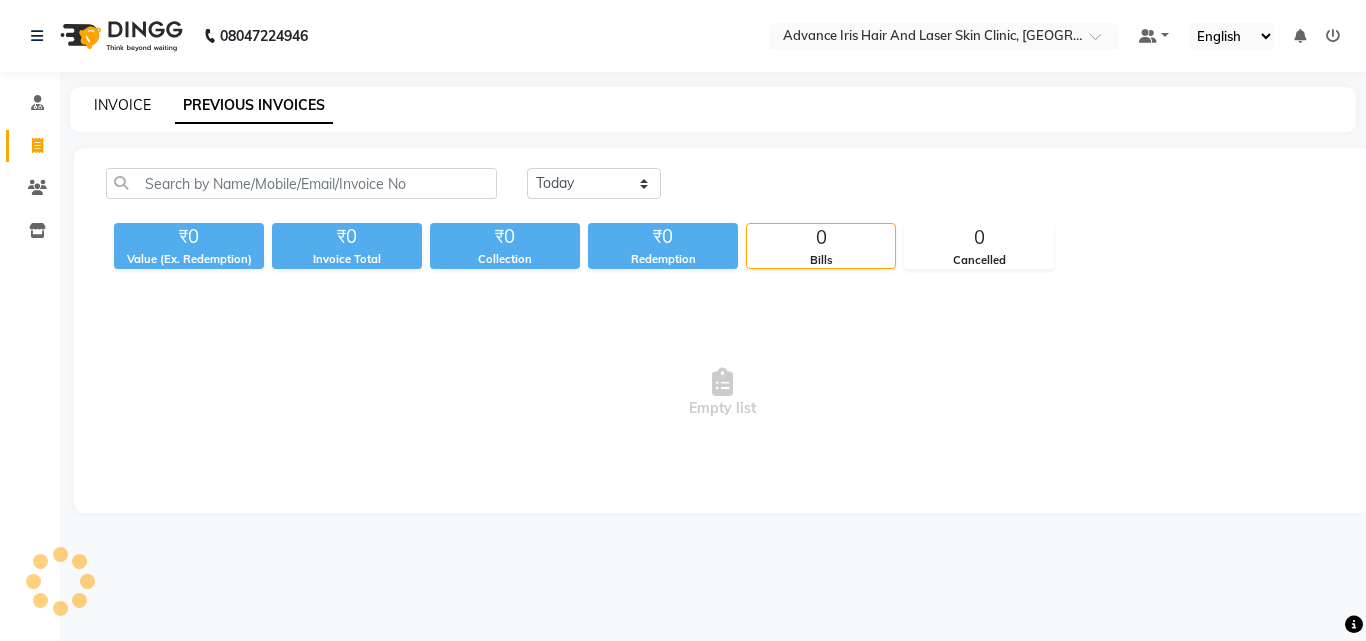 click on "INVOICE" 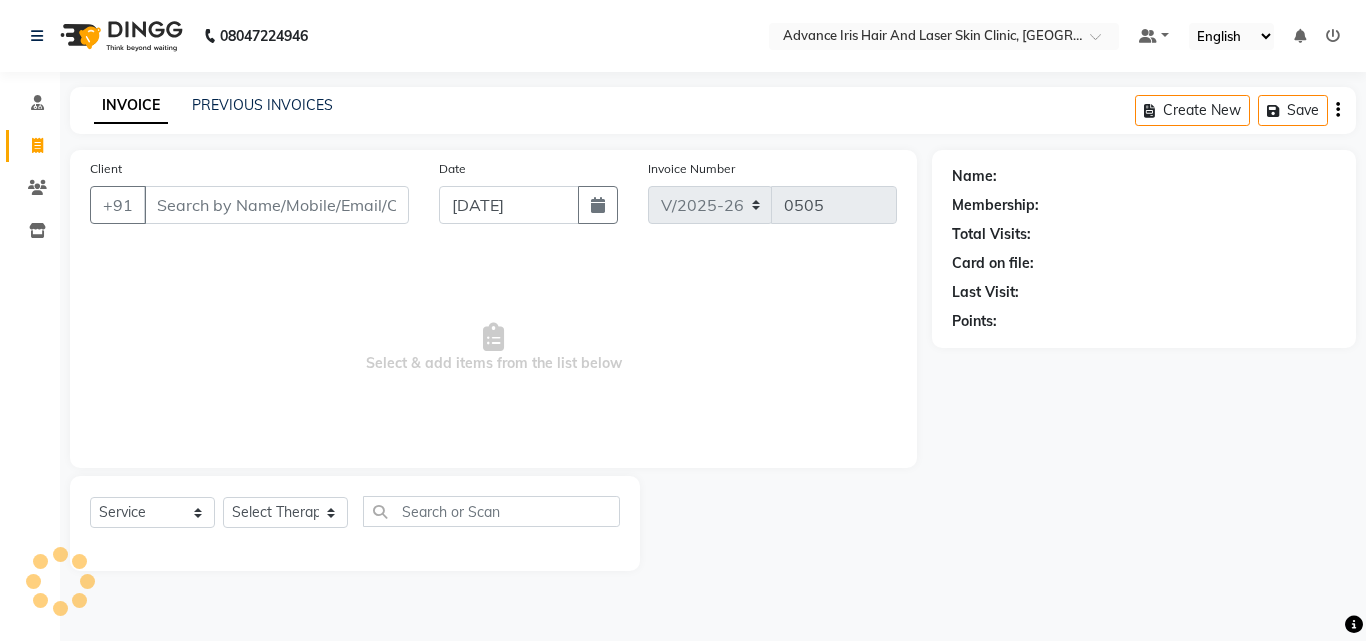 click on "Client" at bounding box center (276, 205) 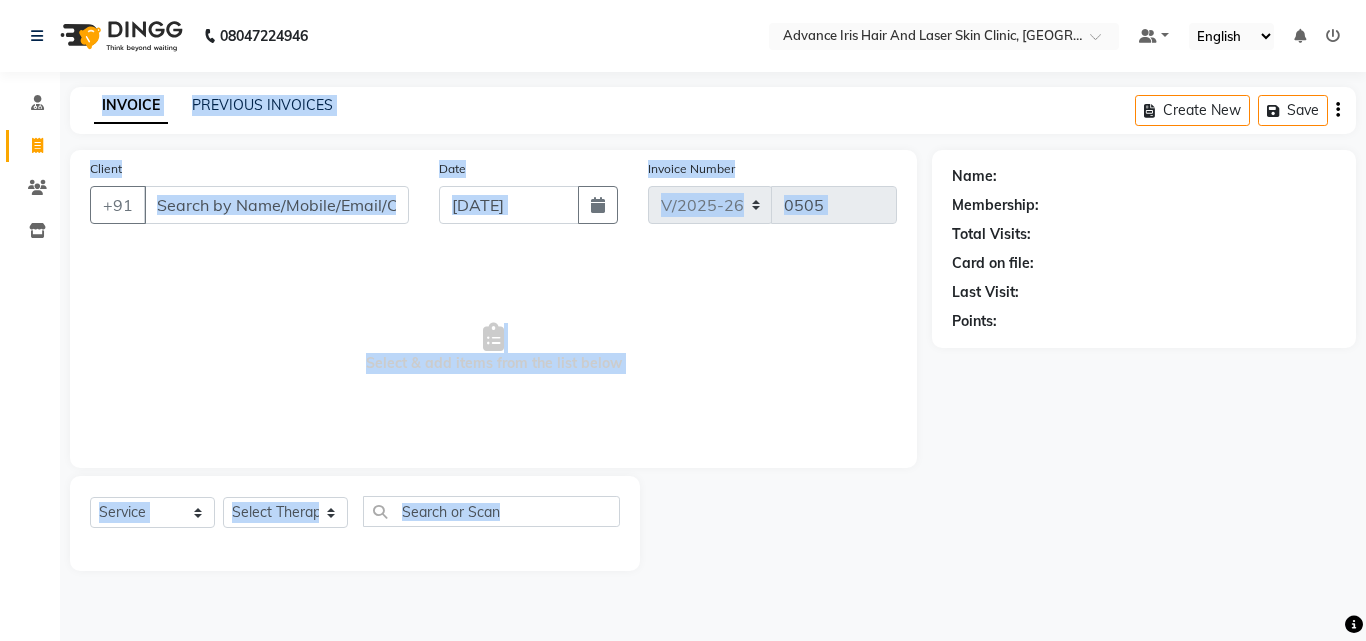 drag, startPoint x: 37, startPoint y: 508, endPoint x: 335, endPoint y: 680, distance: 344.07556 